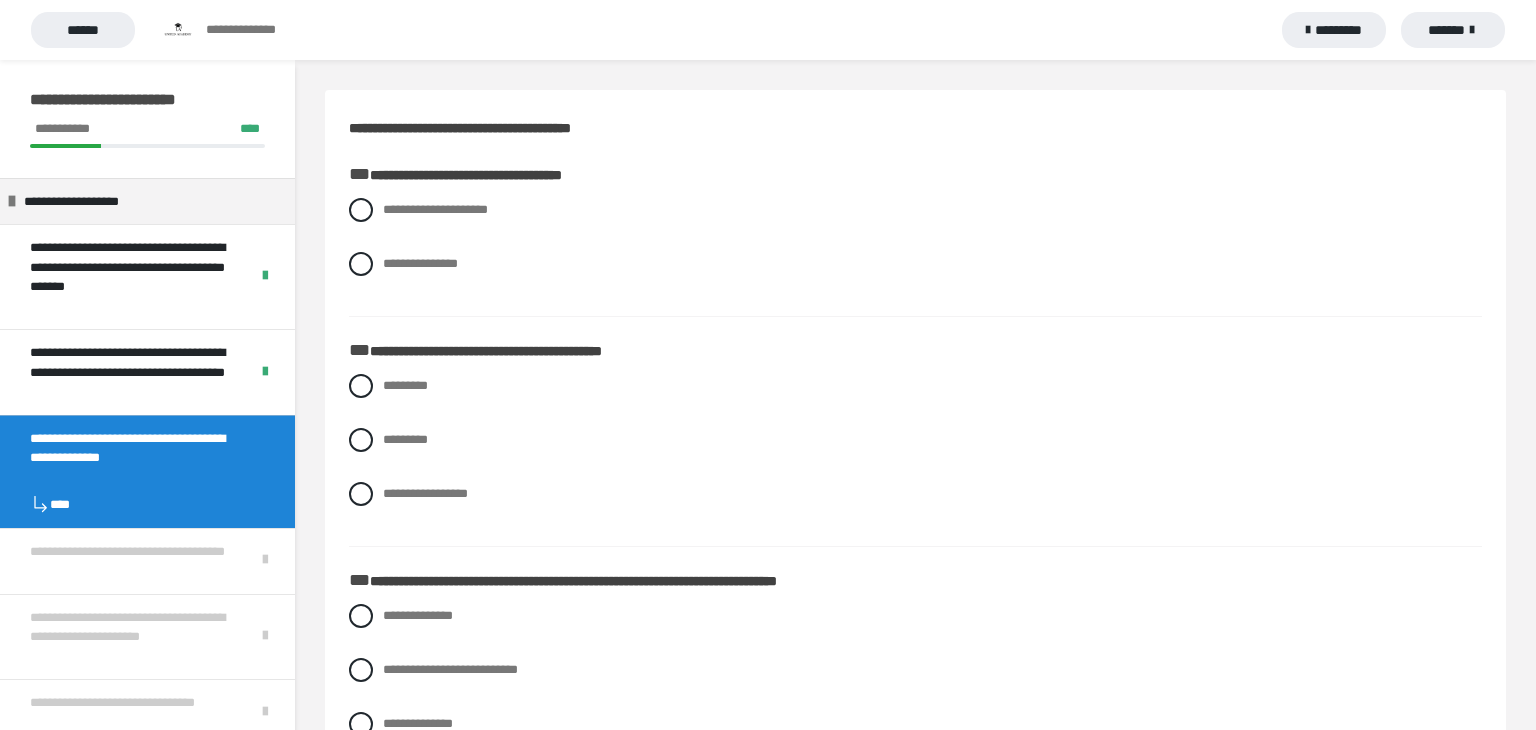 scroll, scrollTop: 0, scrollLeft: 0, axis: both 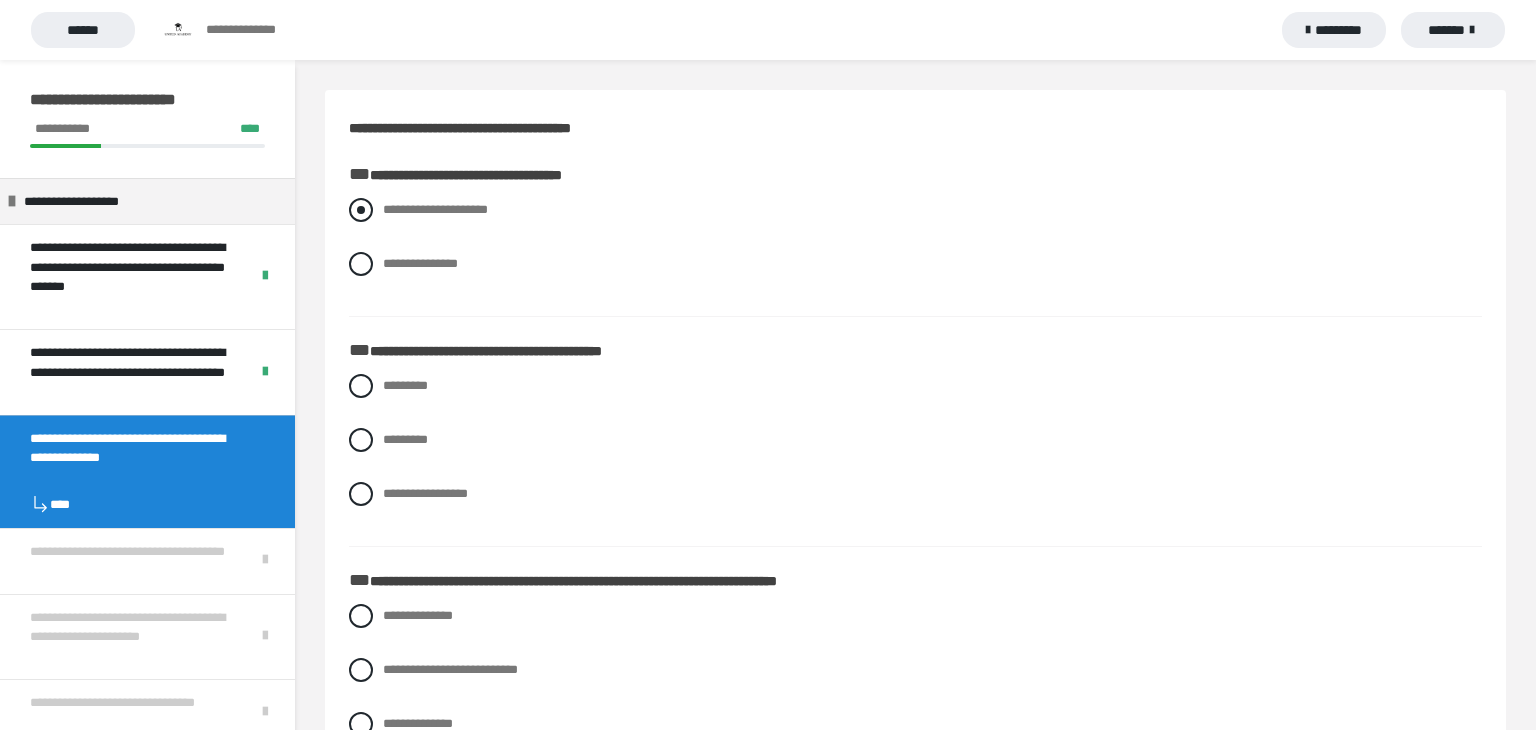 click at bounding box center (361, 210) 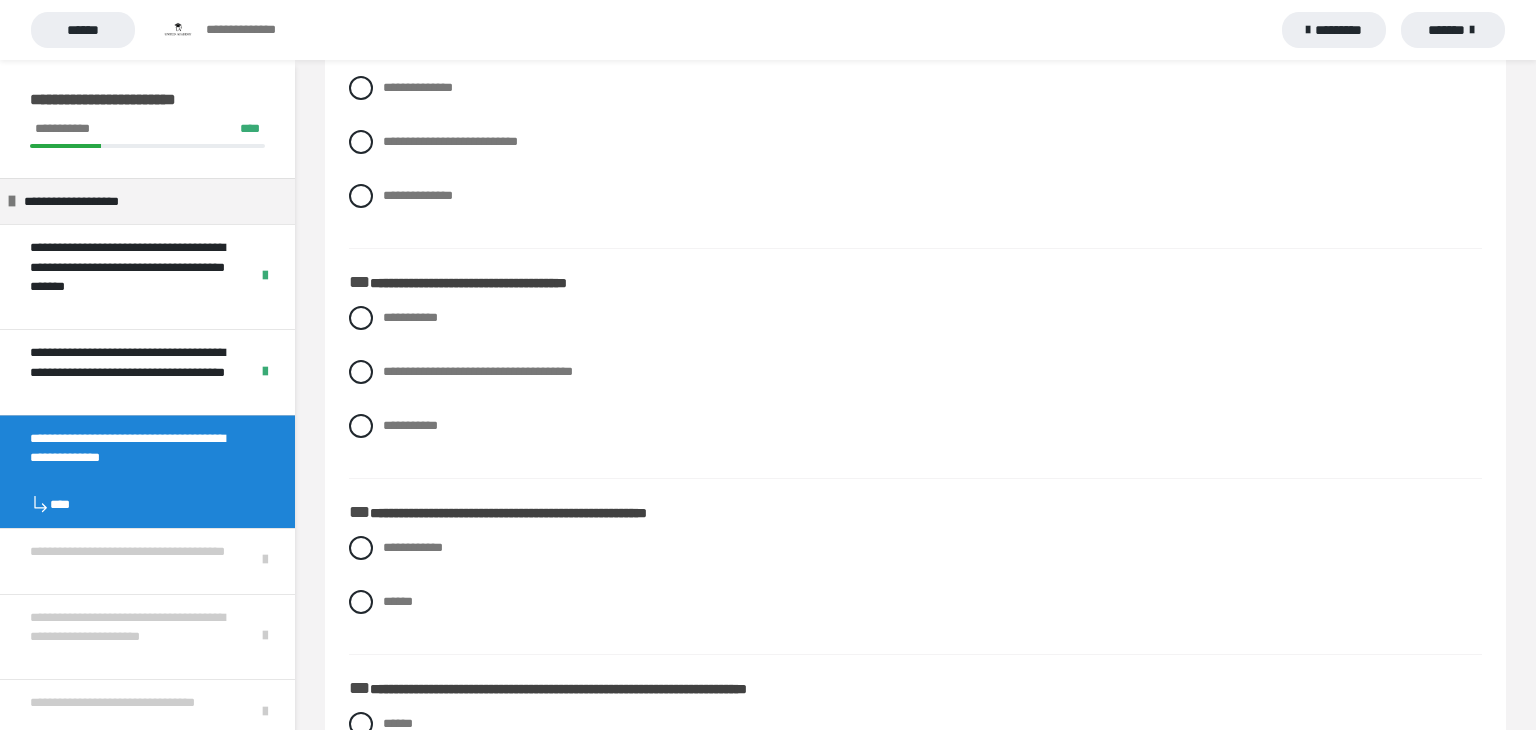 scroll, scrollTop: 522, scrollLeft: 0, axis: vertical 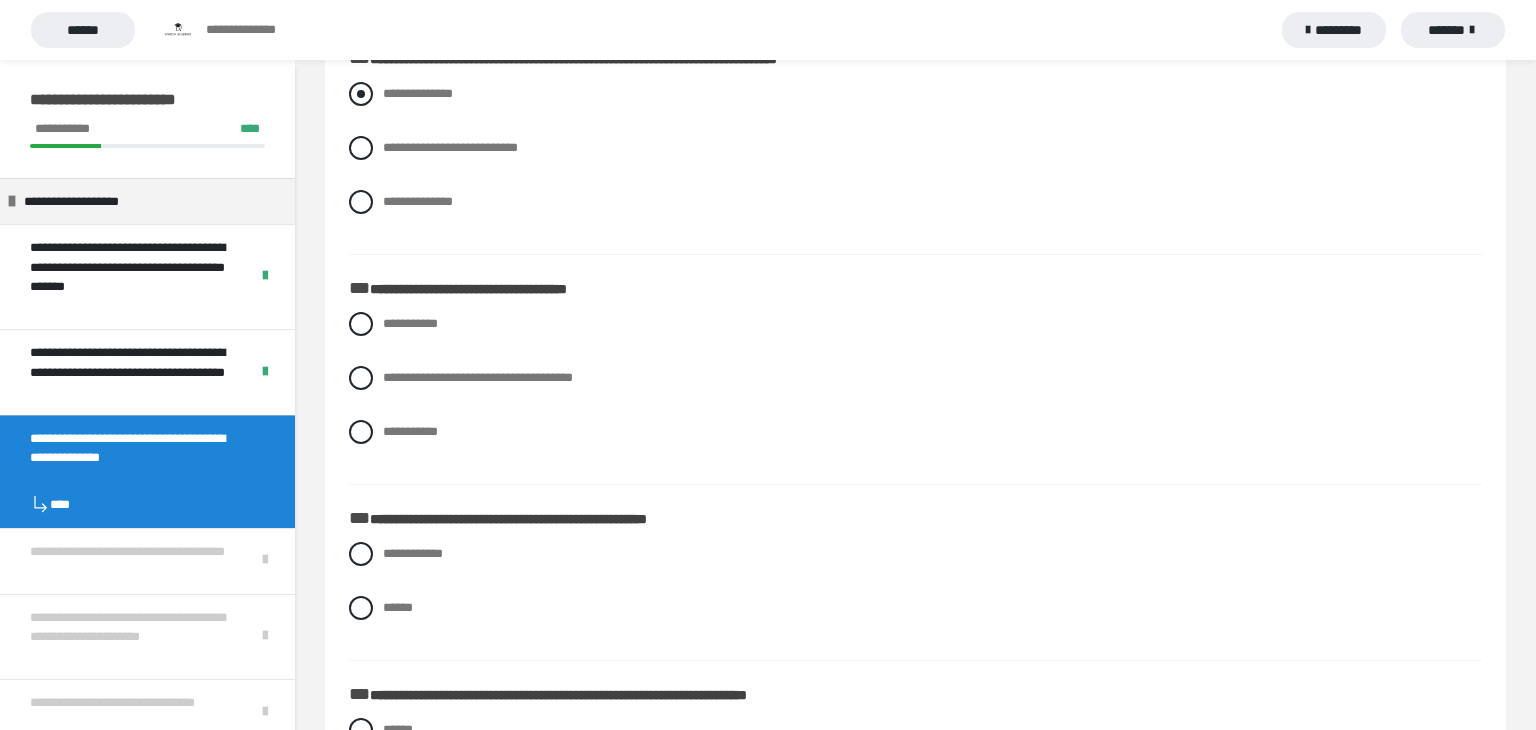 click on "**********" at bounding box center (915, 94) 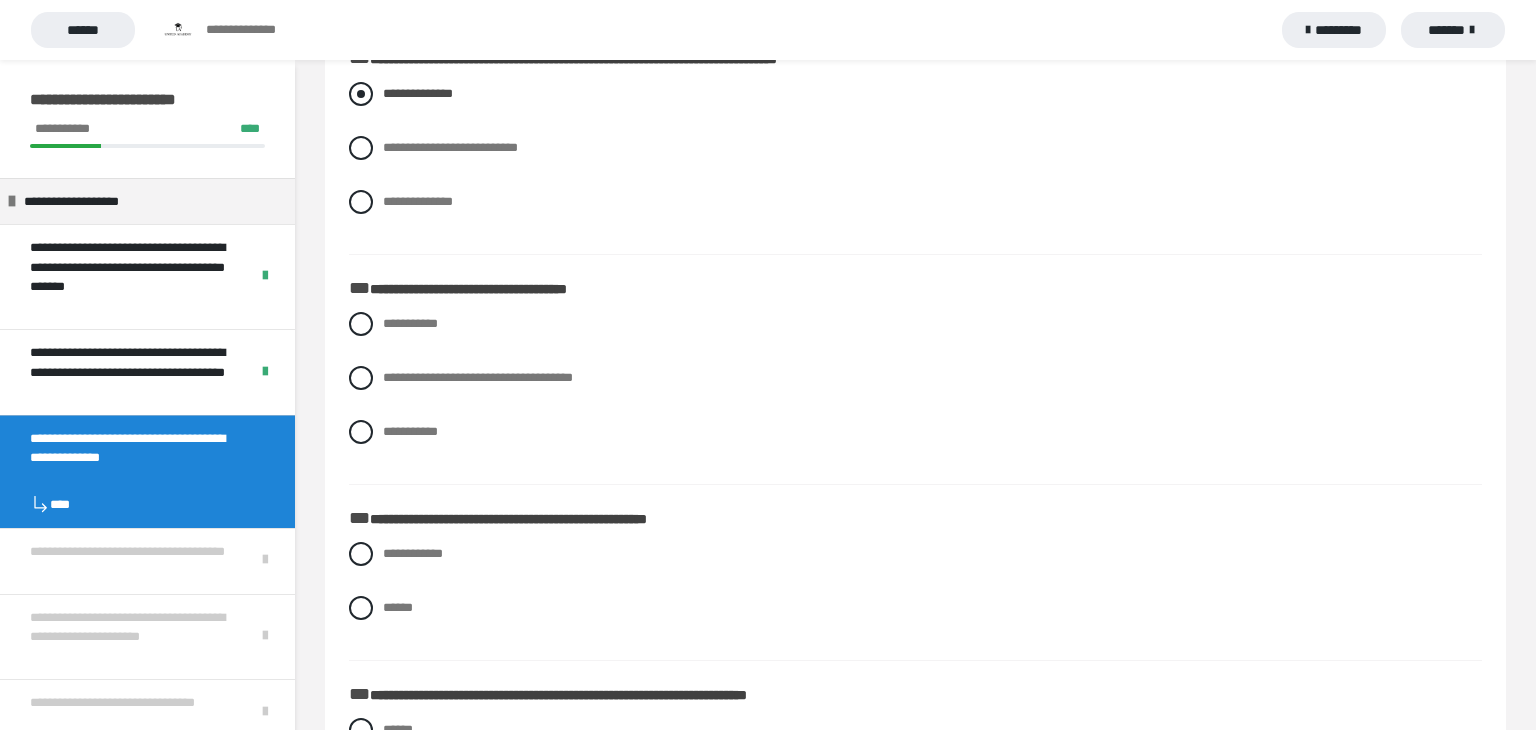 click at bounding box center [361, 94] 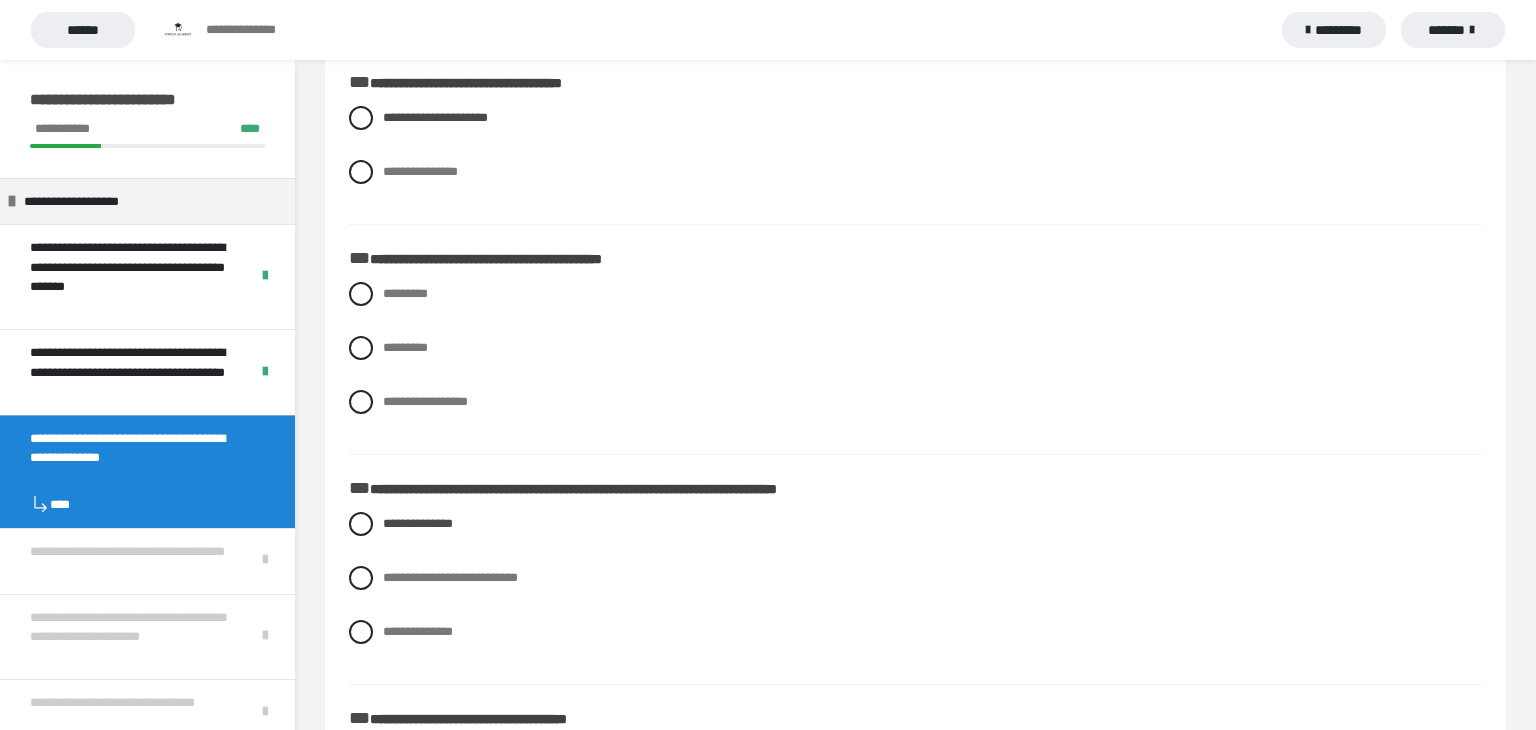 scroll, scrollTop: 90, scrollLeft: 0, axis: vertical 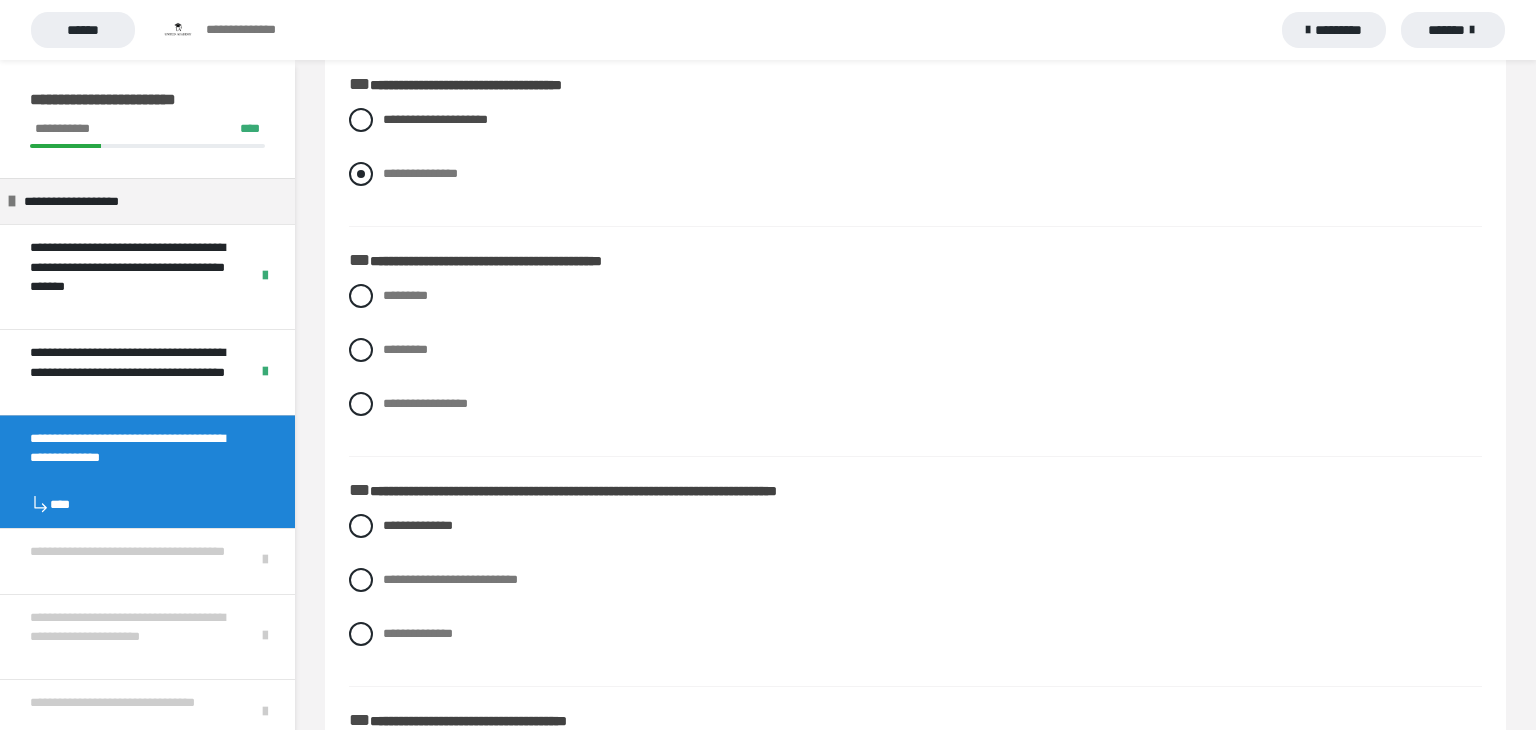 click at bounding box center (361, 174) 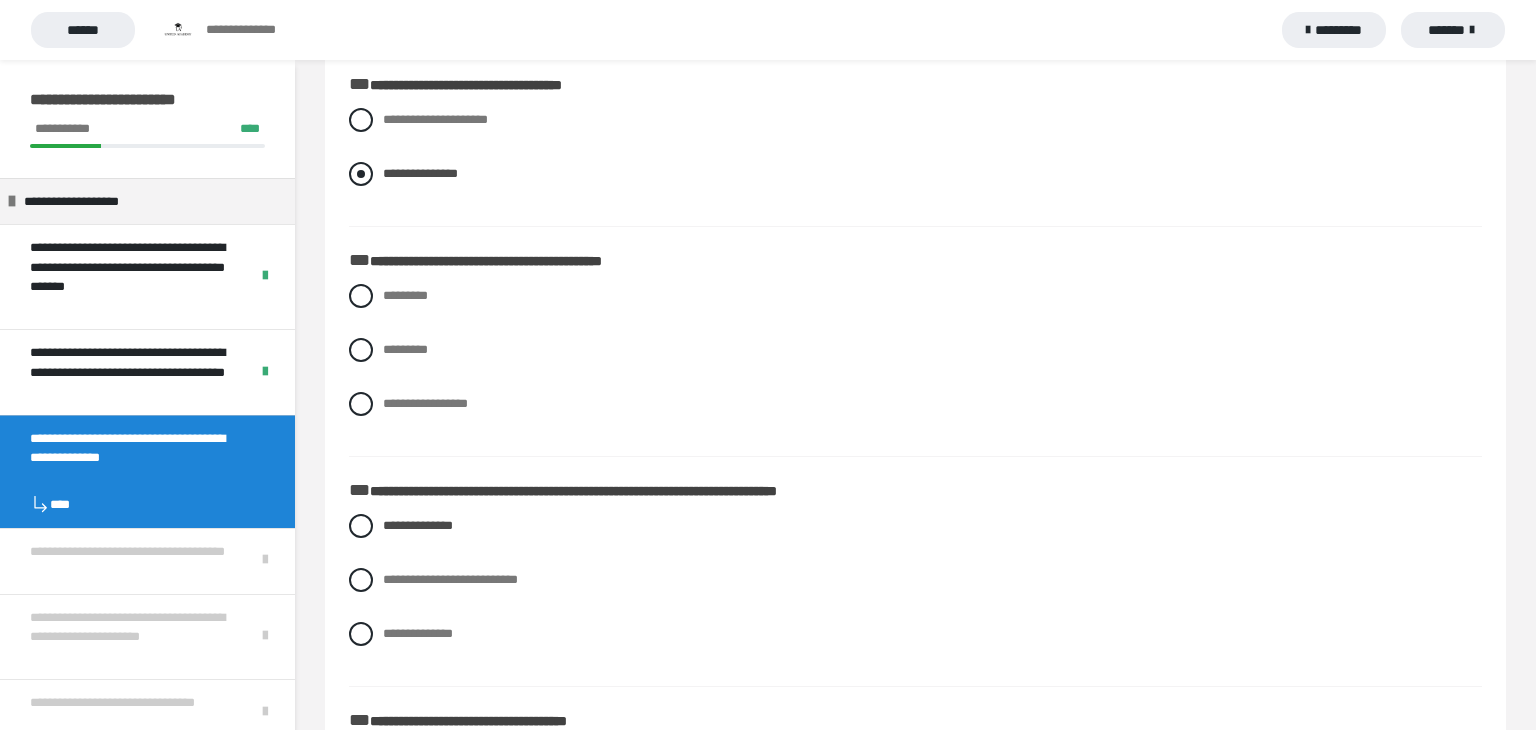 click at bounding box center [361, 174] 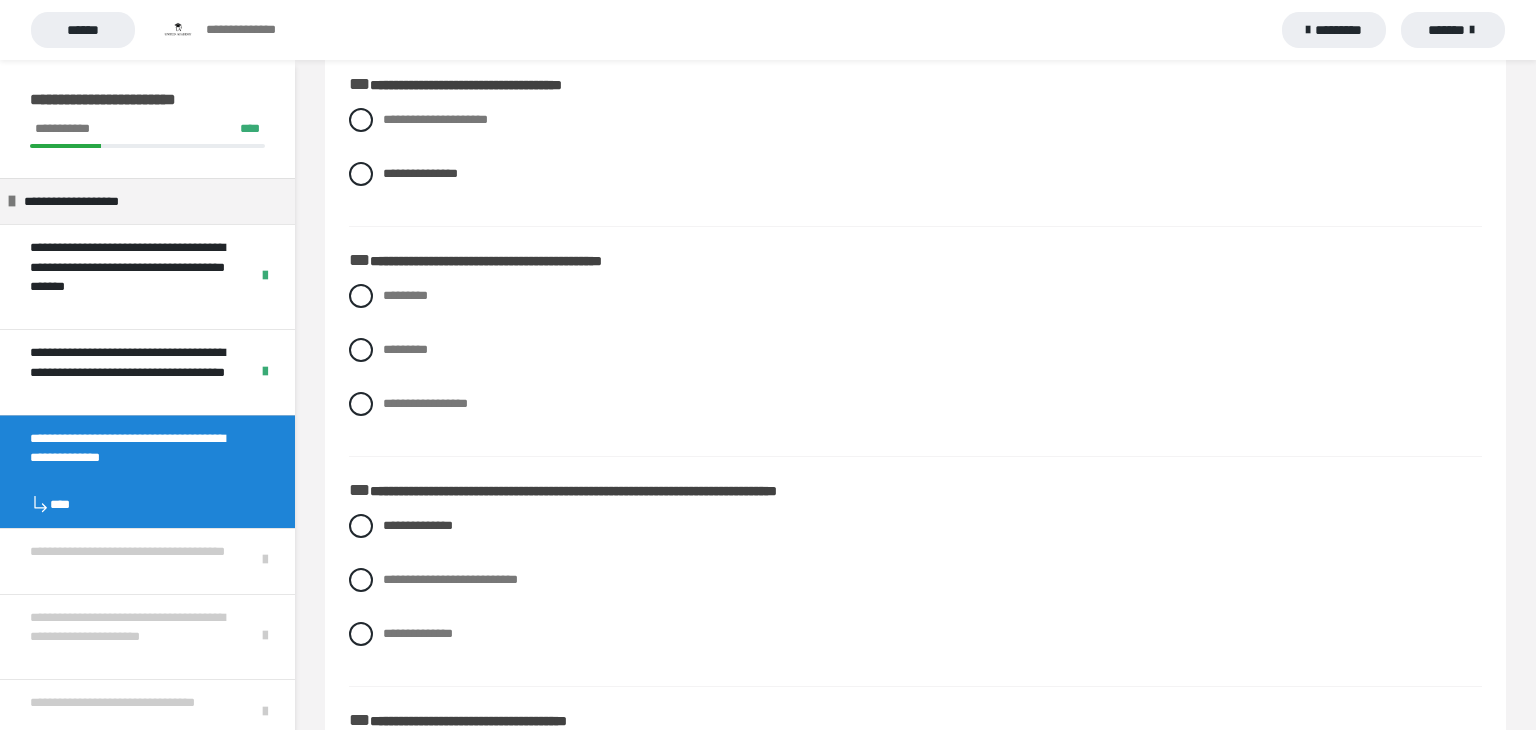click on "**********" at bounding box center (915, 162) 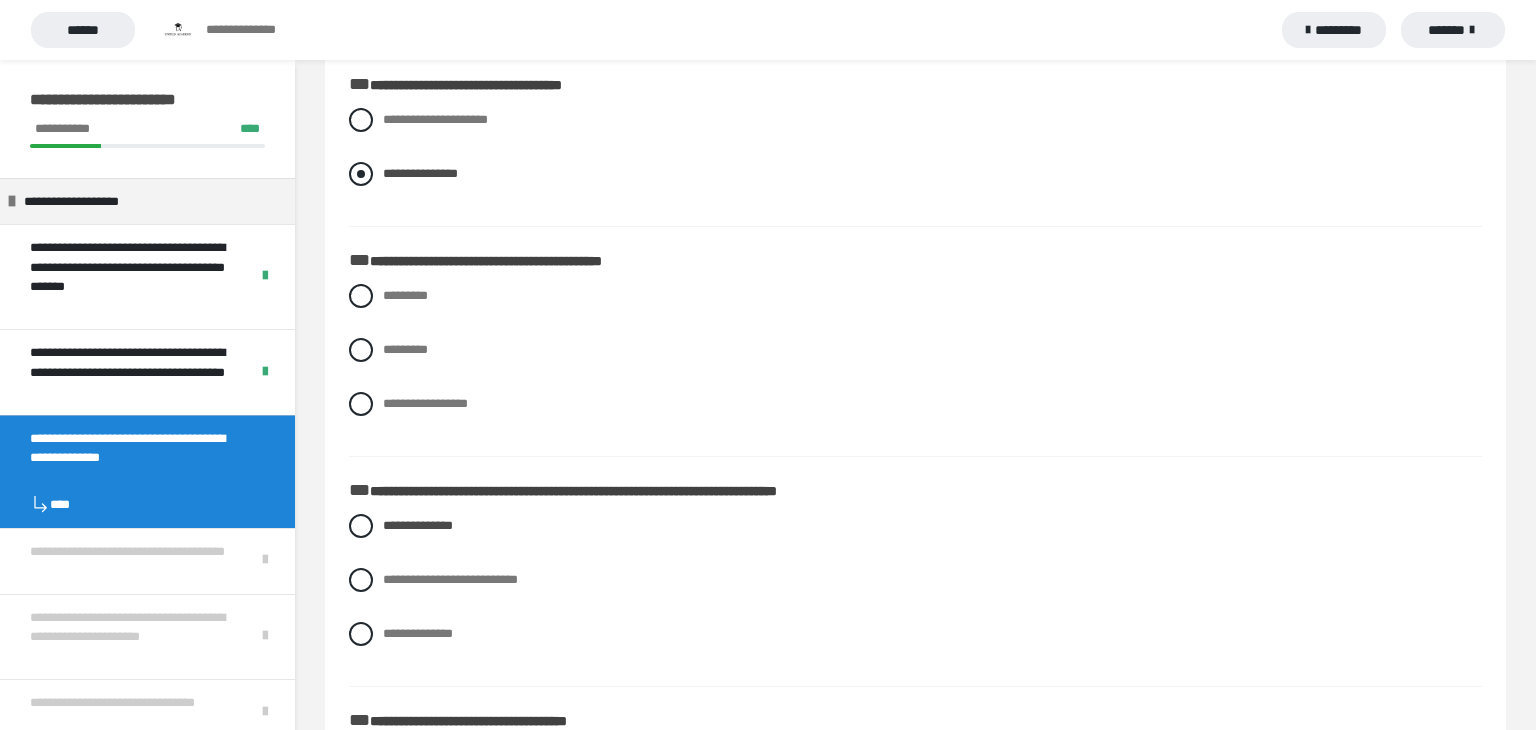 click on "**********" at bounding box center (915, 174) 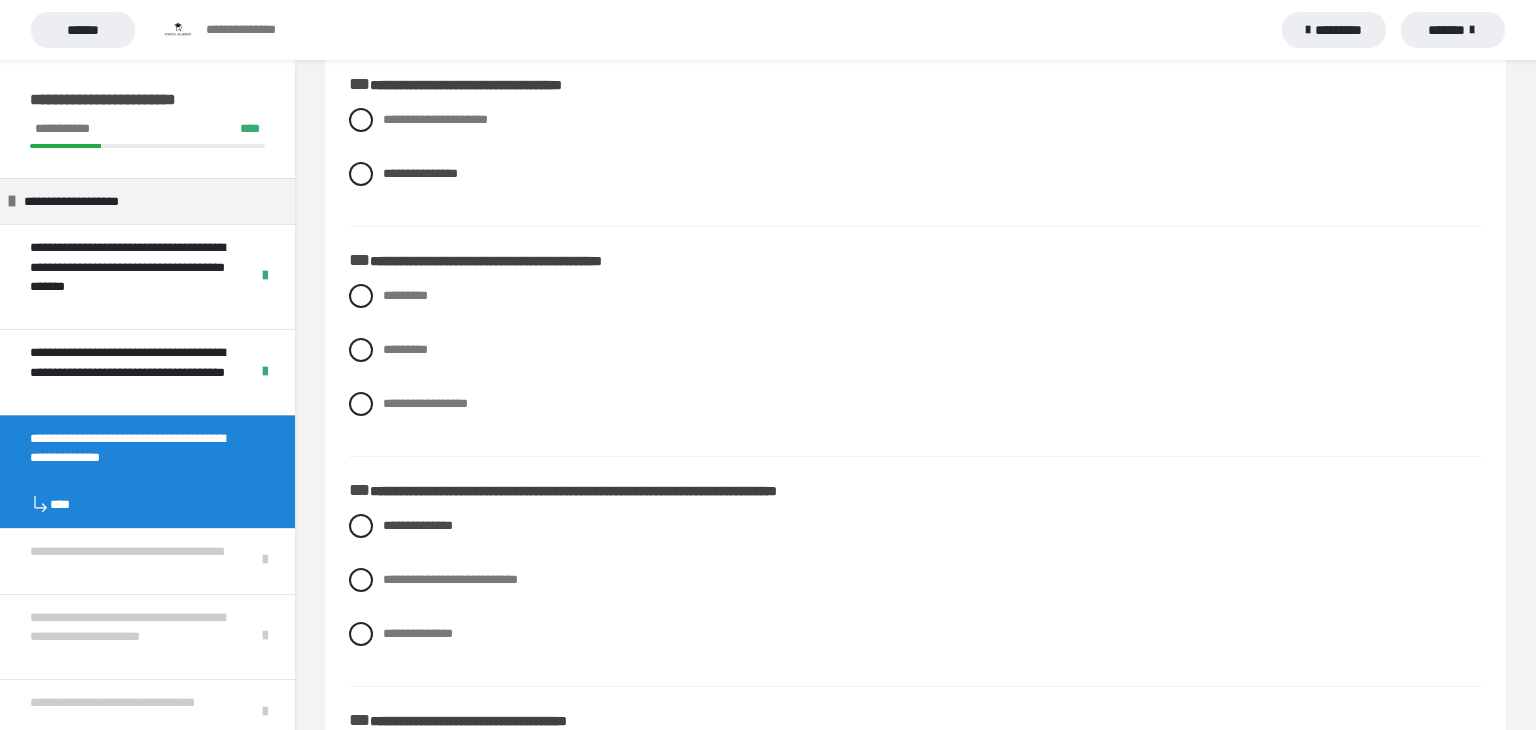 click on "**********" at bounding box center (915, 162) 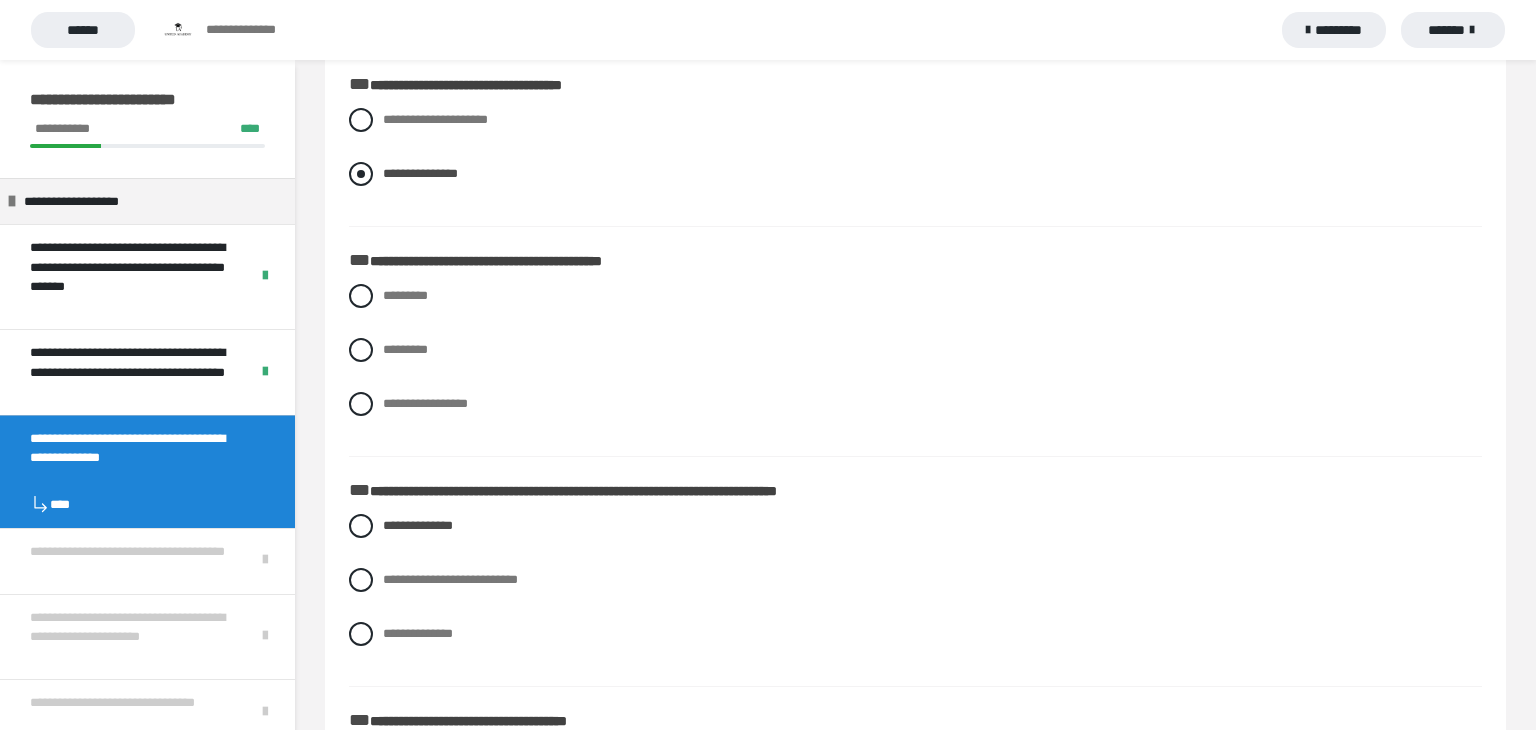 click at bounding box center (361, 174) 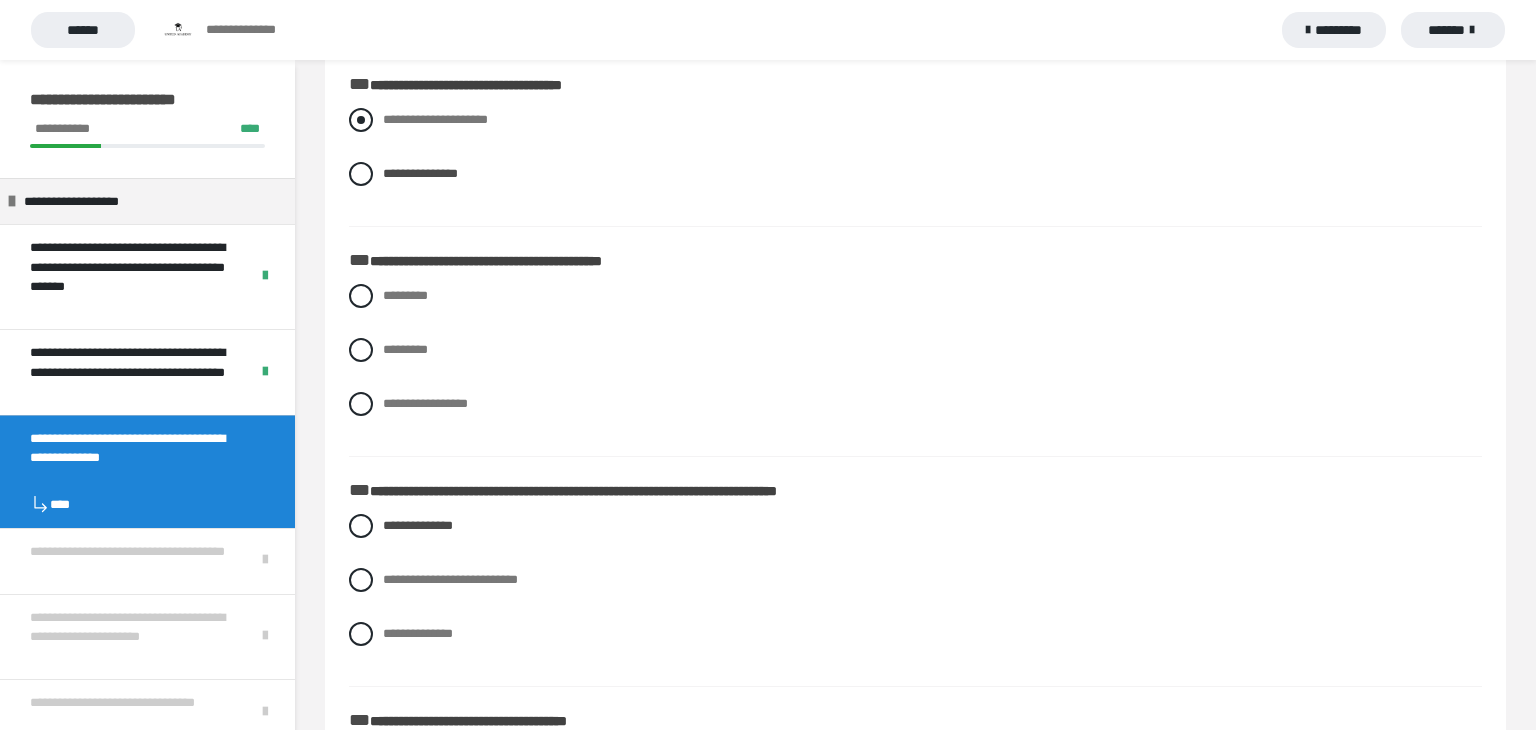click at bounding box center (361, 120) 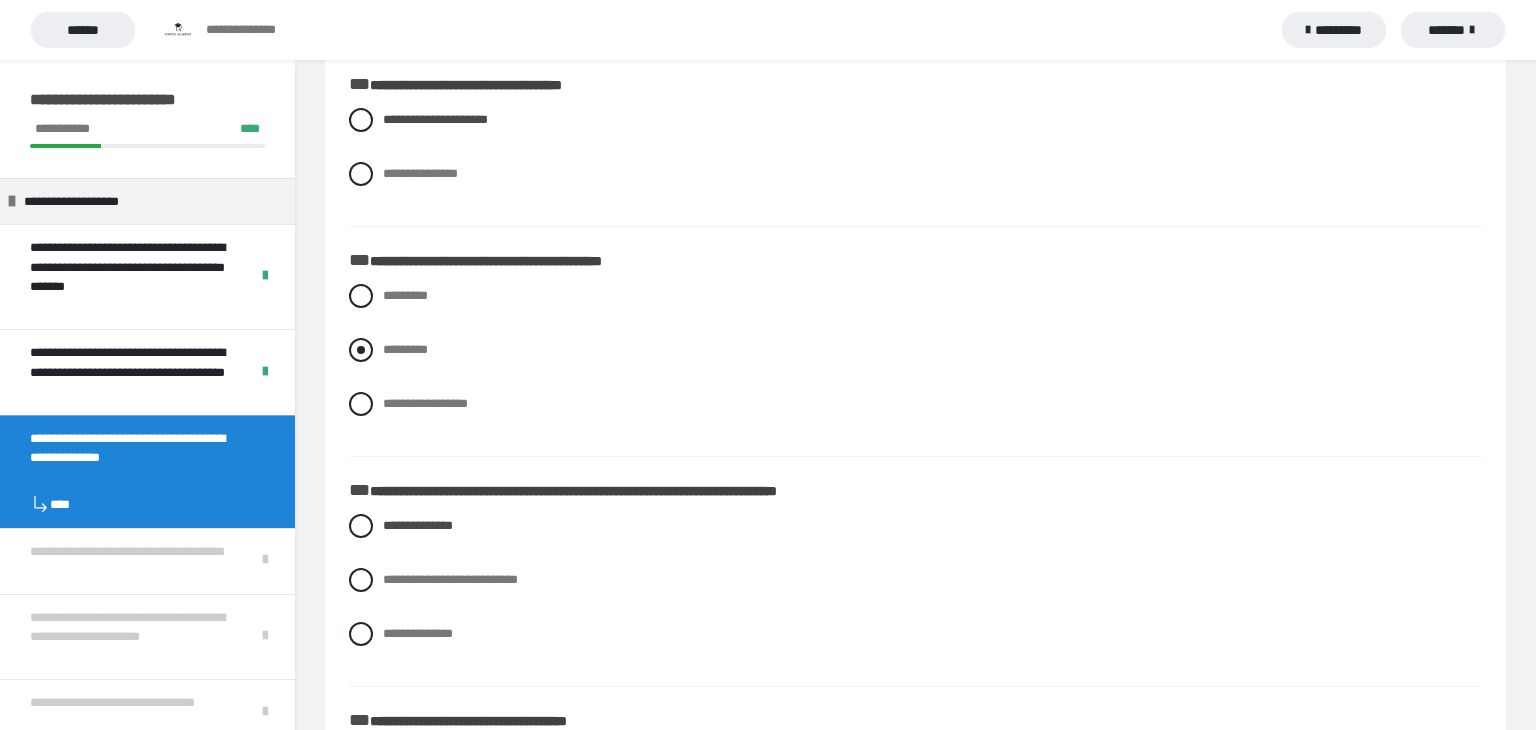 click at bounding box center [361, 350] 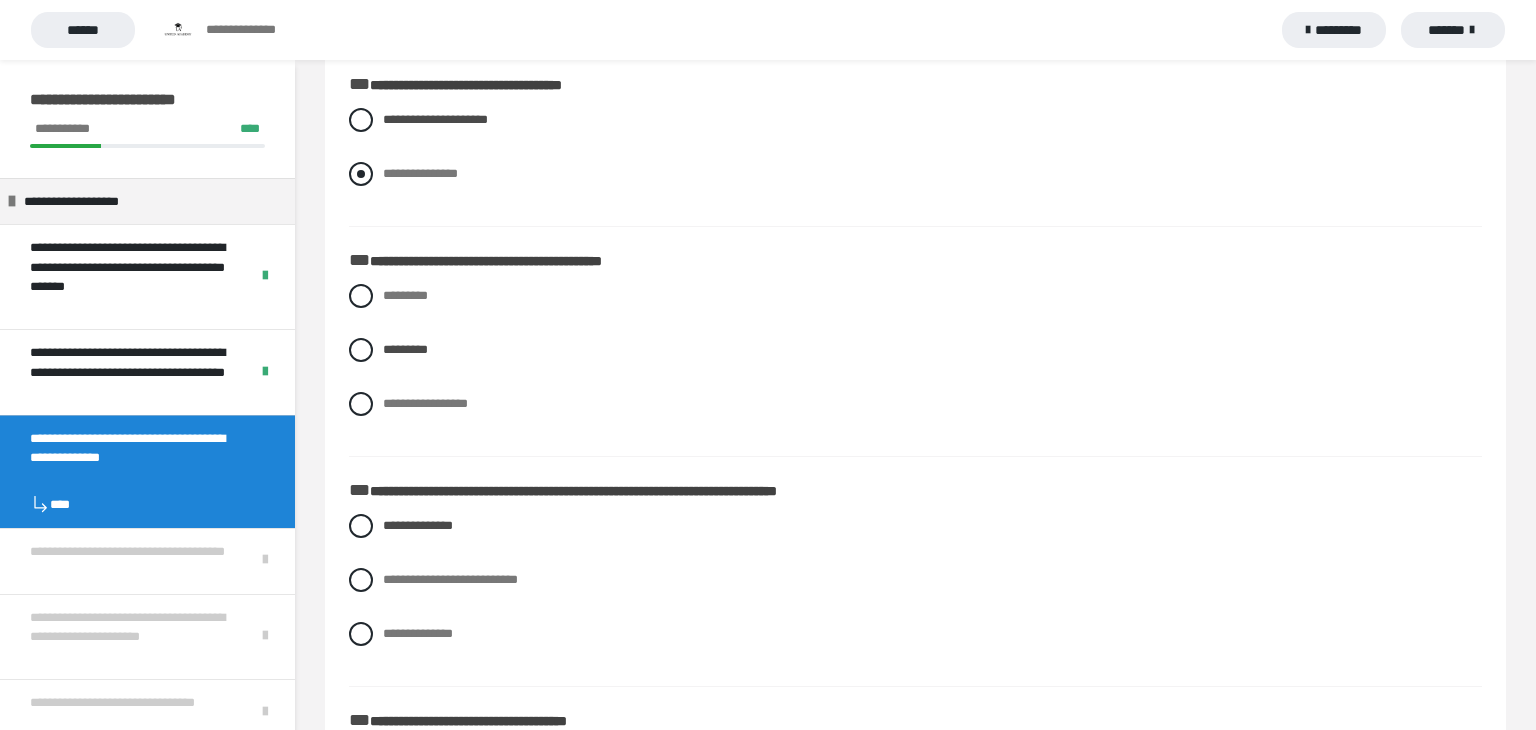 click at bounding box center (361, 174) 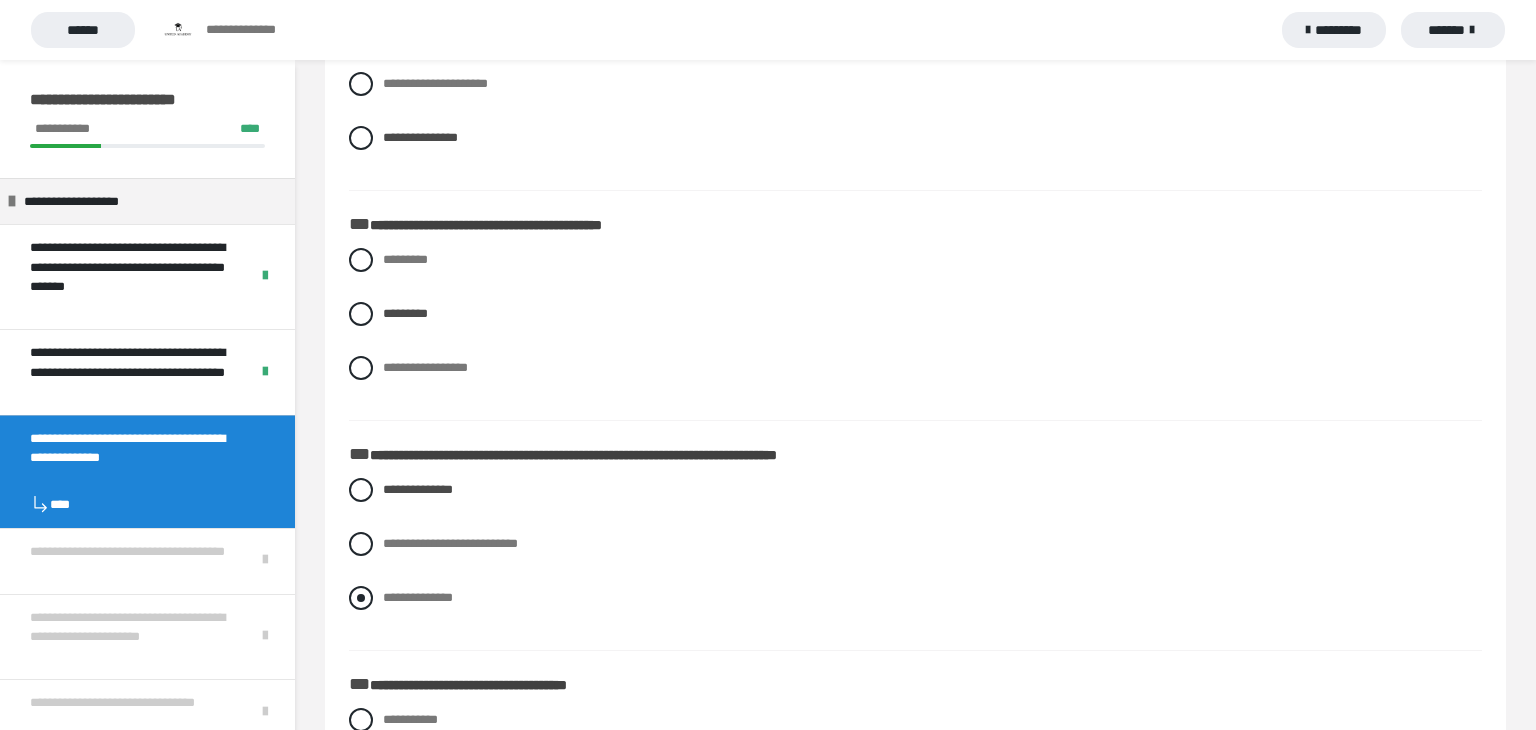 scroll, scrollTop: 136, scrollLeft: 0, axis: vertical 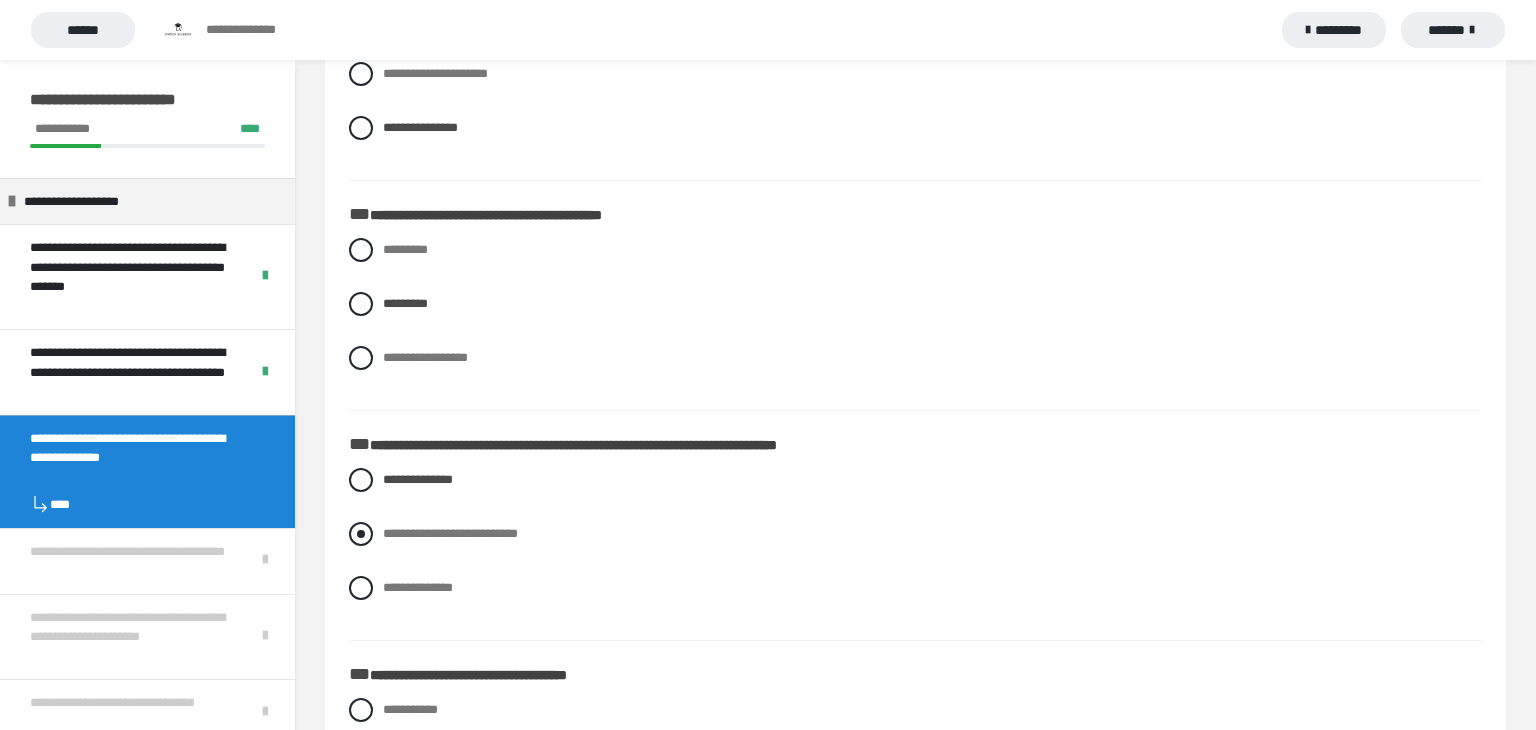 click at bounding box center (361, 534) 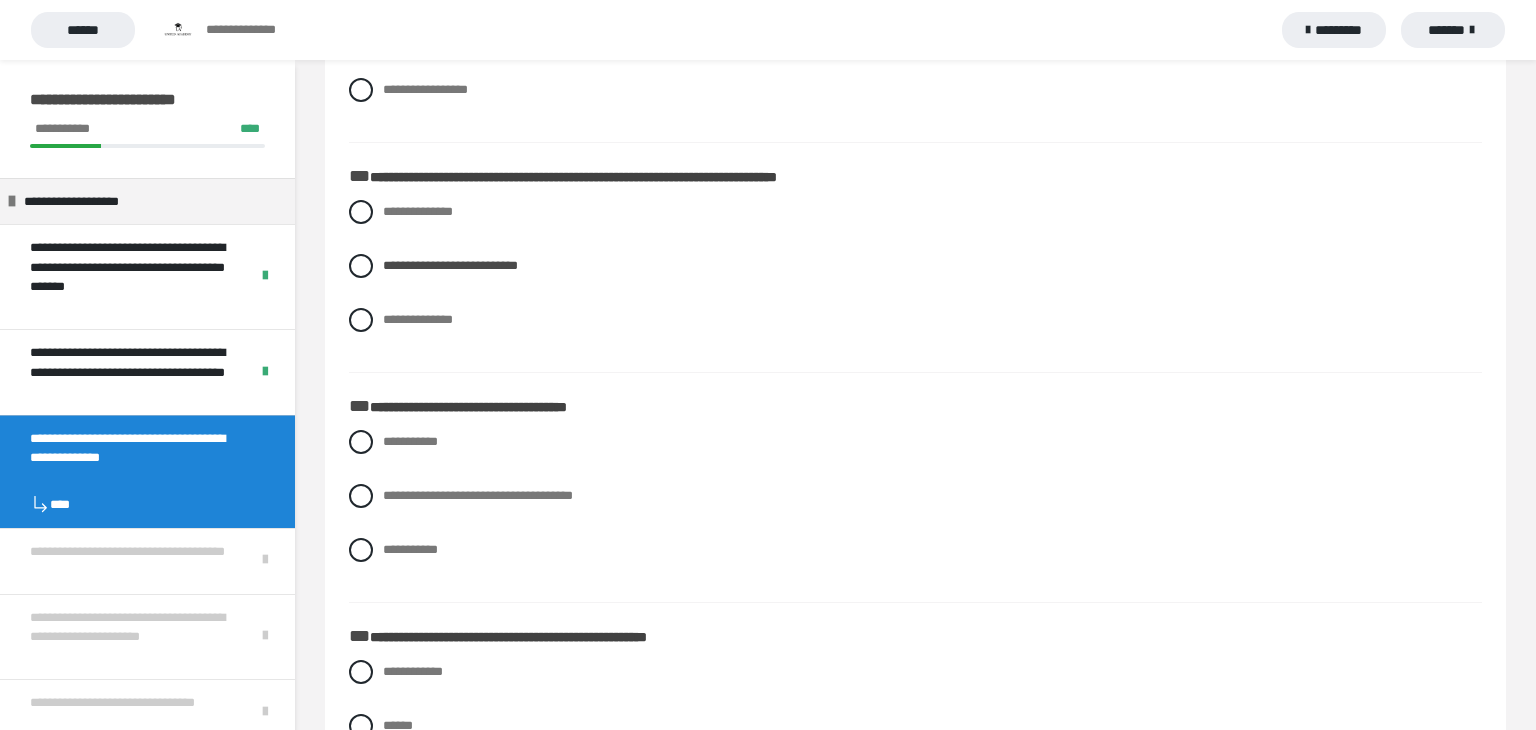 scroll, scrollTop: 406, scrollLeft: 0, axis: vertical 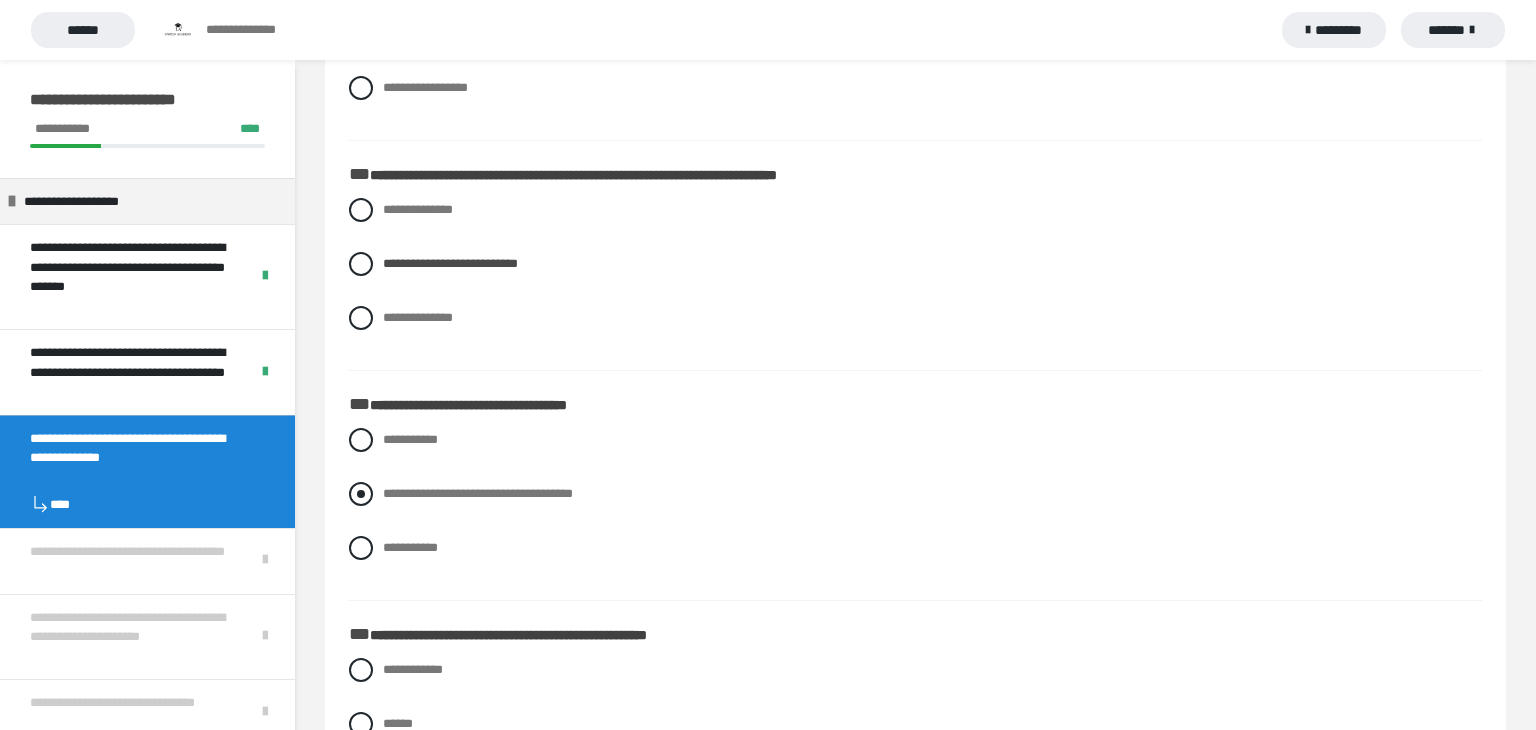 click at bounding box center [361, 494] 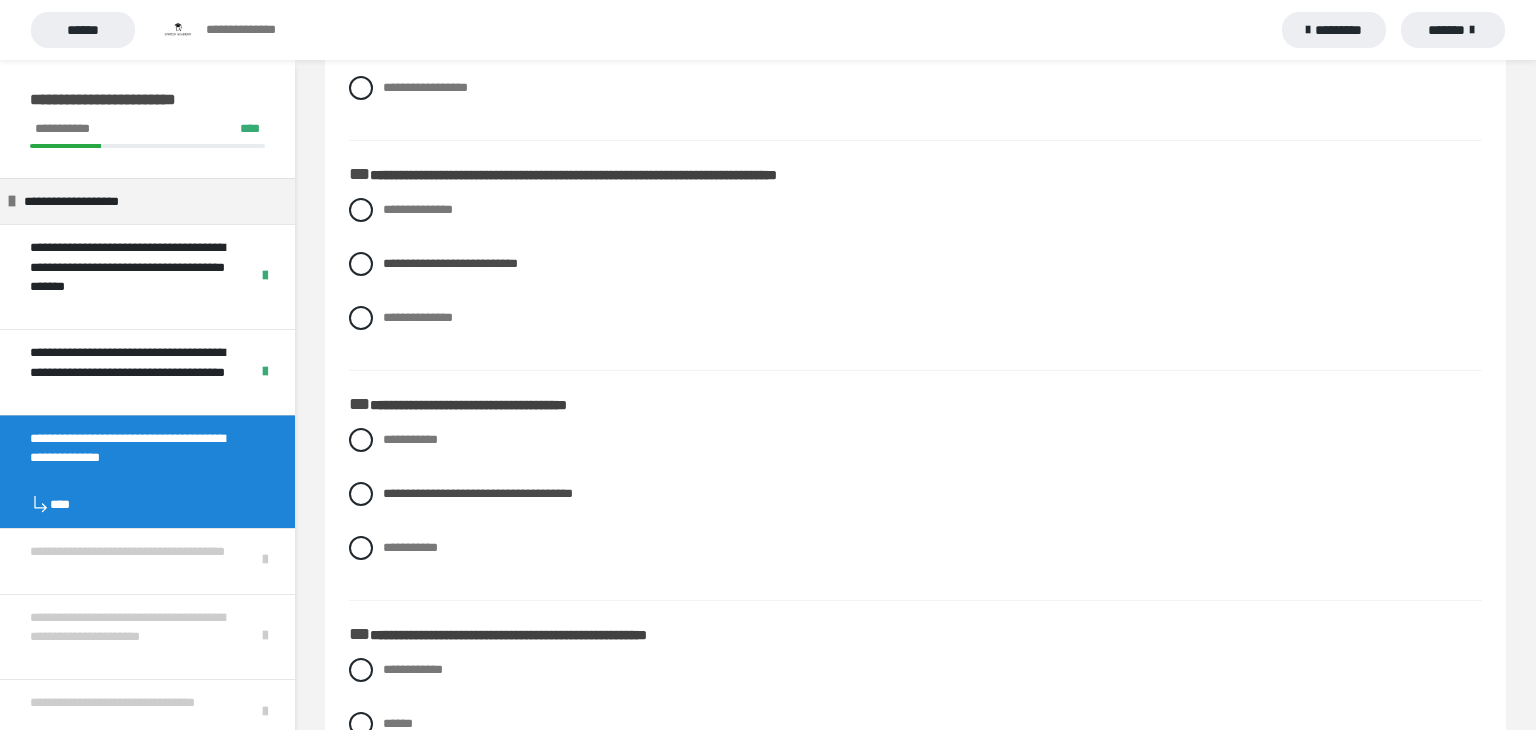 scroll, scrollTop: 456, scrollLeft: 0, axis: vertical 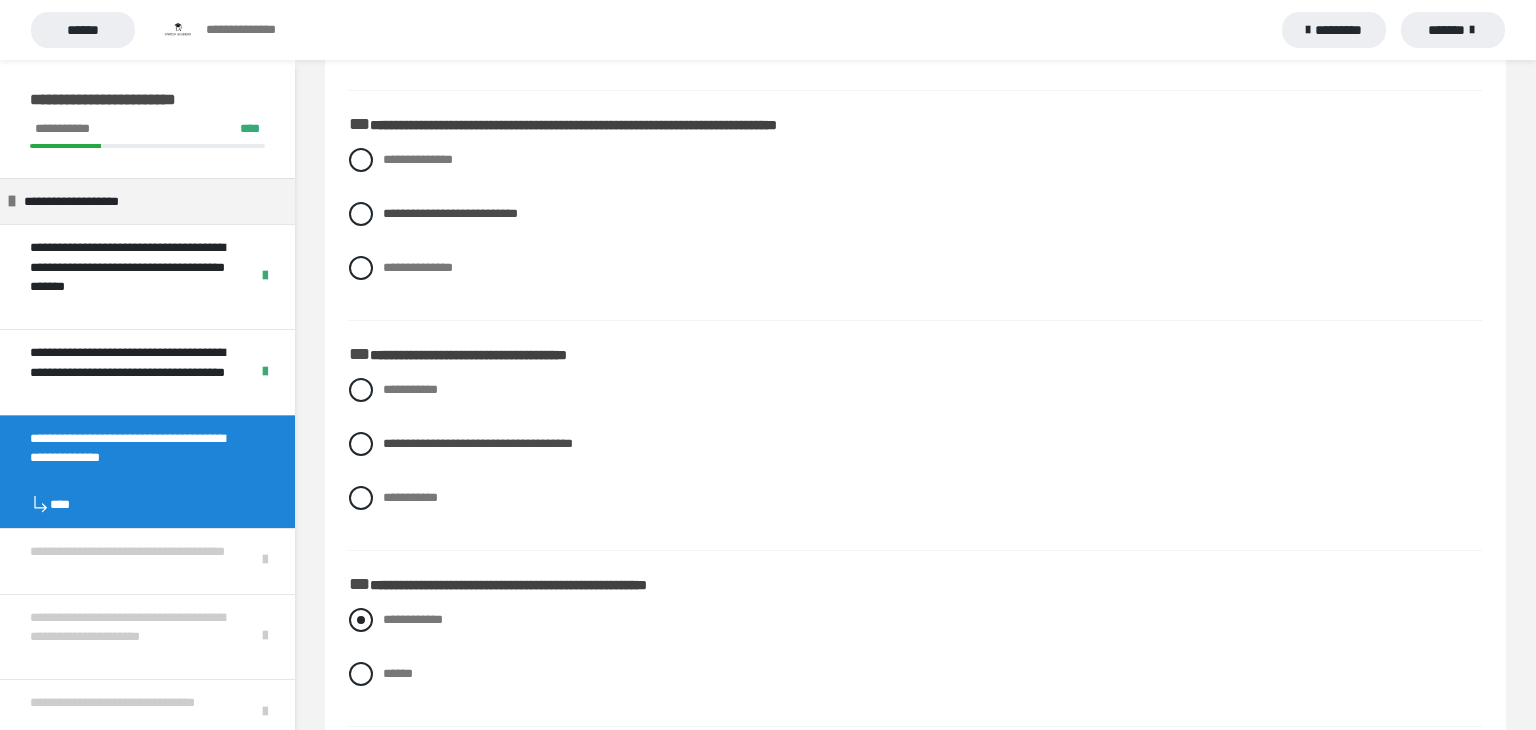 click at bounding box center (361, 620) 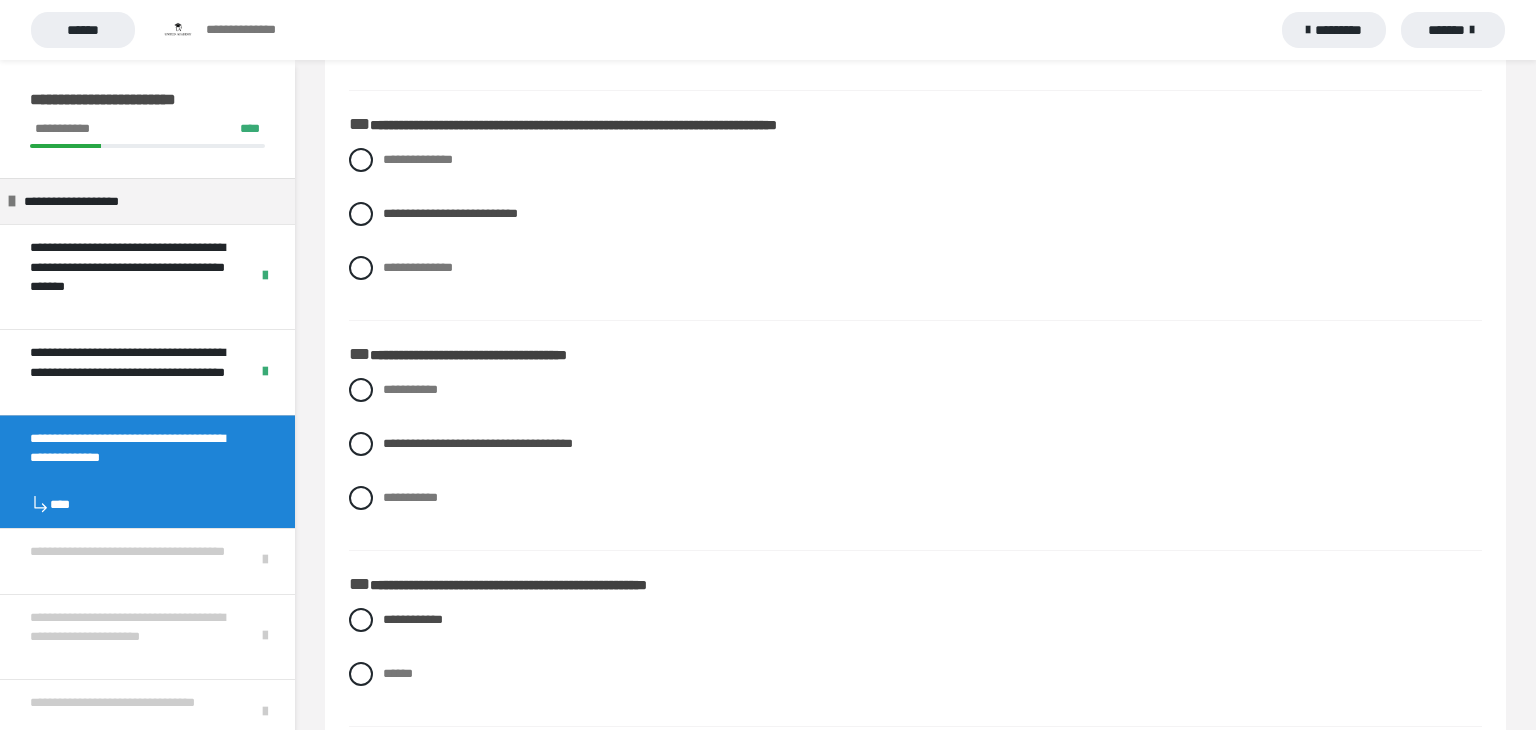 scroll, scrollTop: 484, scrollLeft: 0, axis: vertical 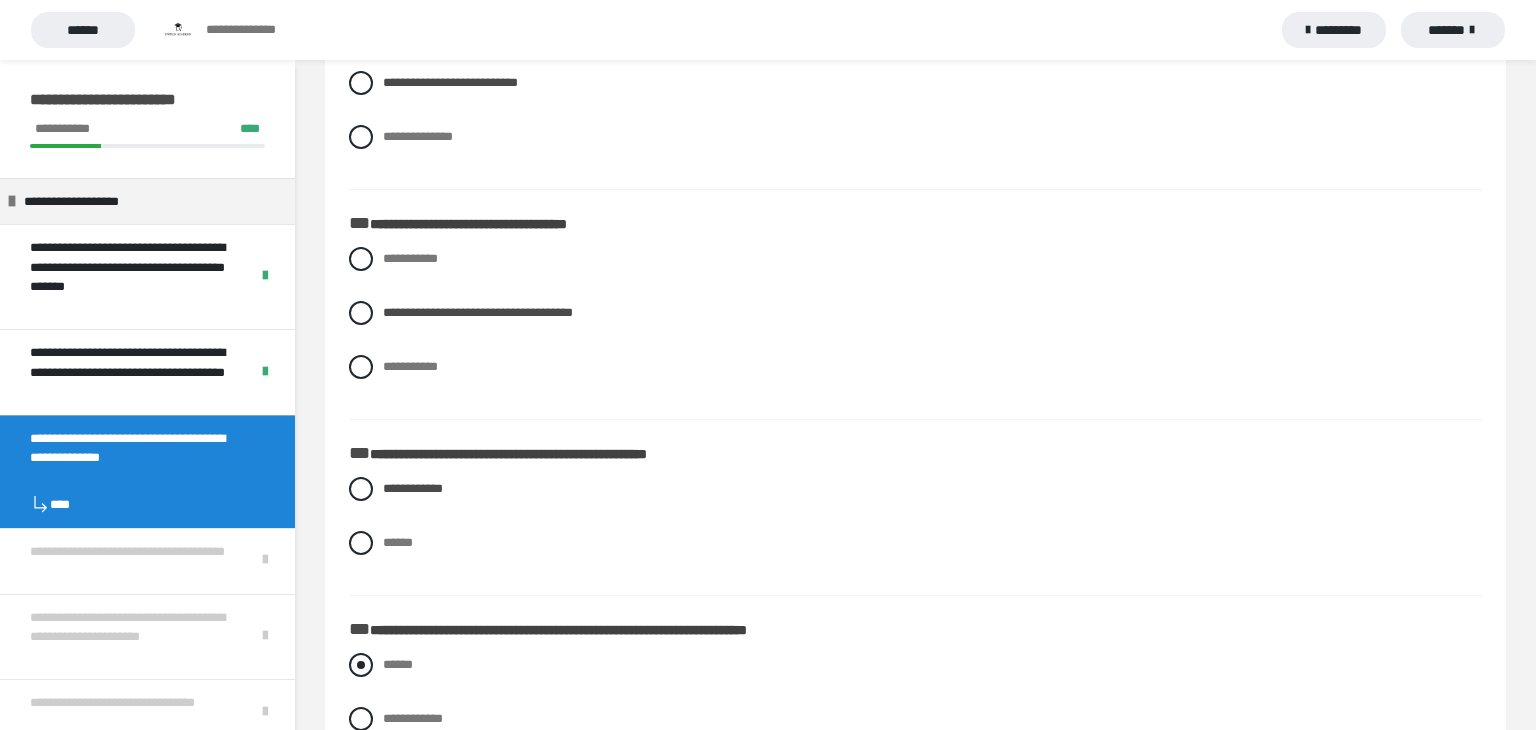 click at bounding box center [361, 665] 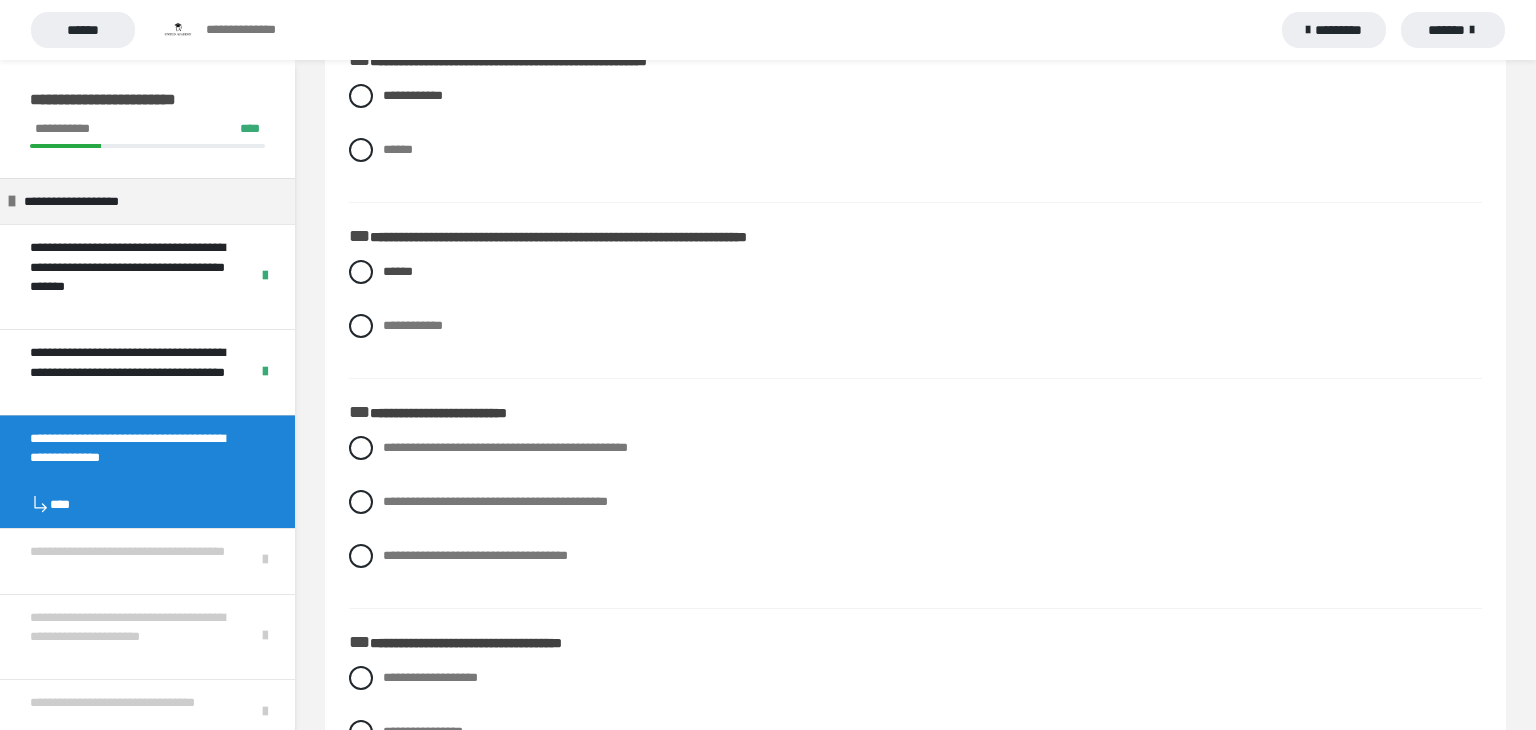 scroll, scrollTop: 980, scrollLeft: 0, axis: vertical 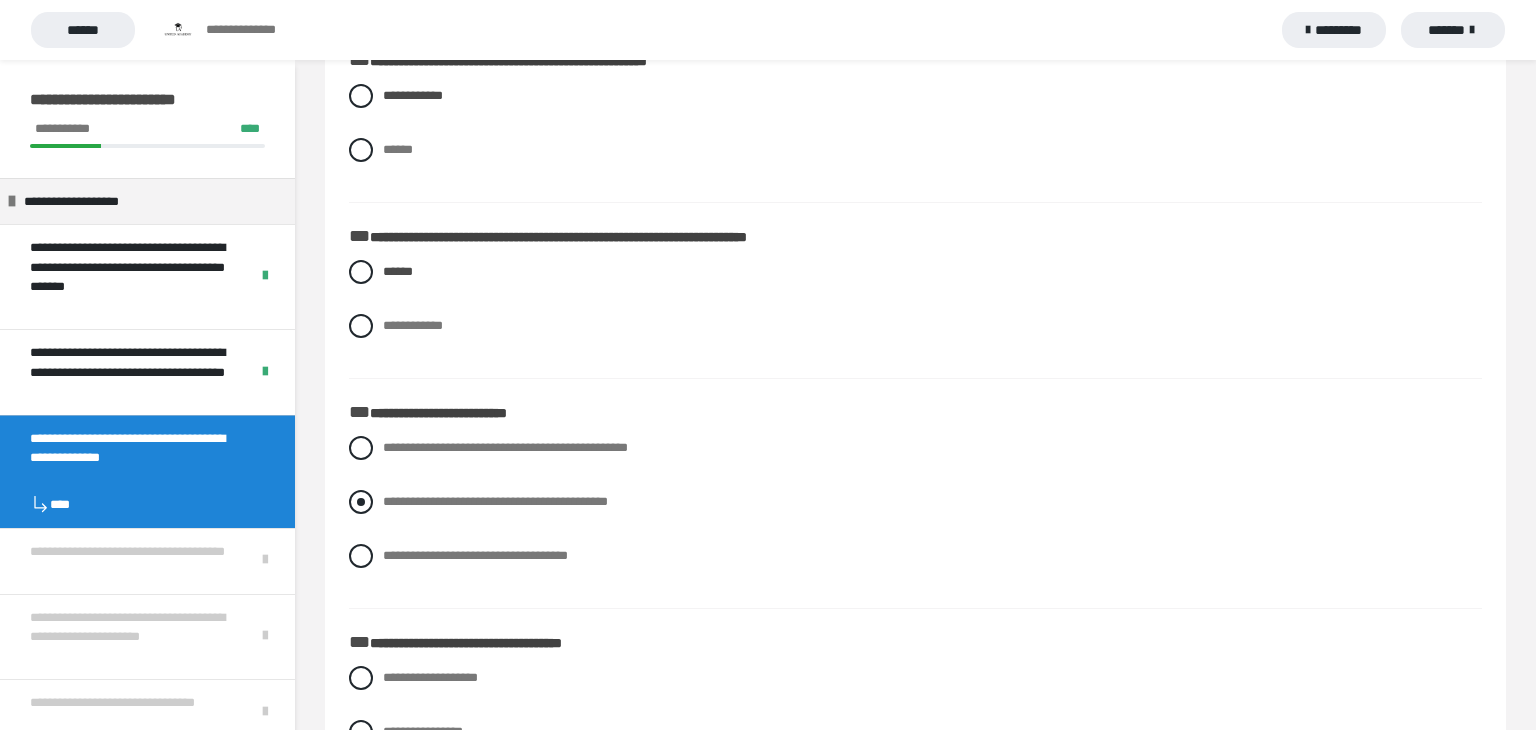 click at bounding box center (361, 502) 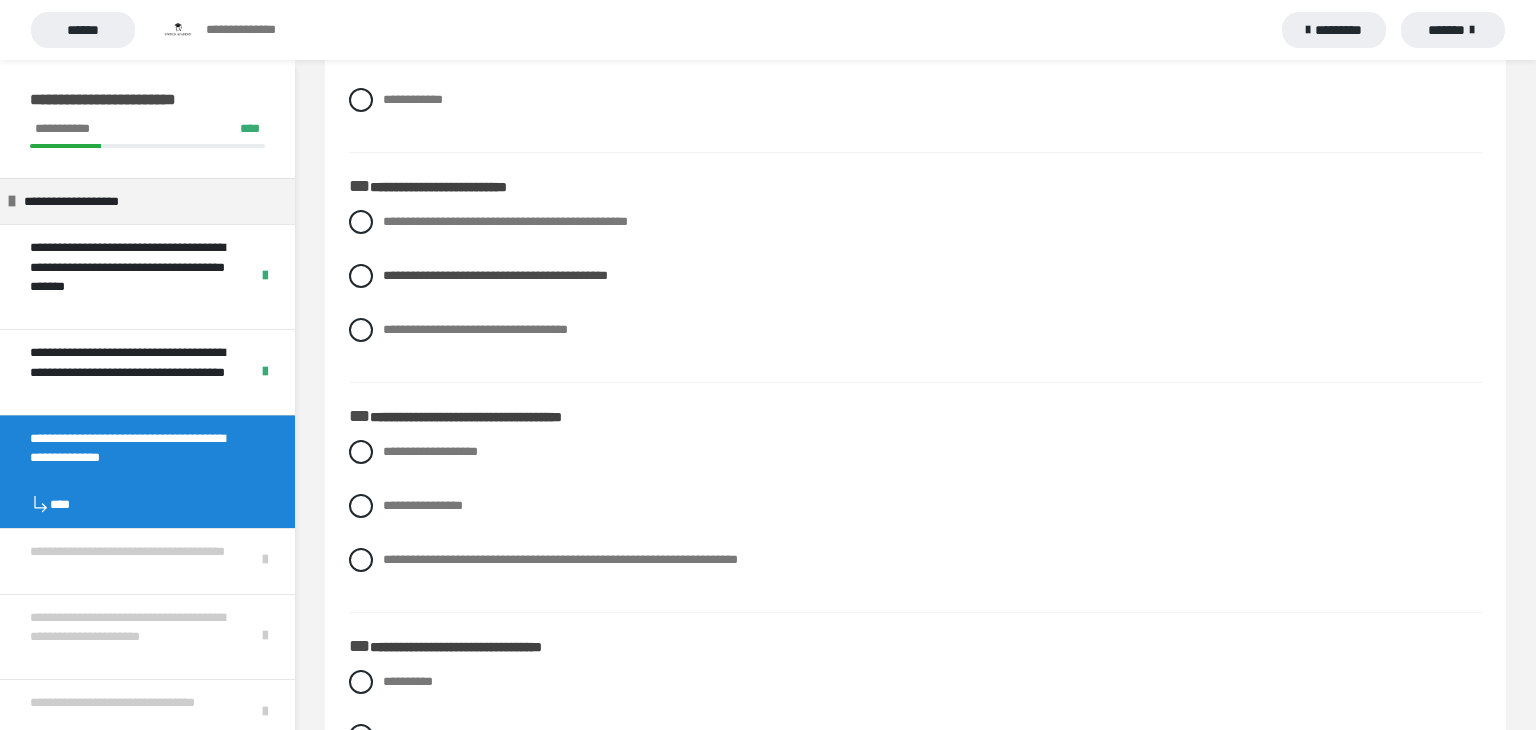 scroll, scrollTop: 1213, scrollLeft: 0, axis: vertical 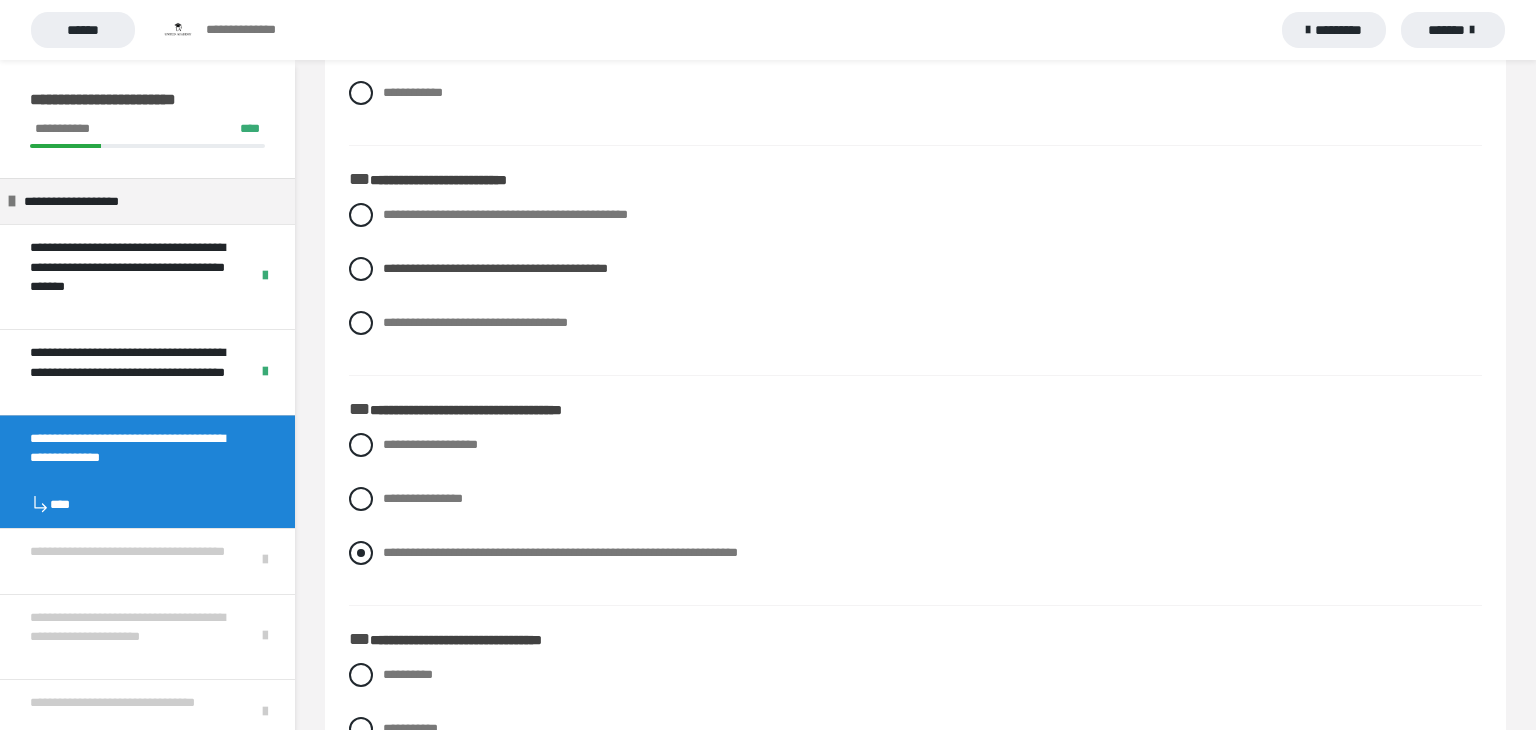 click at bounding box center [361, 553] 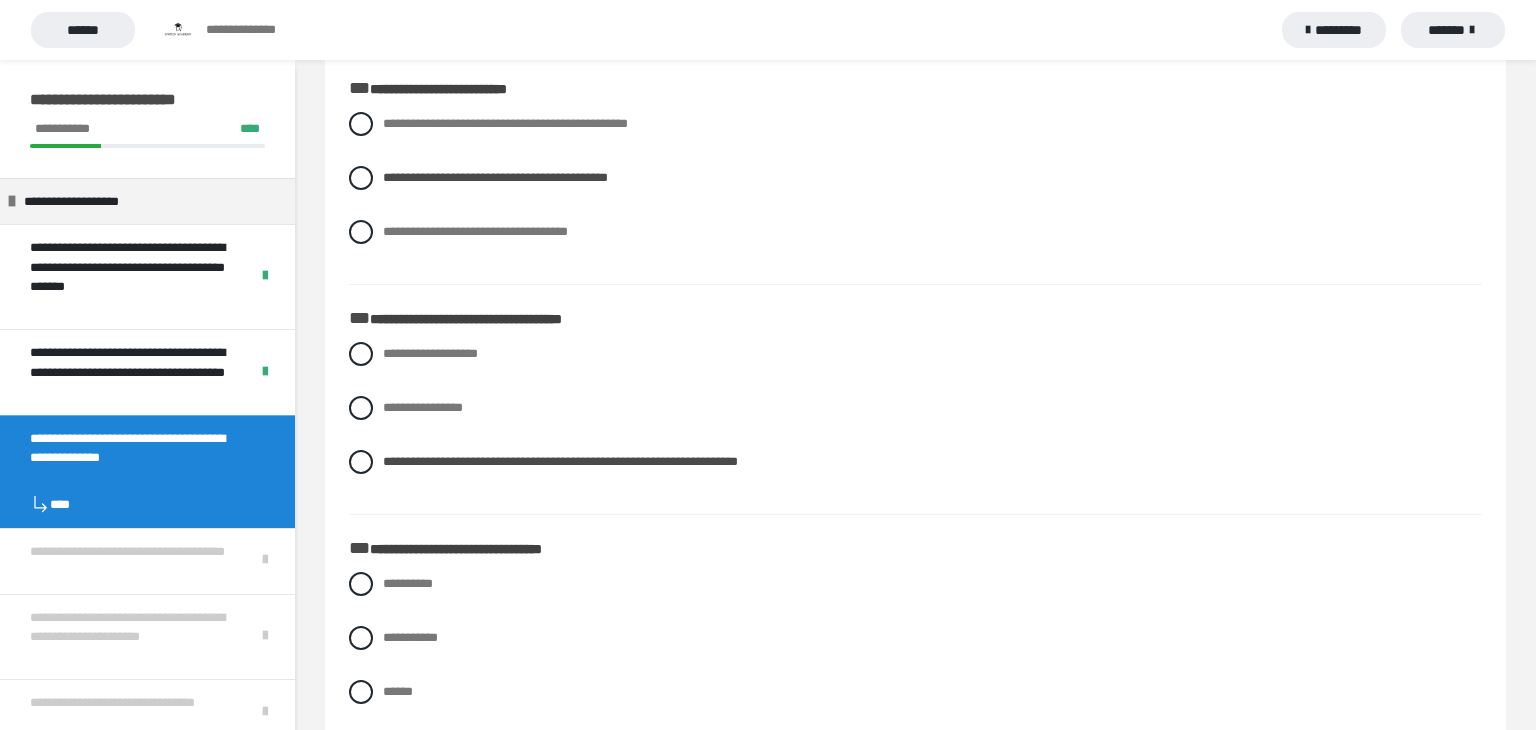 scroll, scrollTop: 1312, scrollLeft: 0, axis: vertical 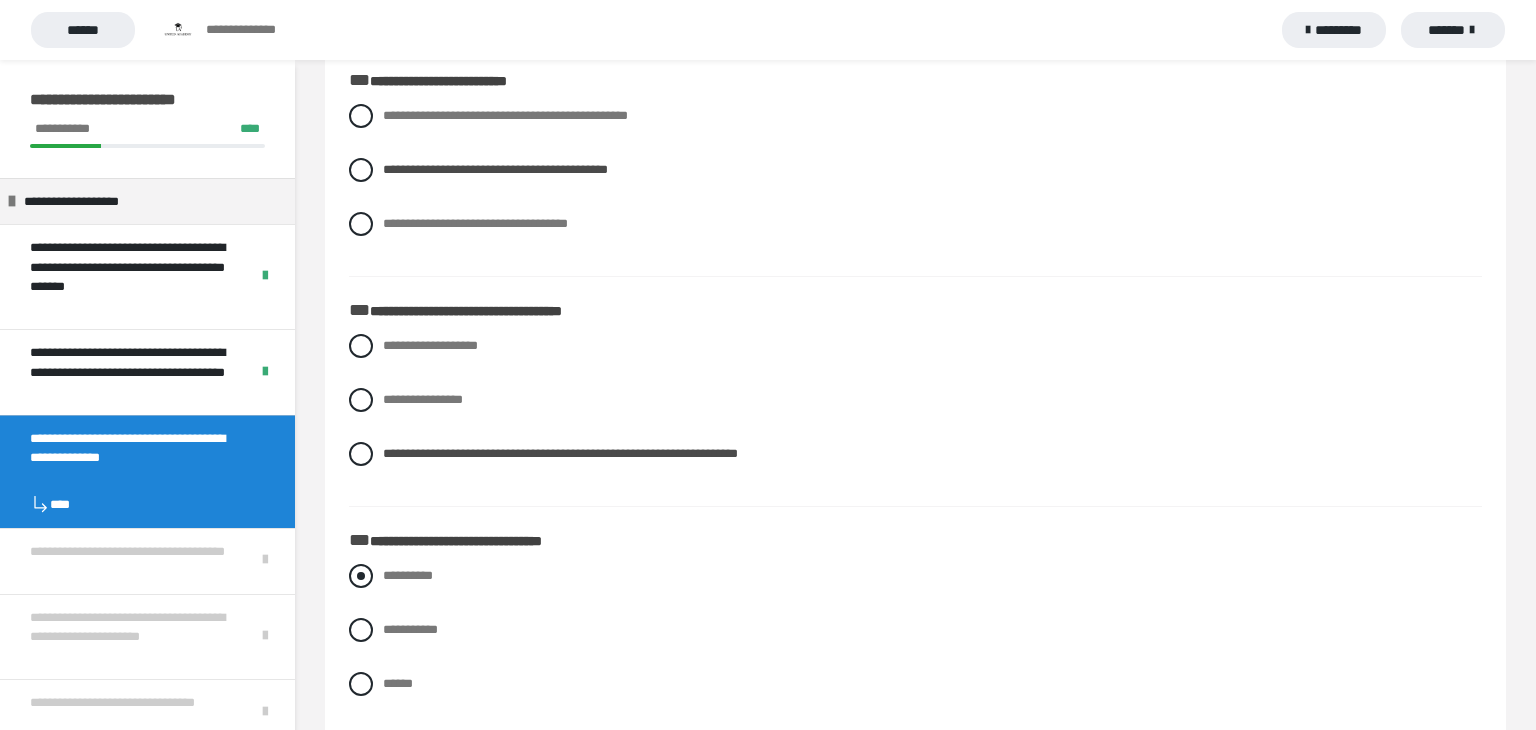 click at bounding box center (361, 576) 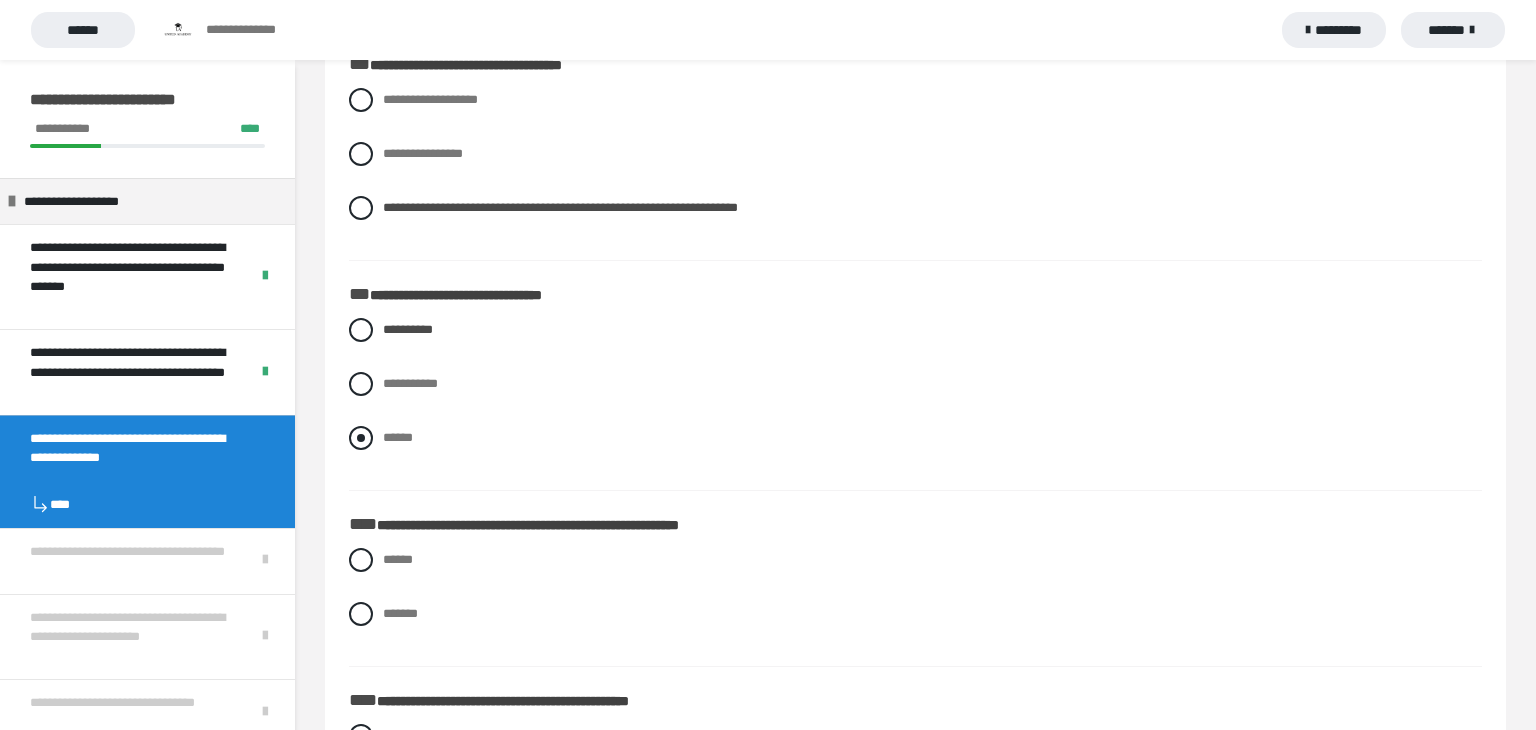 scroll, scrollTop: 1567, scrollLeft: 0, axis: vertical 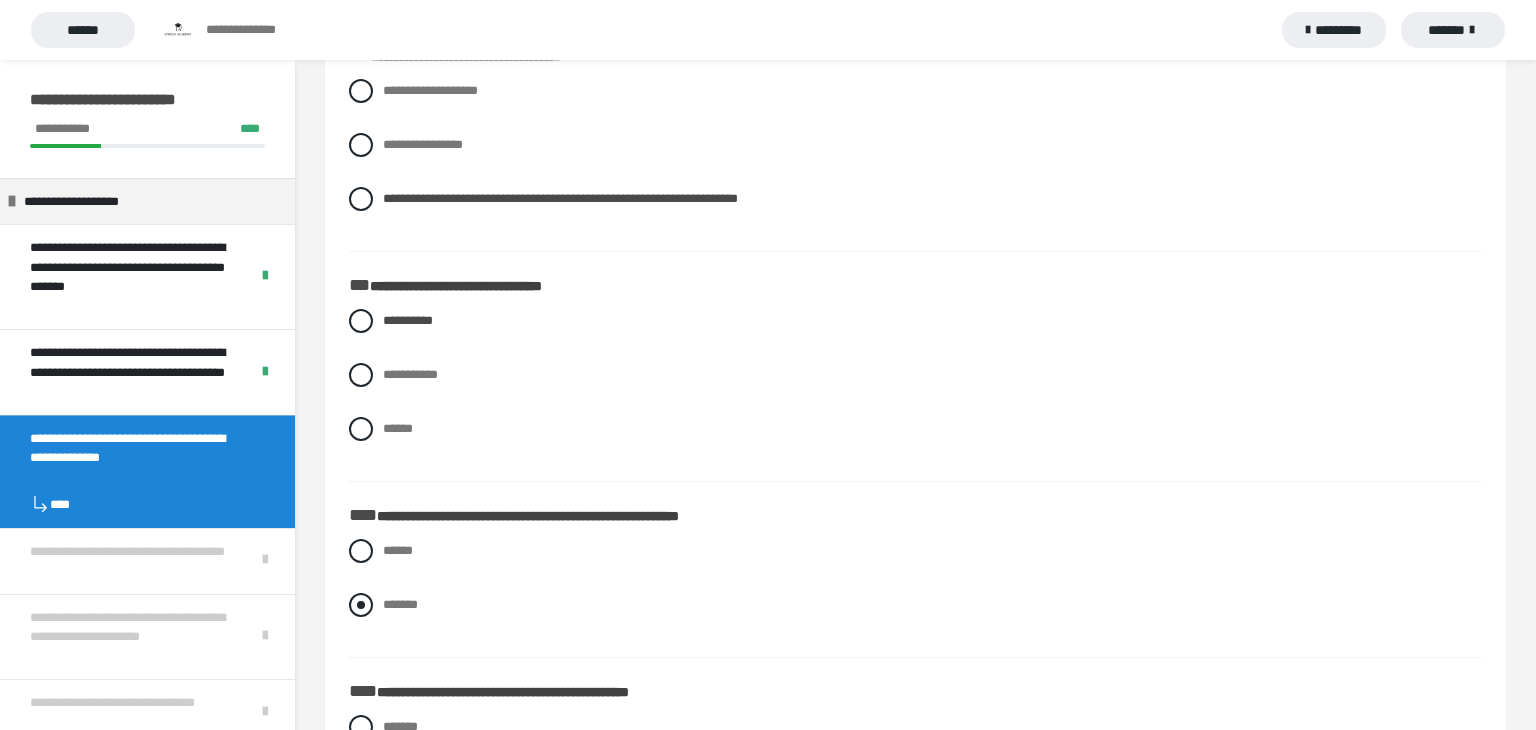 click at bounding box center (361, 605) 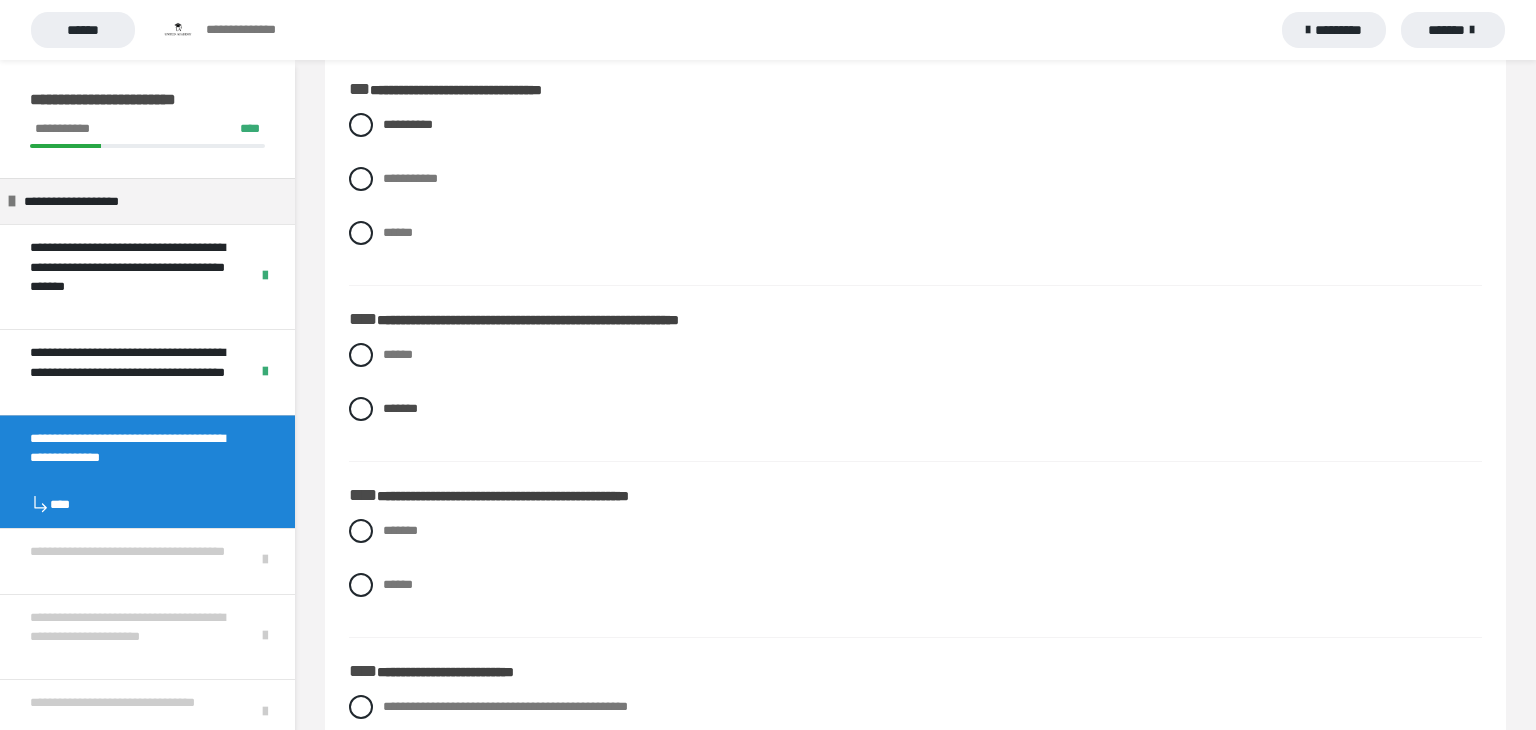 scroll, scrollTop: 1759, scrollLeft: 0, axis: vertical 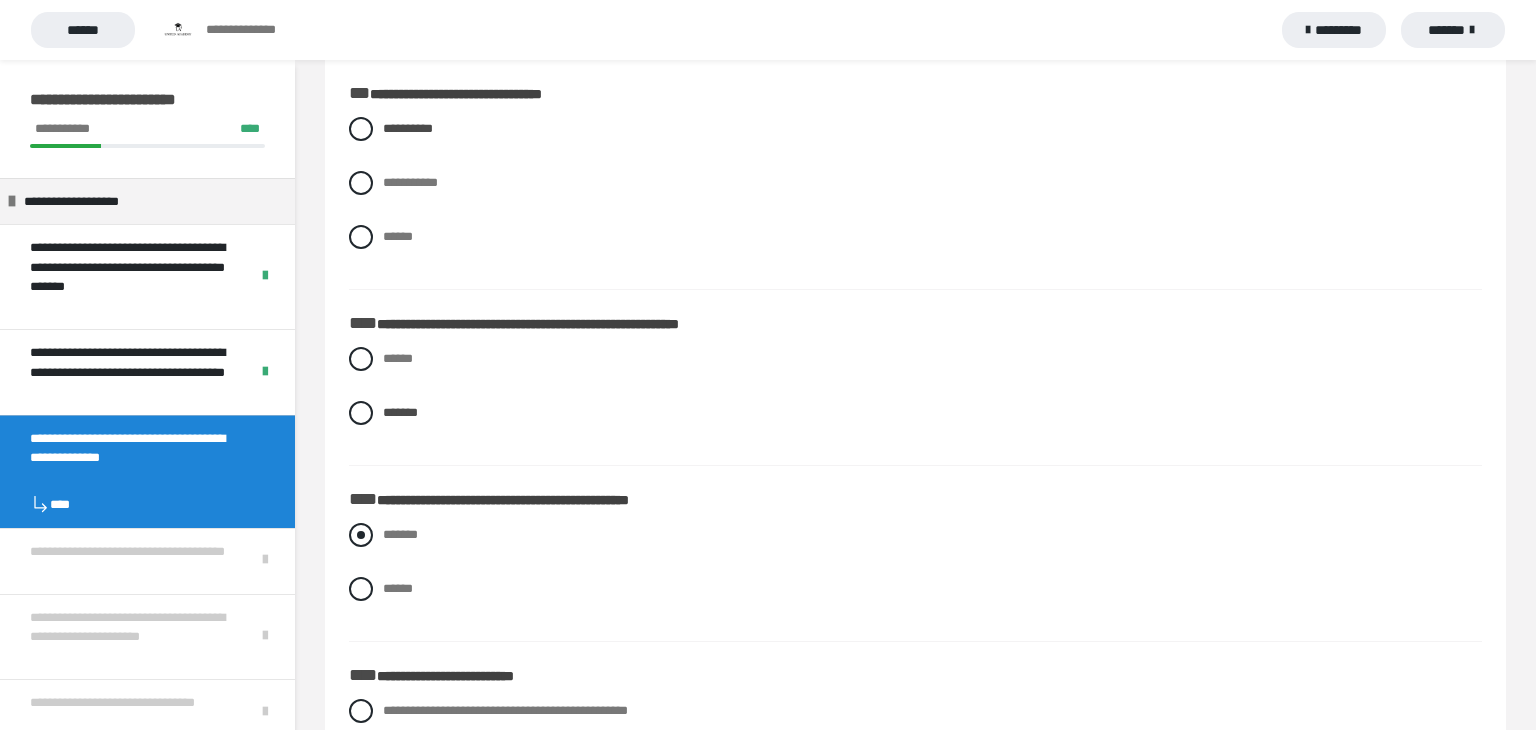 click at bounding box center (361, 535) 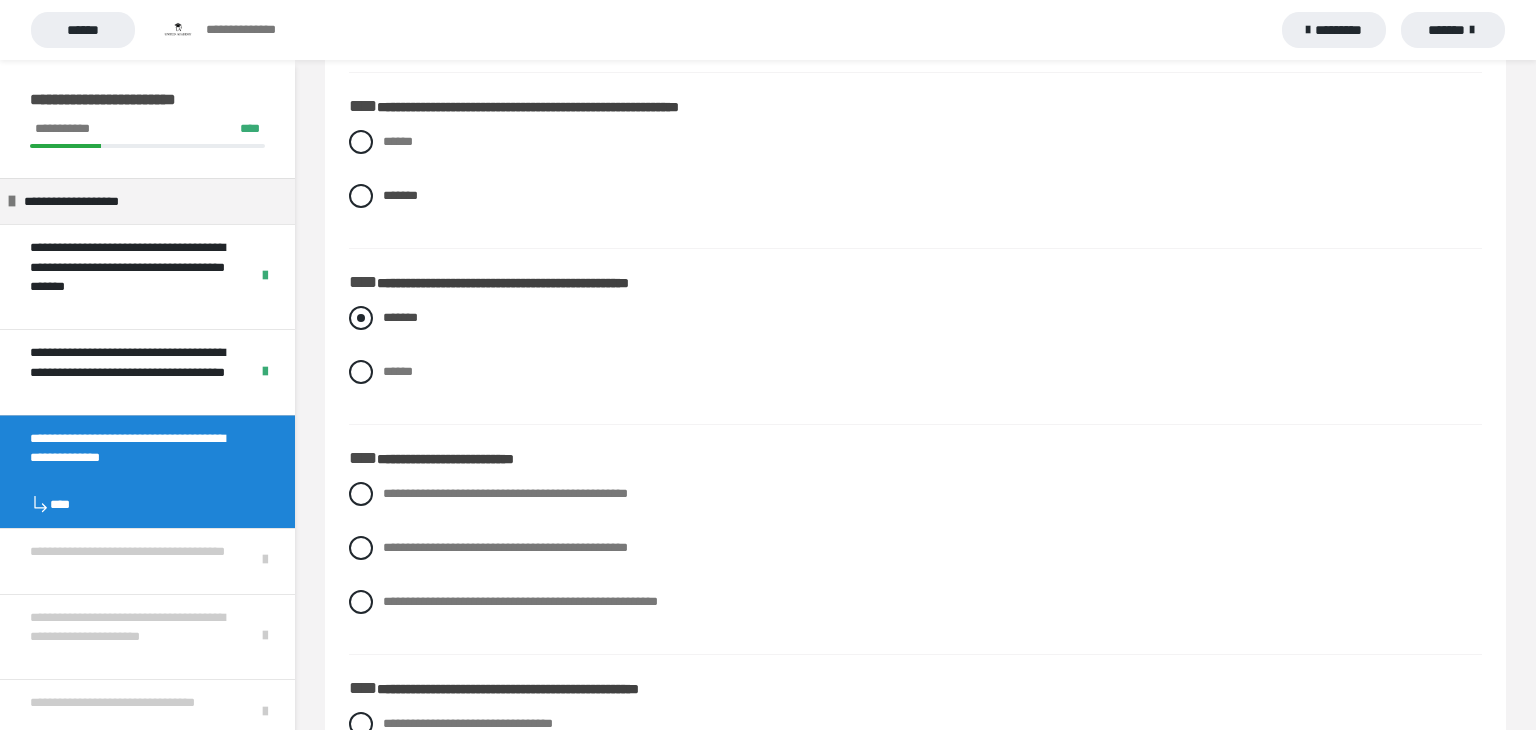 scroll, scrollTop: 1976, scrollLeft: 0, axis: vertical 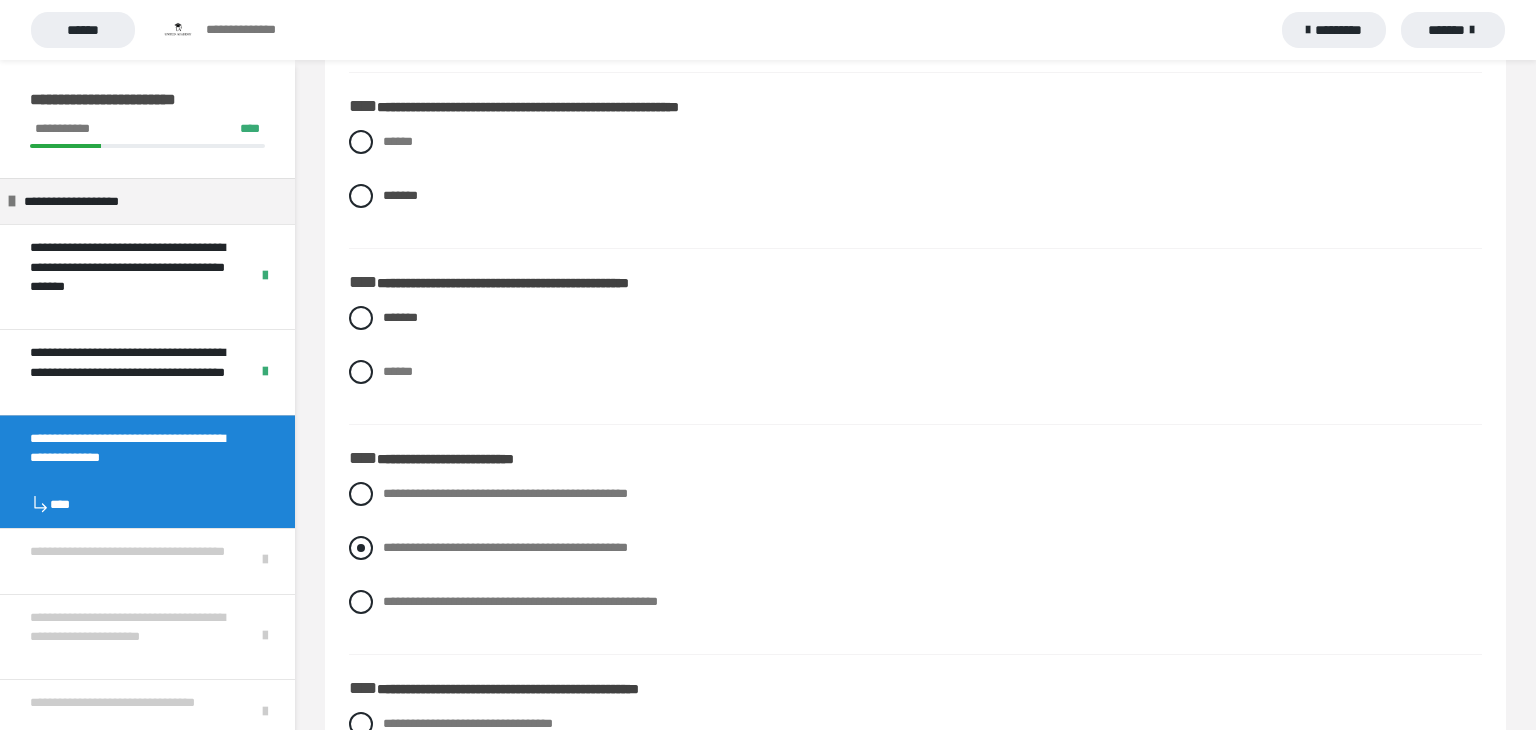 click at bounding box center (361, 548) 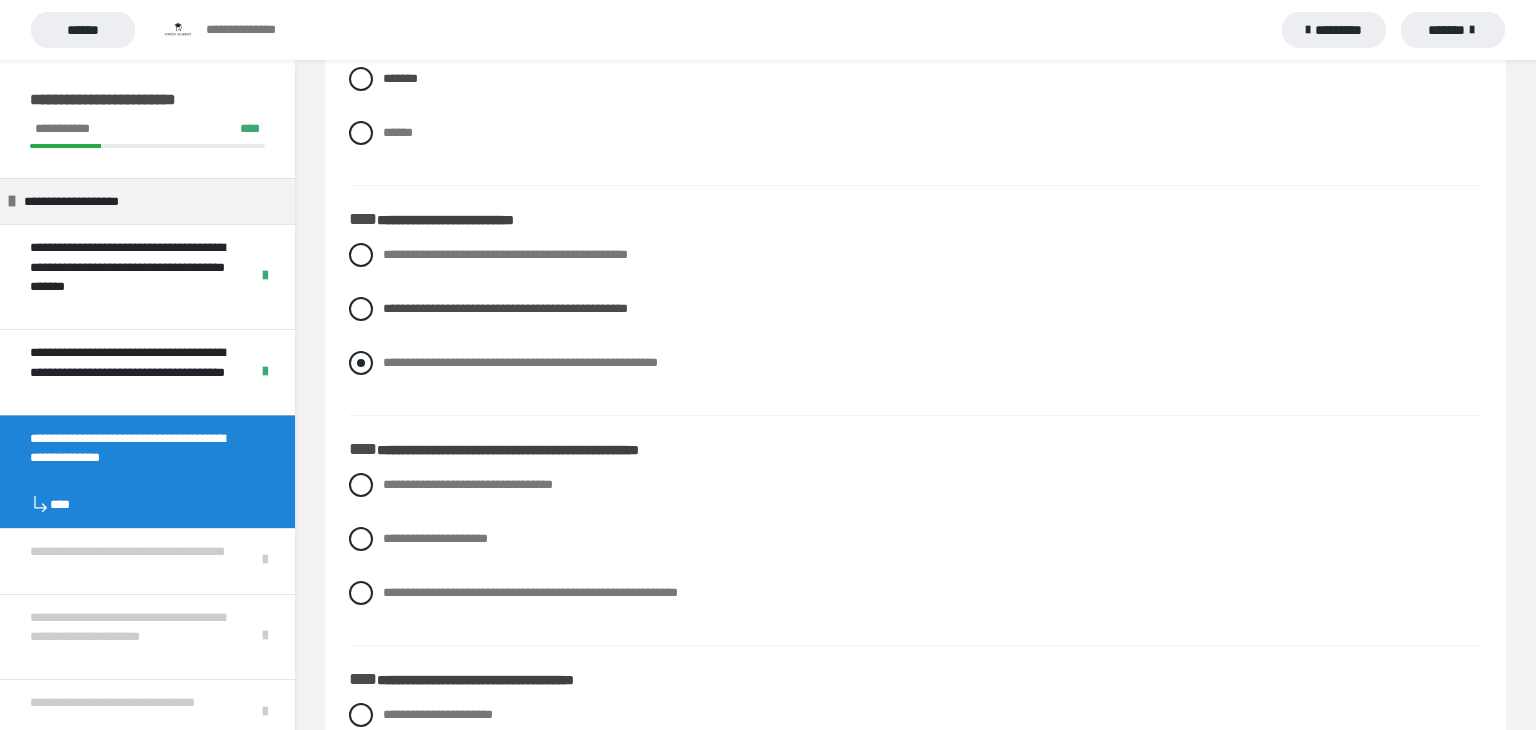 scroll, scrollTop: 2220, scrollLeft: 0, axis: vertical 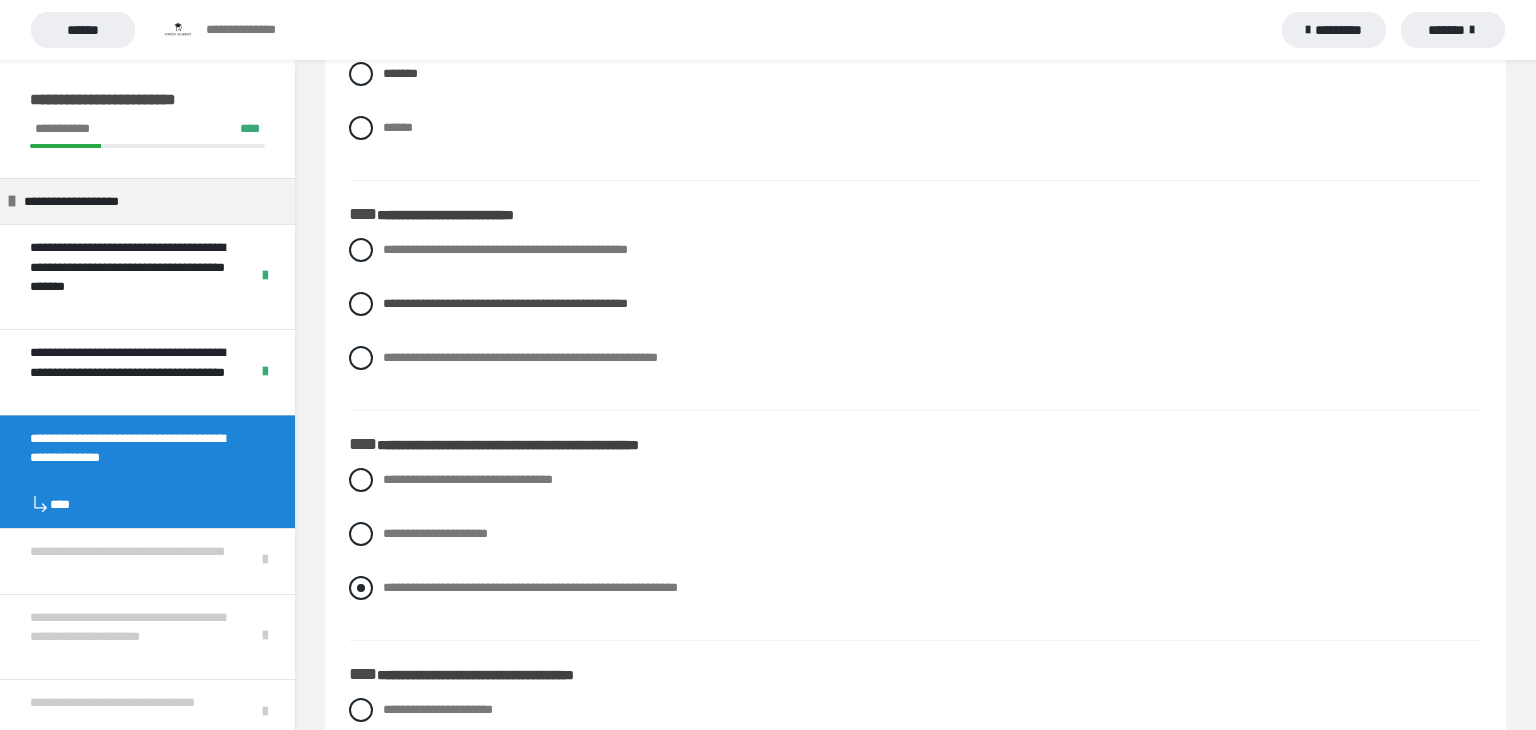 click at bounding box center [361, 588] 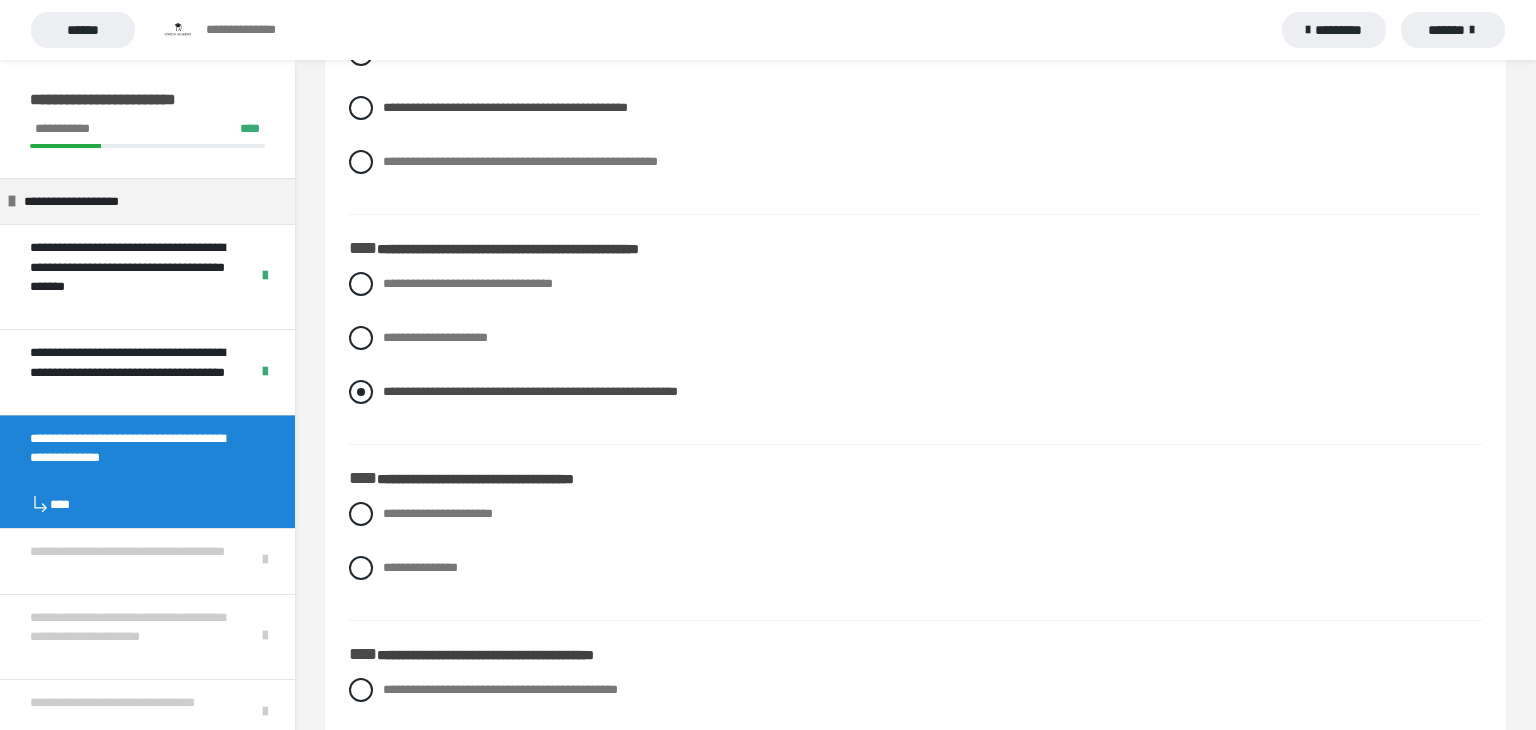 scroll, scrollTop: 2418, scrollLeft: 0, axis: vertical 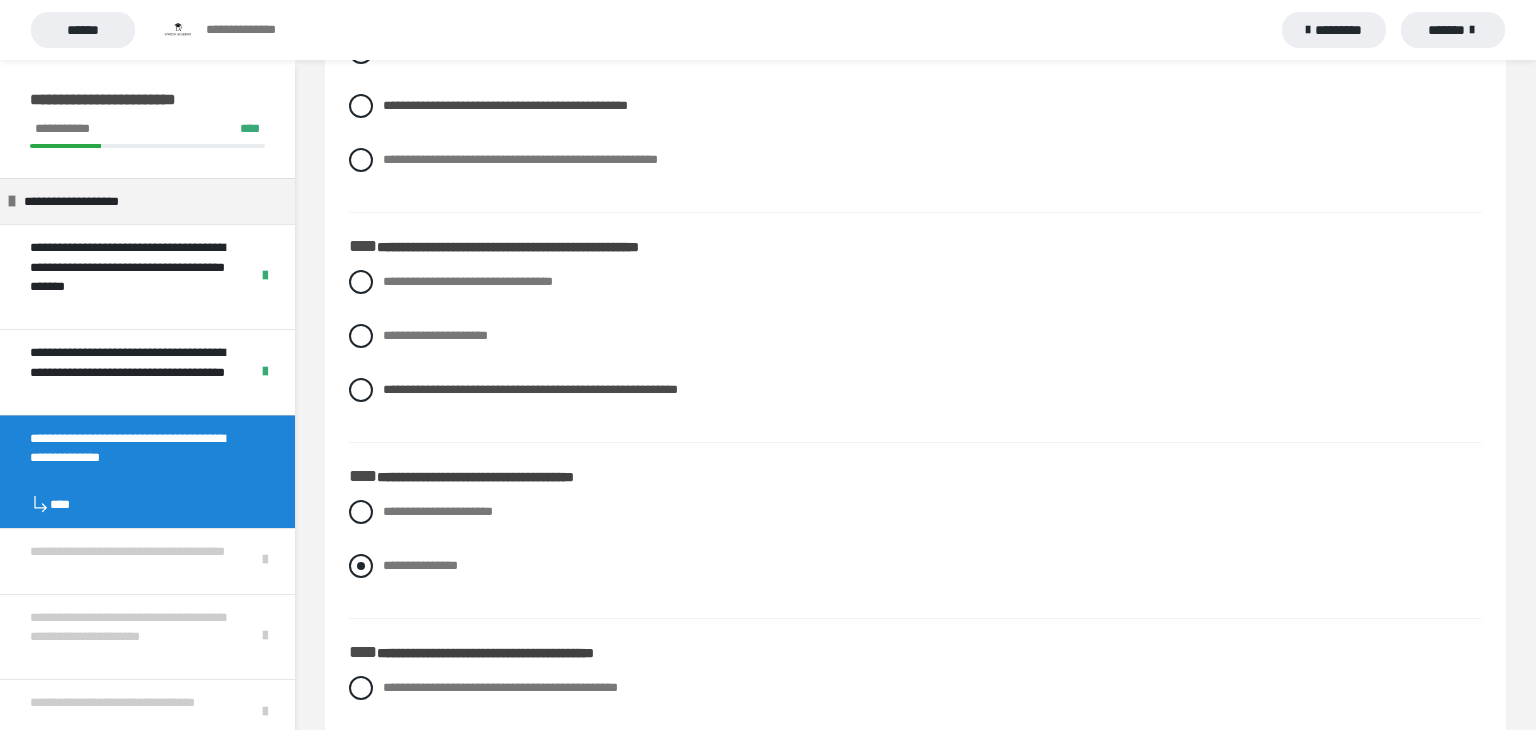 click at bounding box center (361, 566) 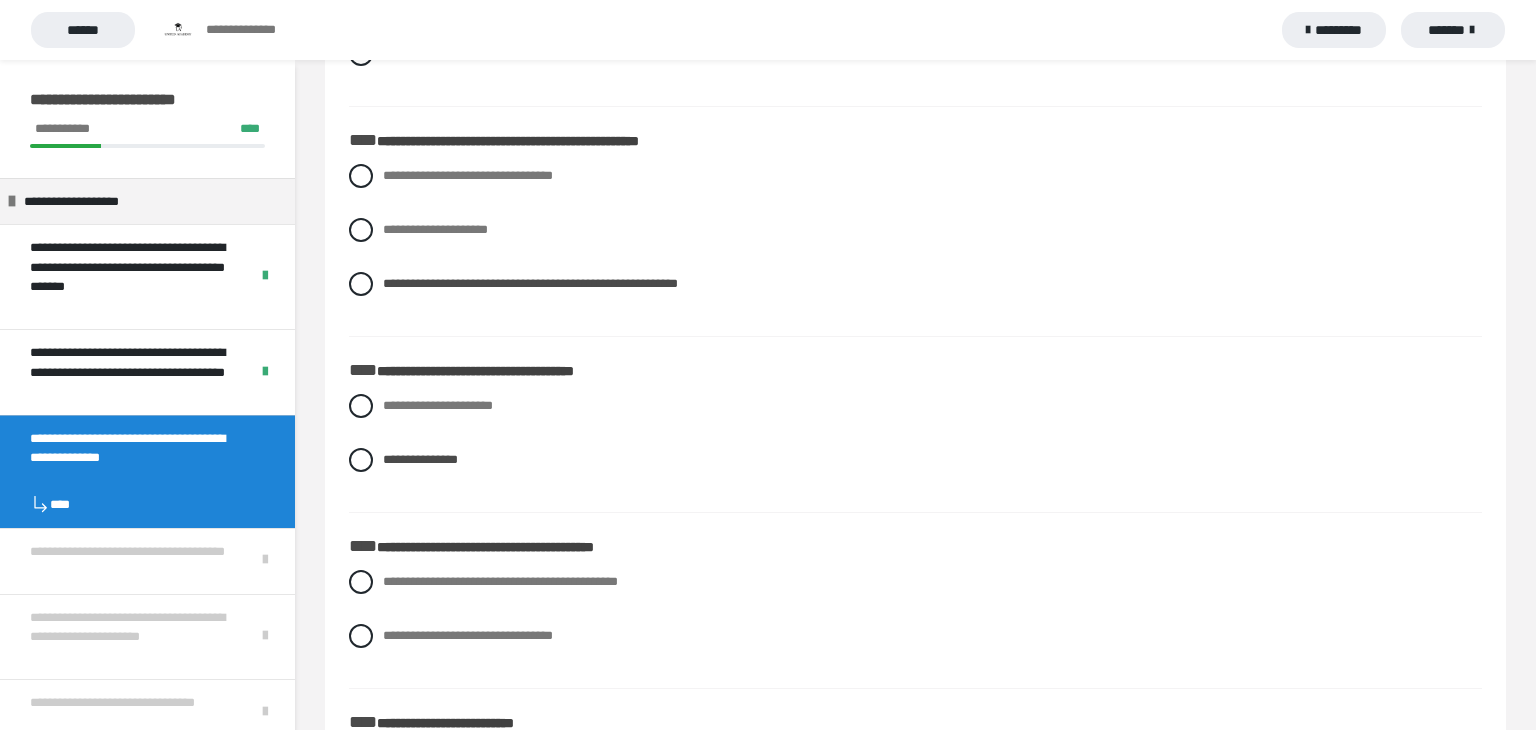 scroll, scrollTop: 2513, scrollLeft: 0, axis: vertical 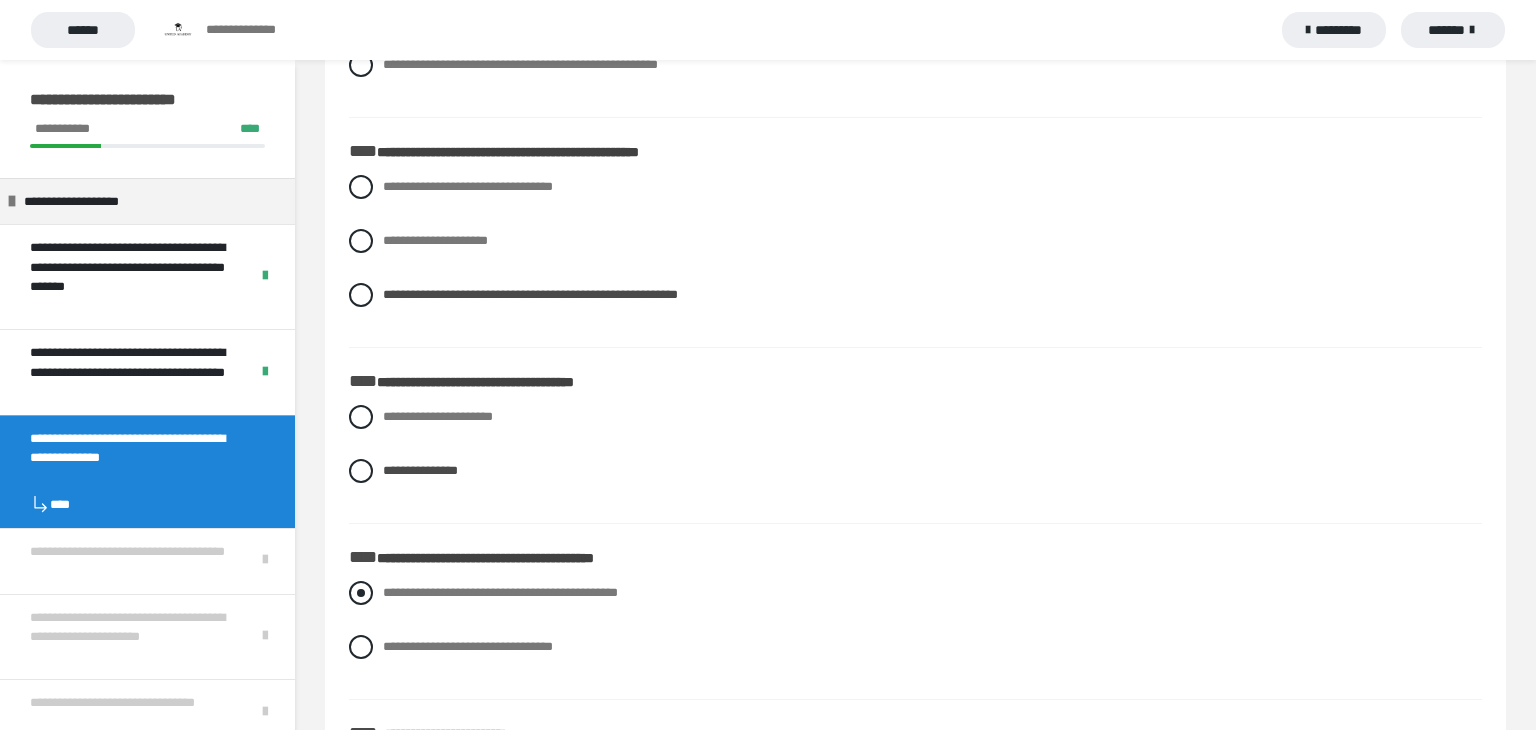 click at bounding box center [361, 593] 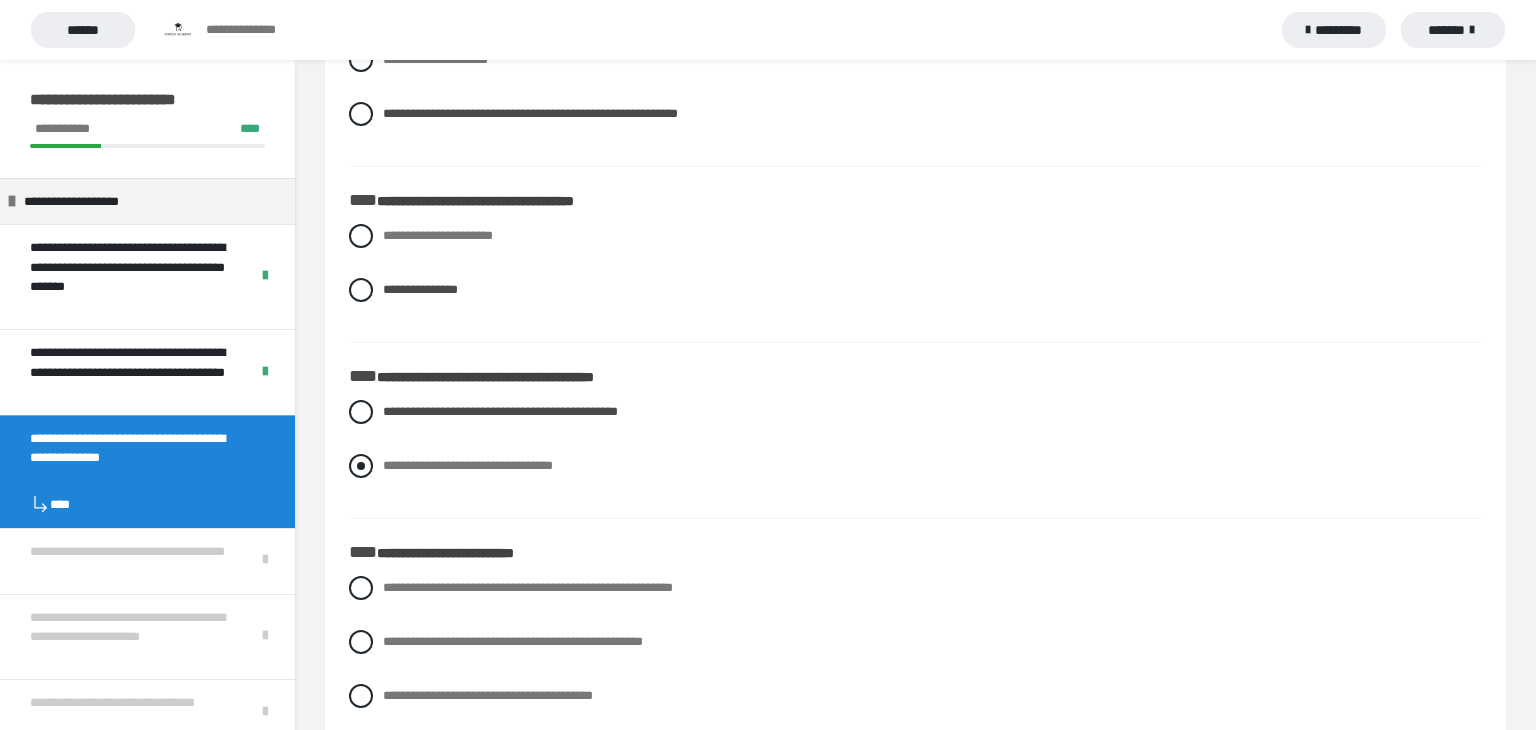 scroll, scrollTop: 2696, scrollLeft: 0, axis: vertical 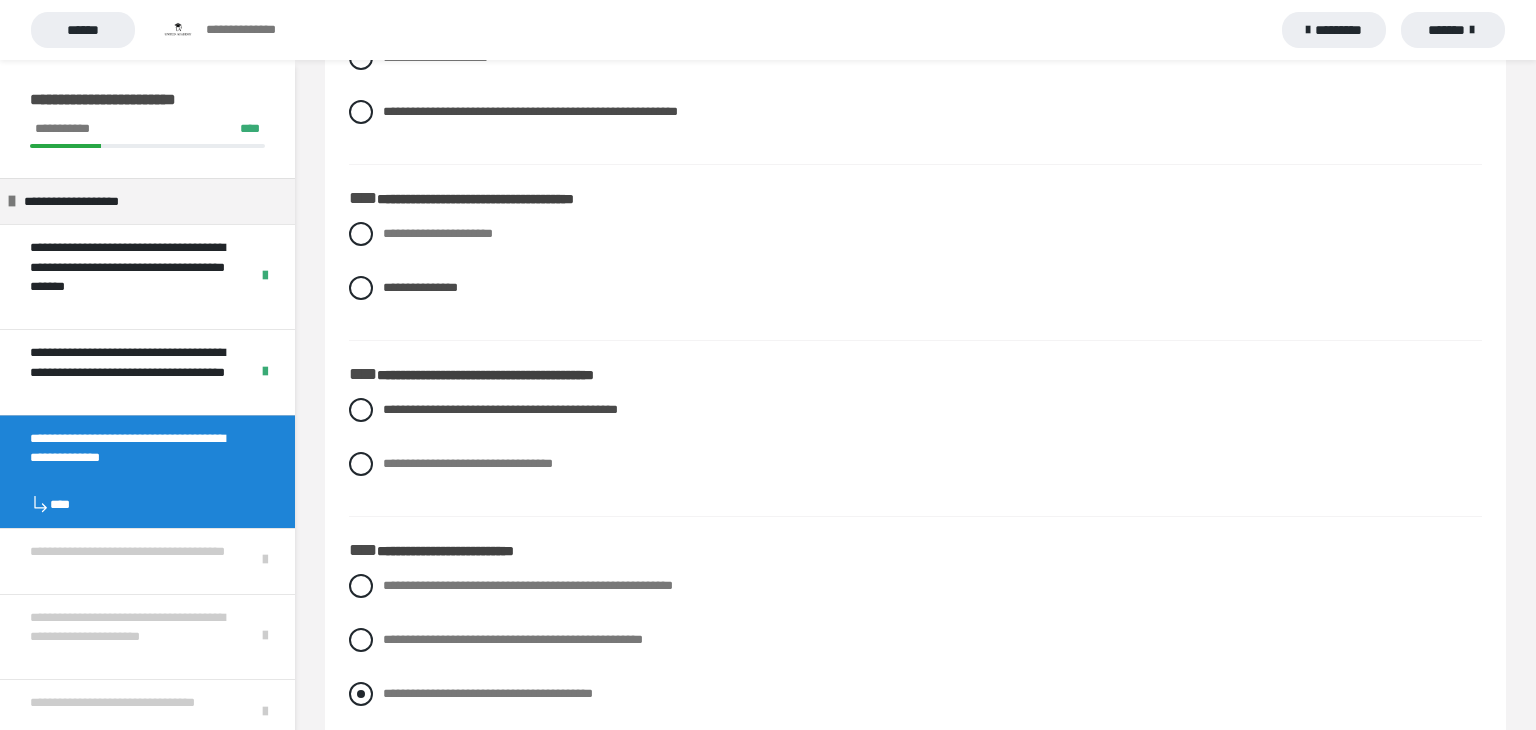 click at bounding box center (361, 694) 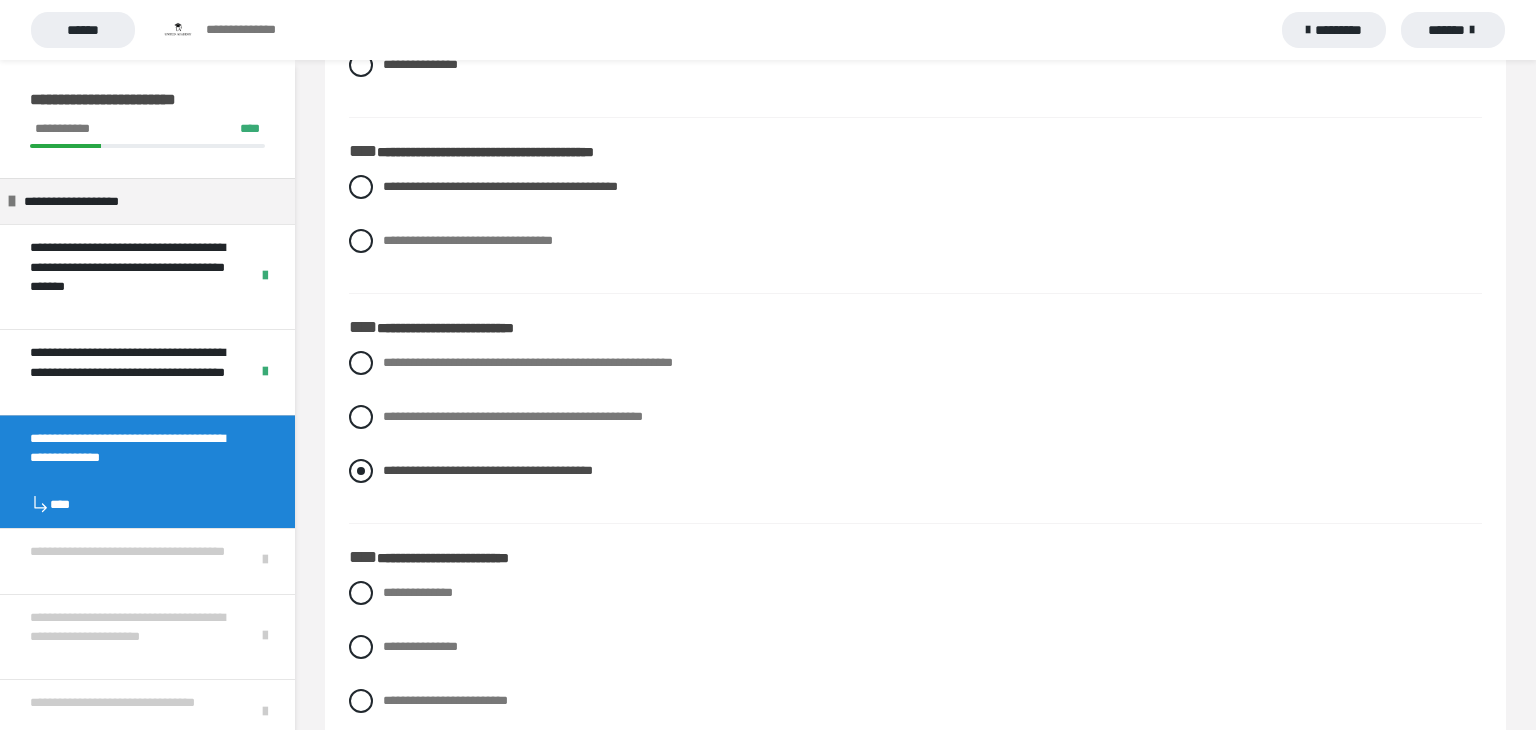 scroll, scrollTop: 2924, scrollLeft: 0, axis: vertical 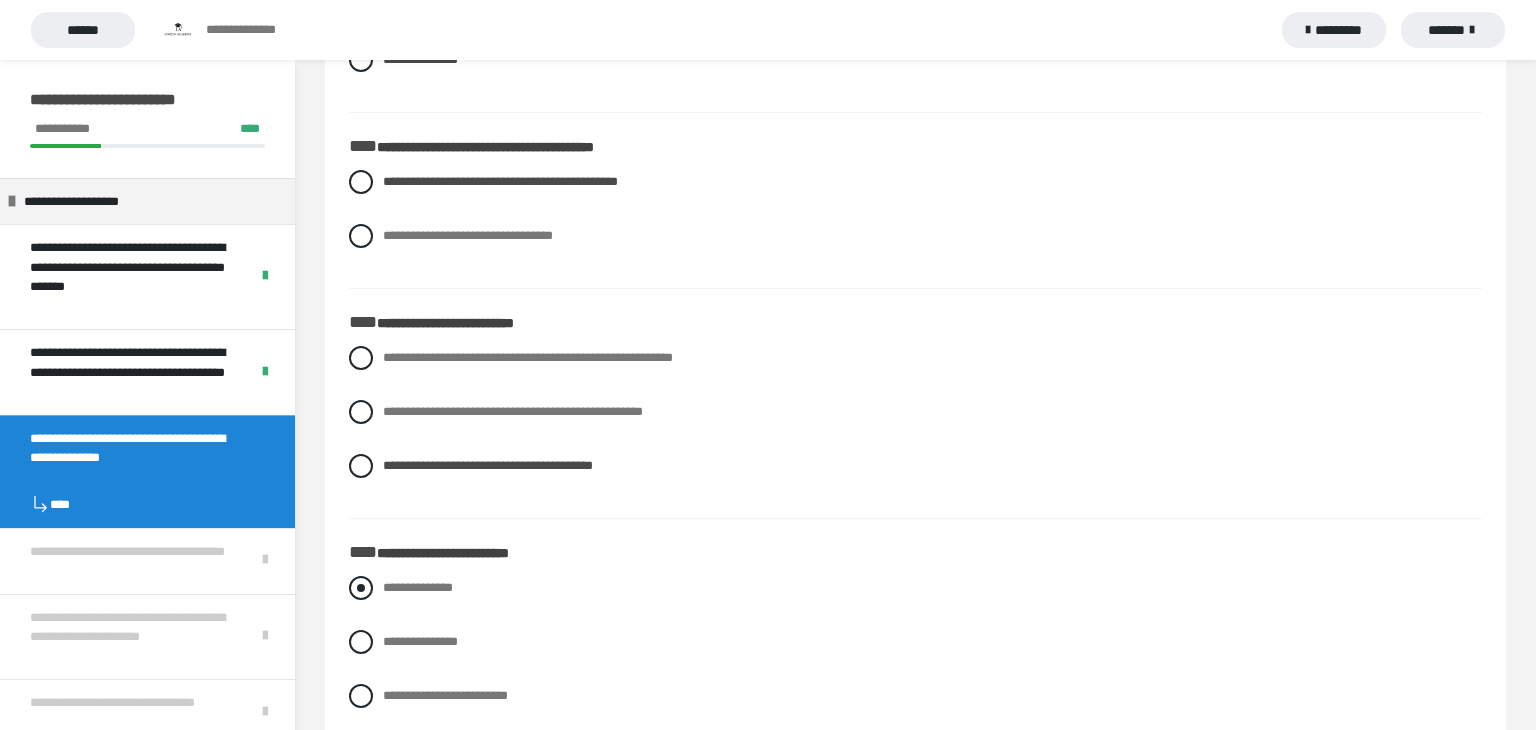 click at bounding box center (361, 588) 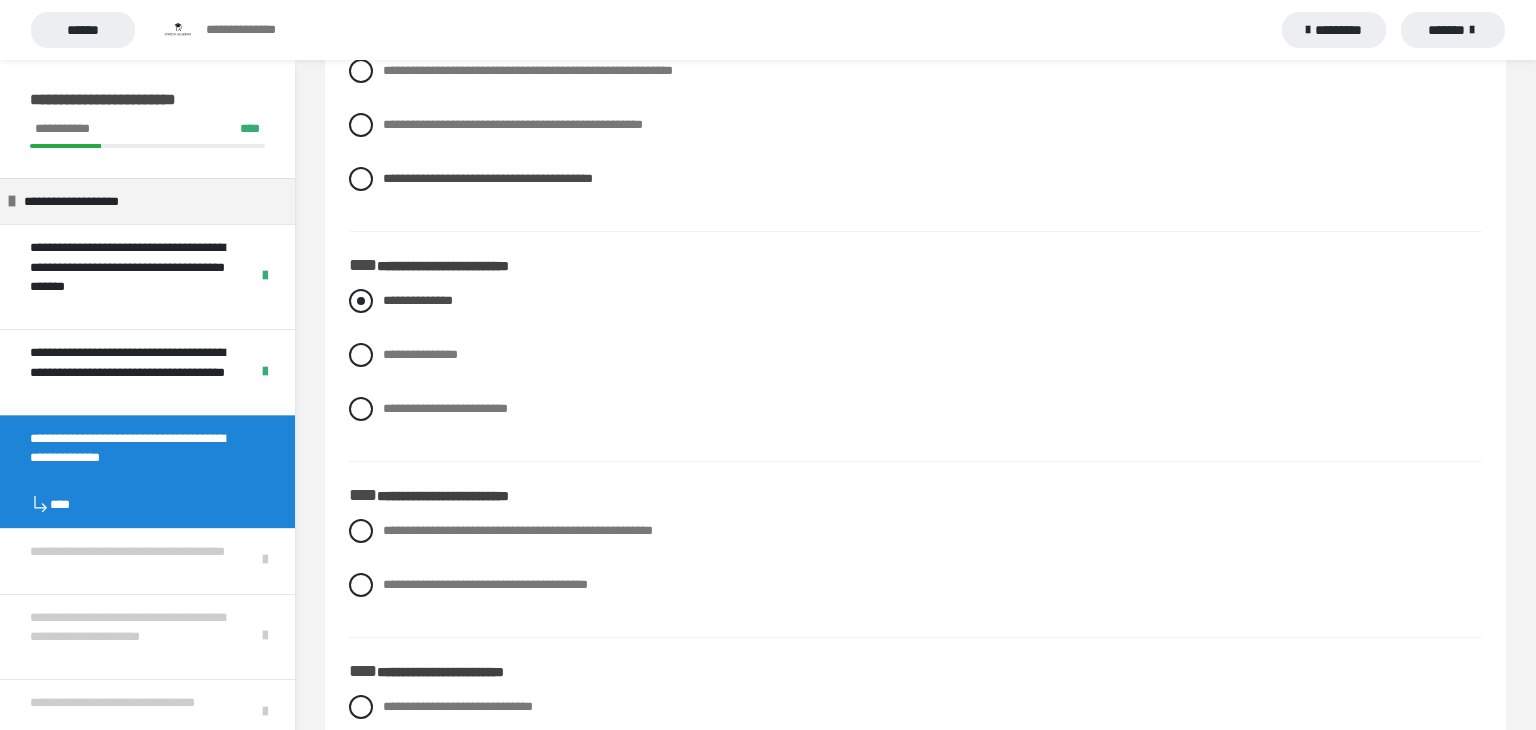 scroll, scrollTop: 3216, scrollLeft: 0, axis: vertical 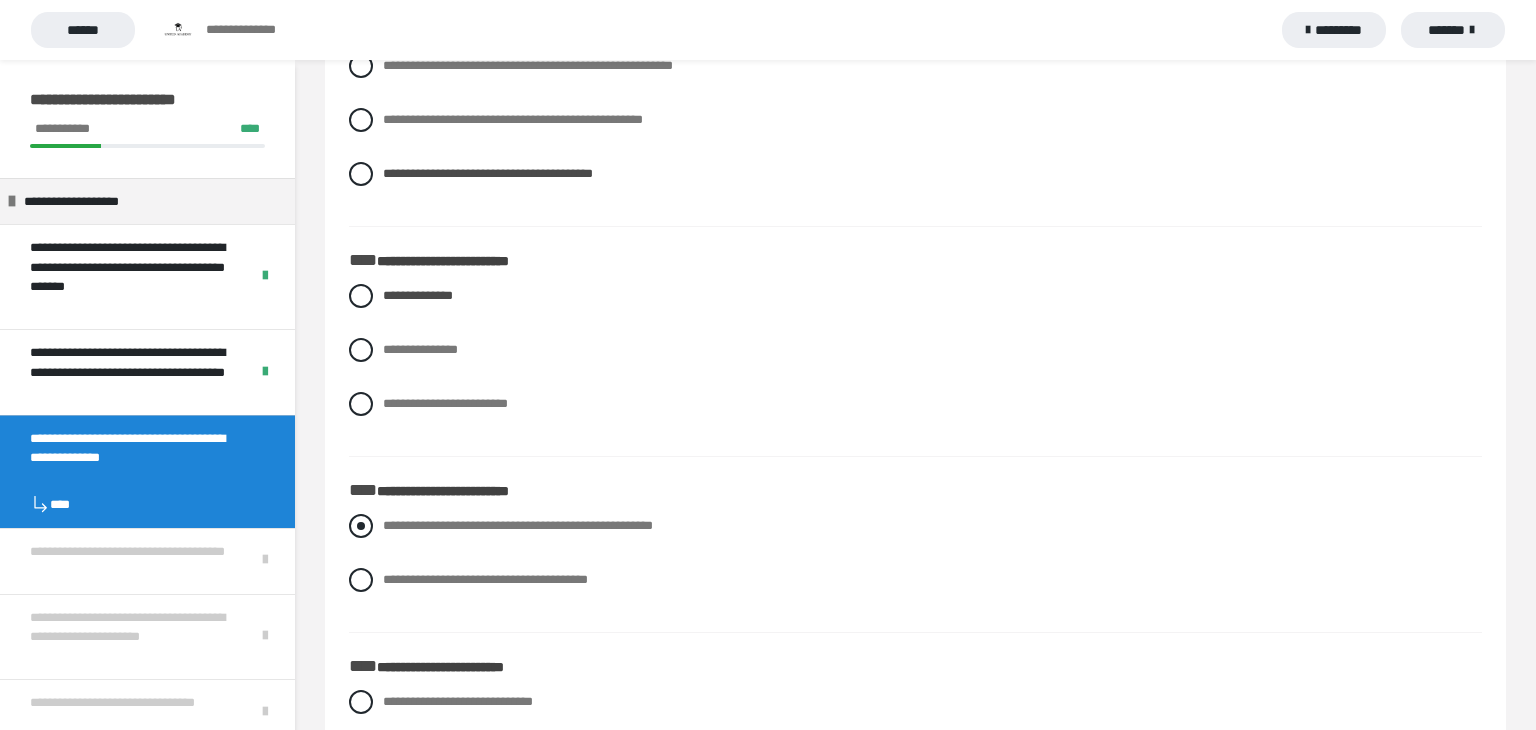 click at bounding box center [361, 526] 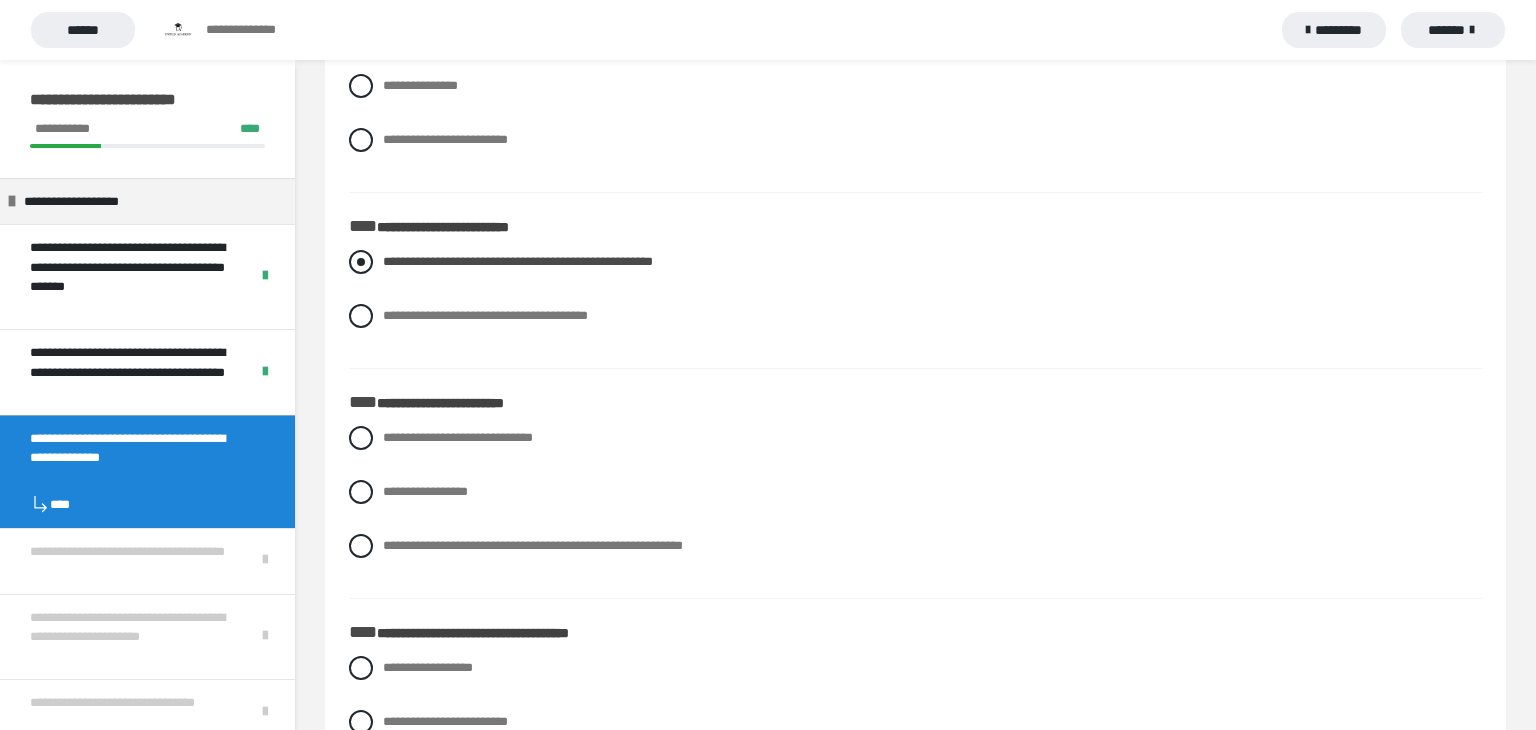 scroll, scrollTop: 3484, scrollLeft: 0, axis: vertical 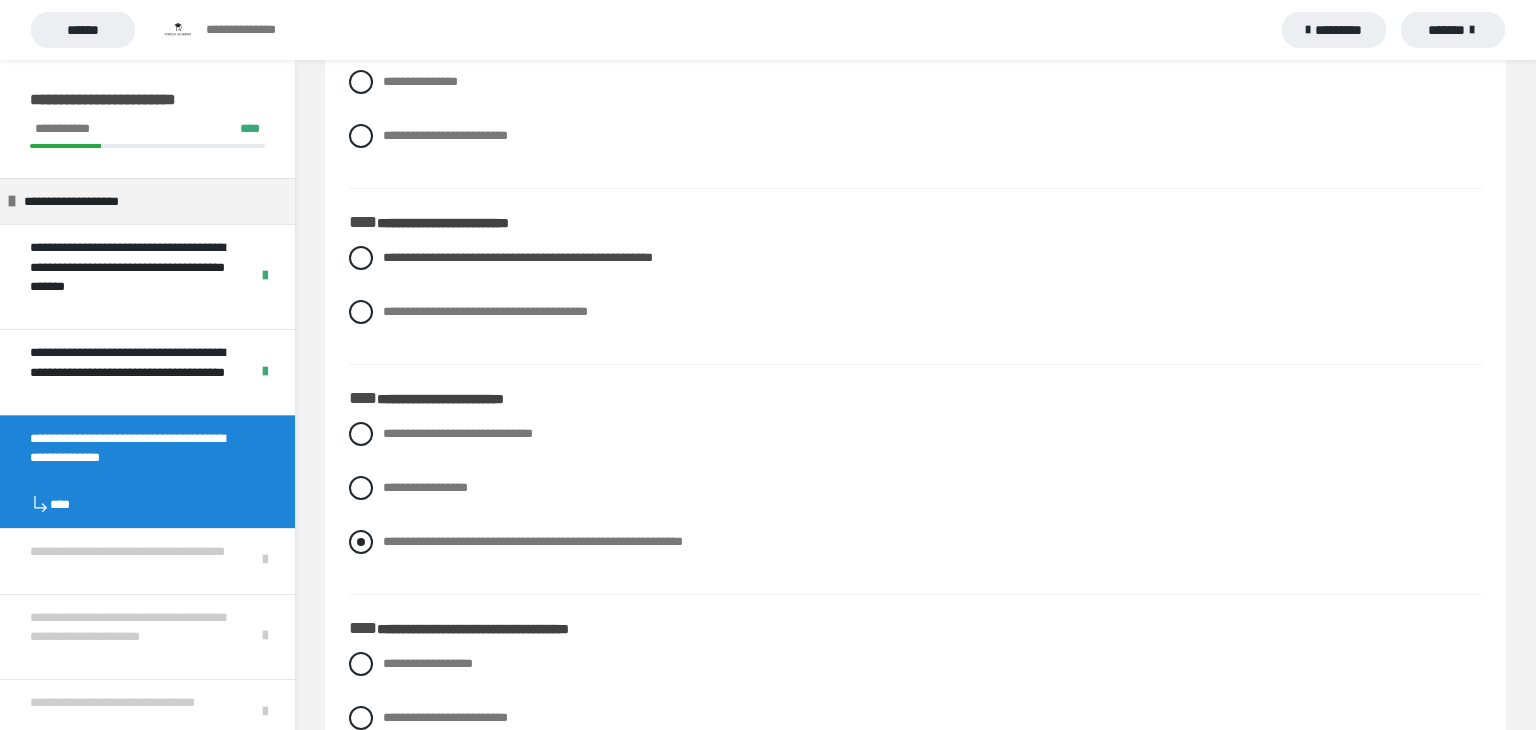 click at bounding box center [361, 542] 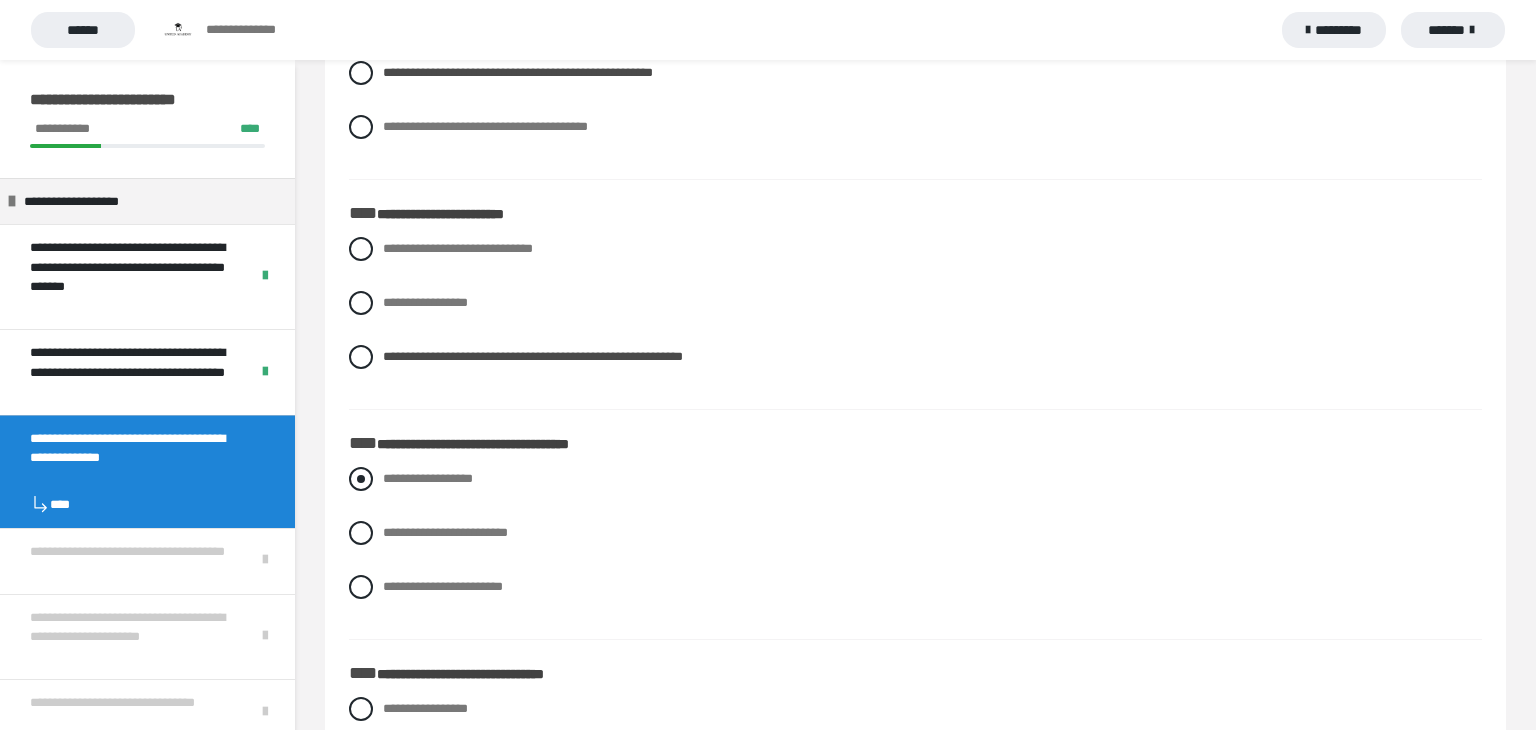 scroll, scrollTop: 3670, scrollLeft: 0, axis: vertical 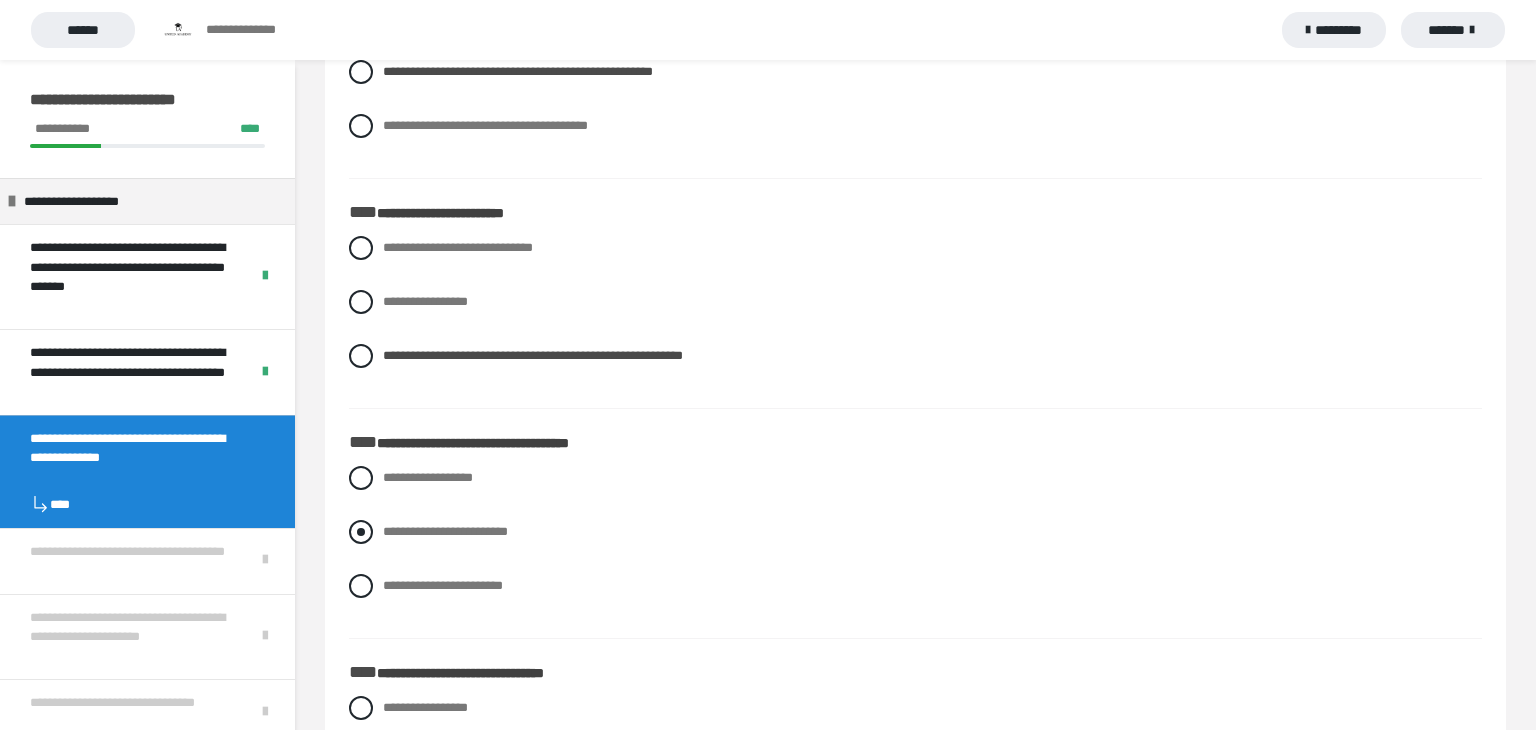 click at bounding box center [361, 532] 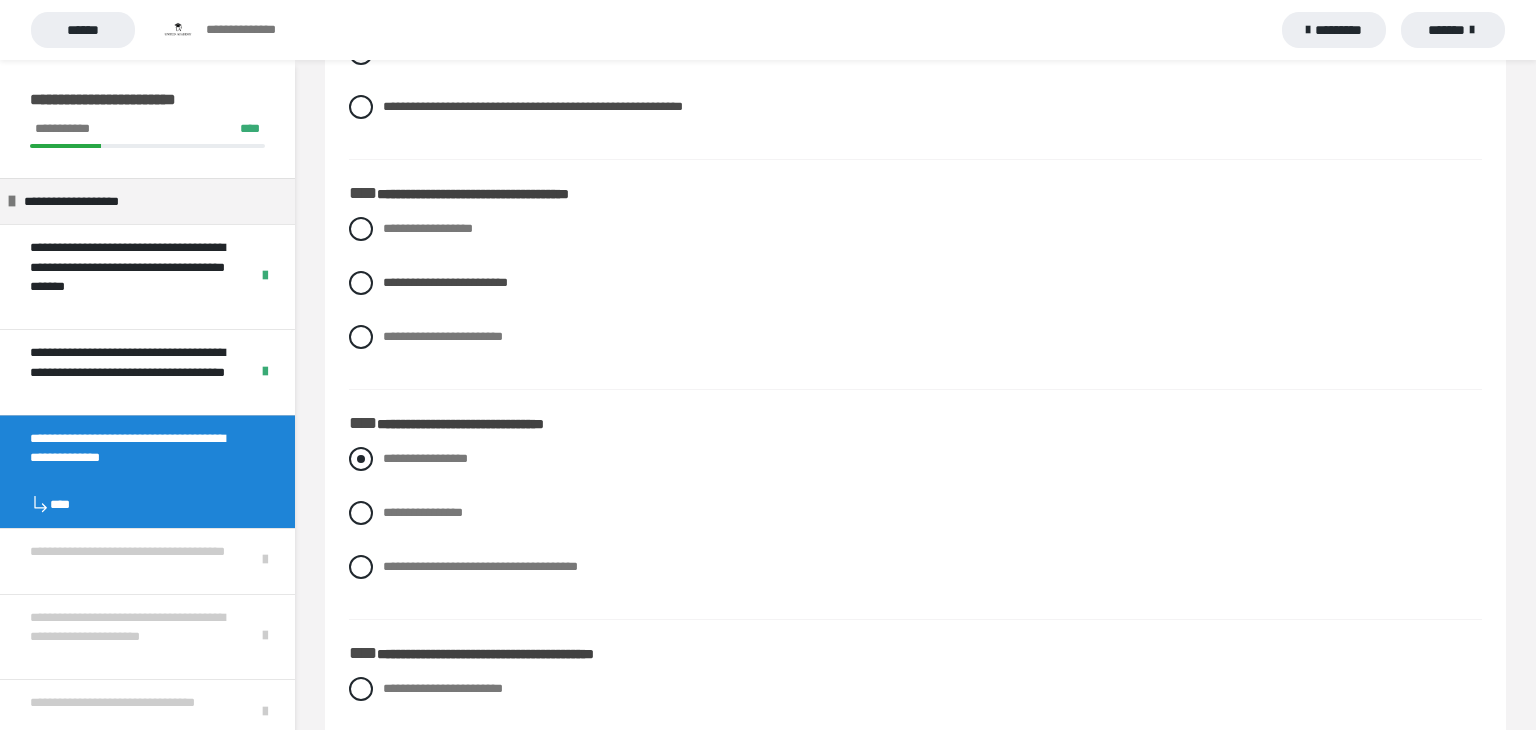 scroll, scrollTop: 3920, scrollLeft: 0, axis: vertical 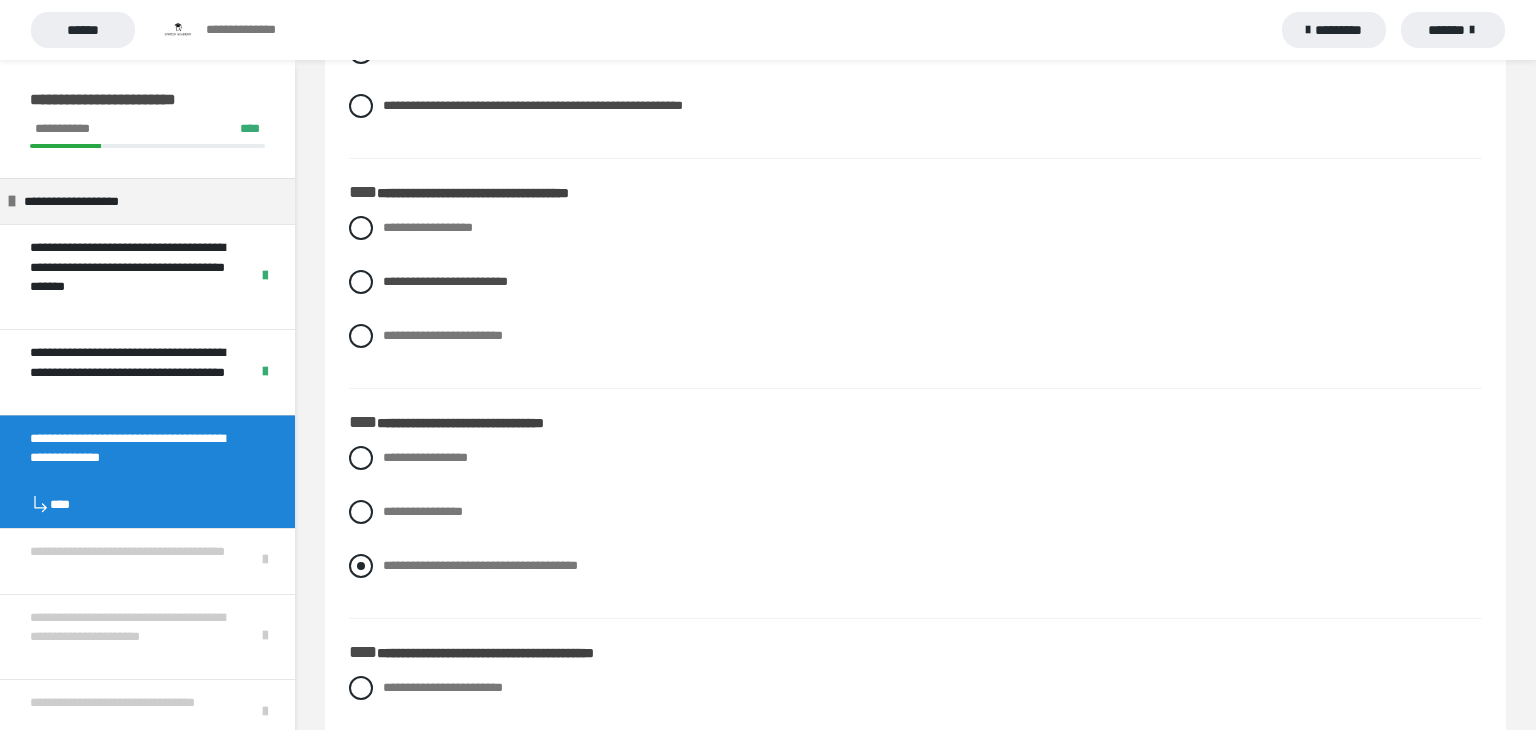 click at bounding box center [361, 566] 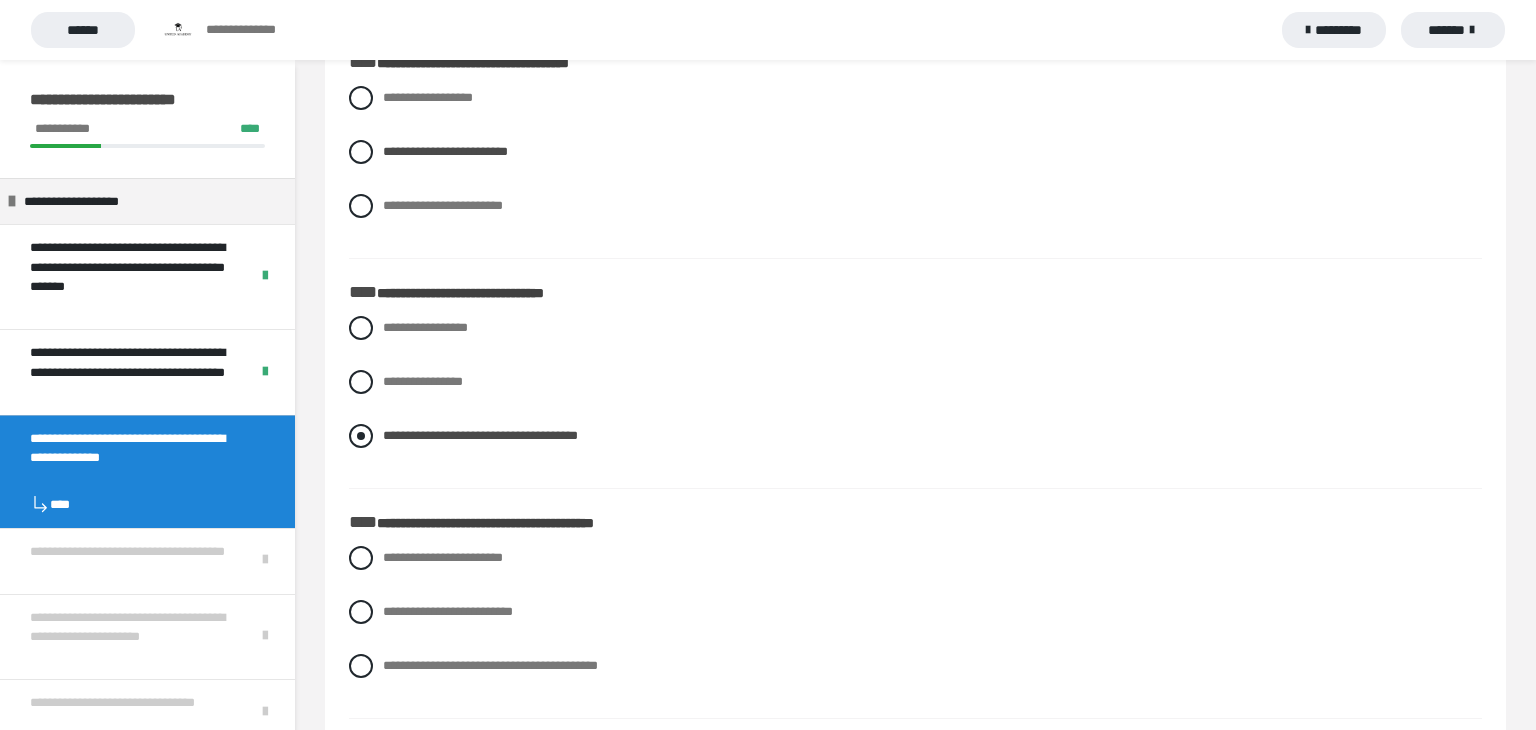 scroll, scrollTop: 4108, scrollLeft: 0, axis: vertical 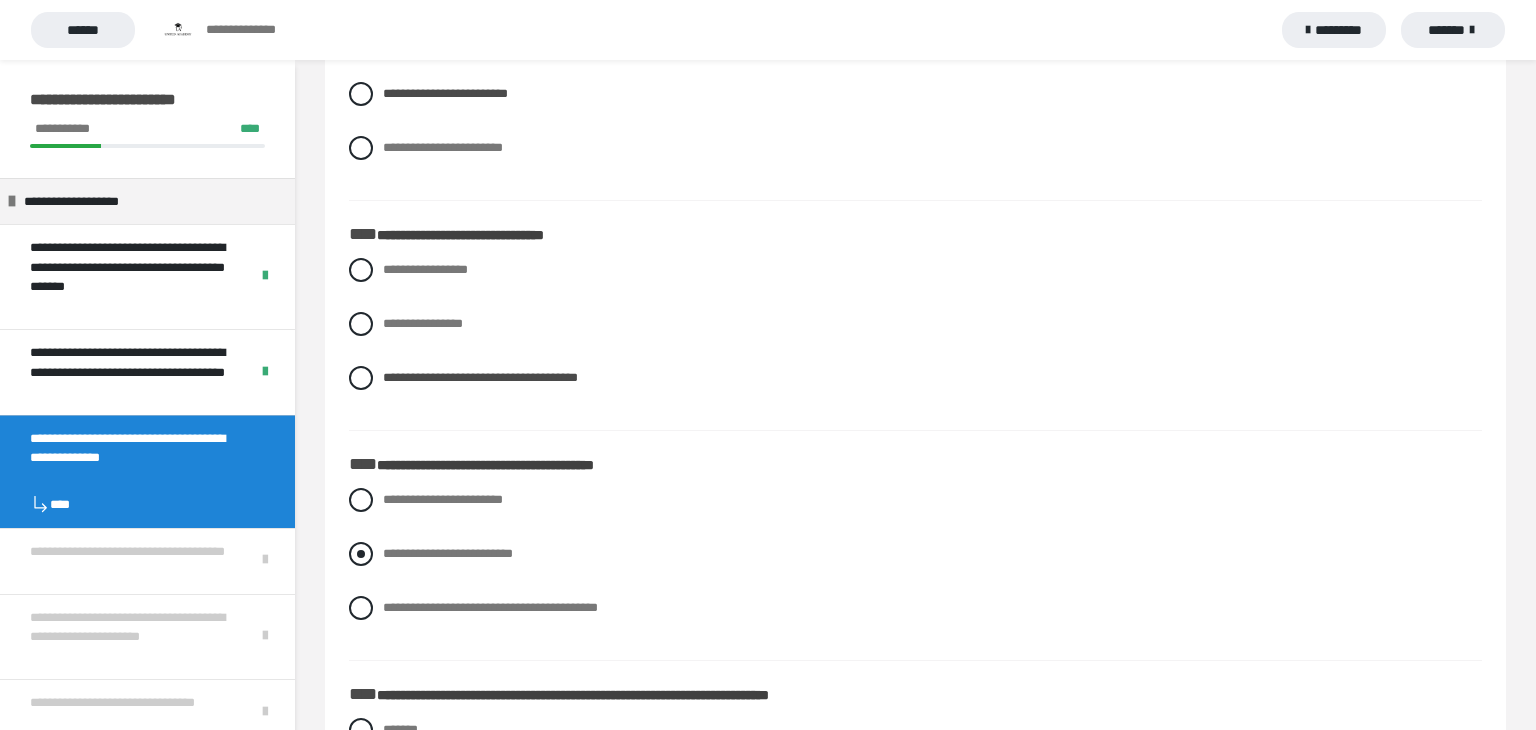 click at bounding box center [361, 554] 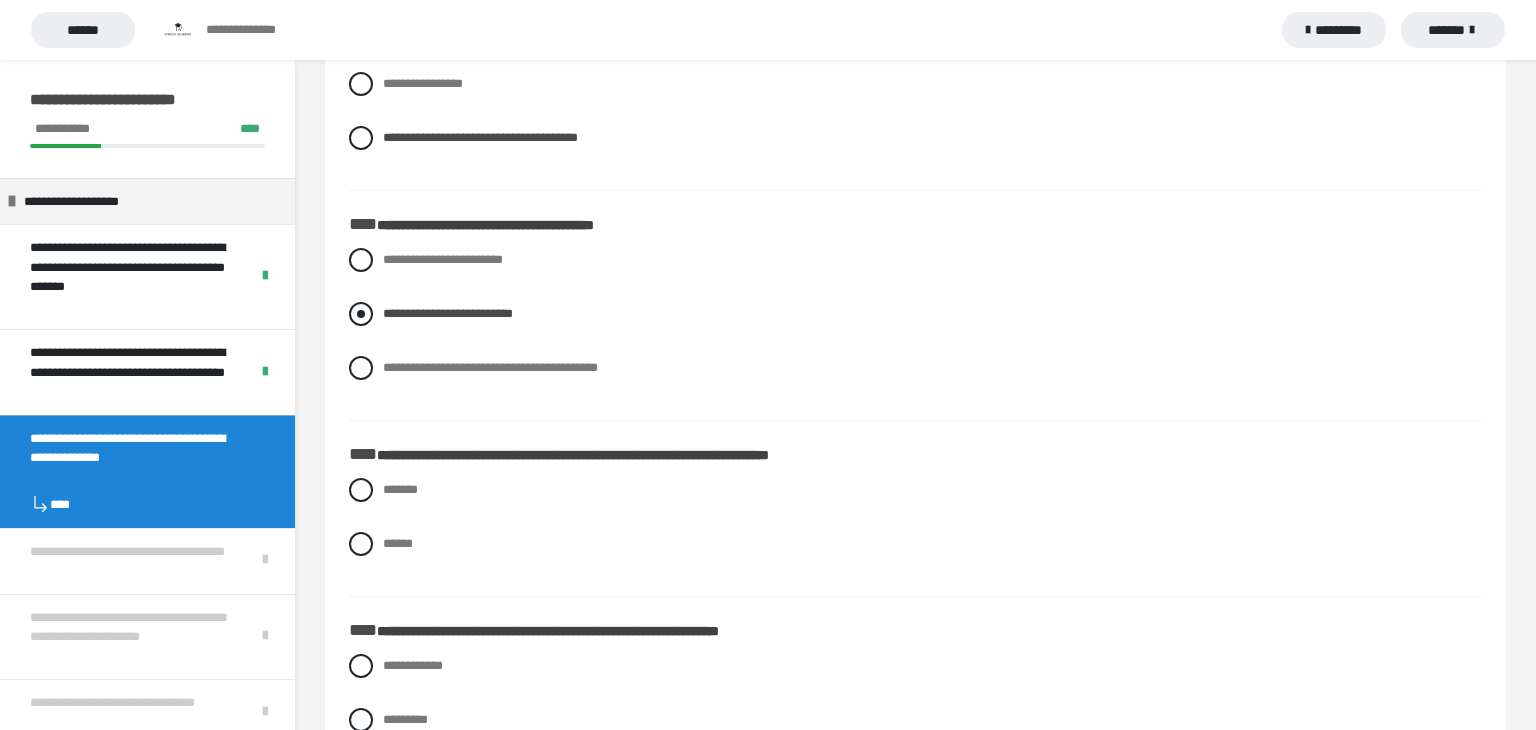 scroll, scrollTop: 4353, scrollLeft: 0, axis: vertical 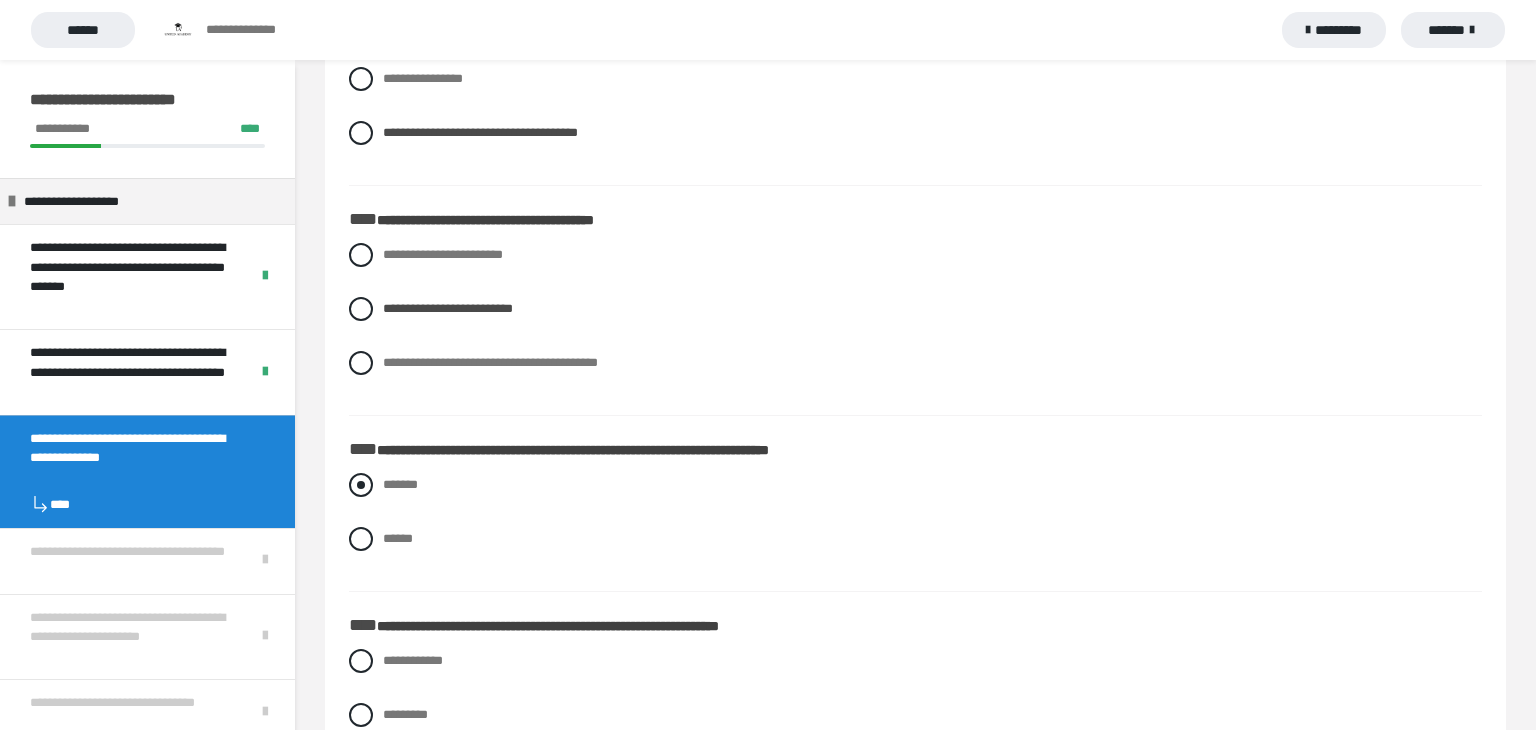 click at bounding box center (361, 485) 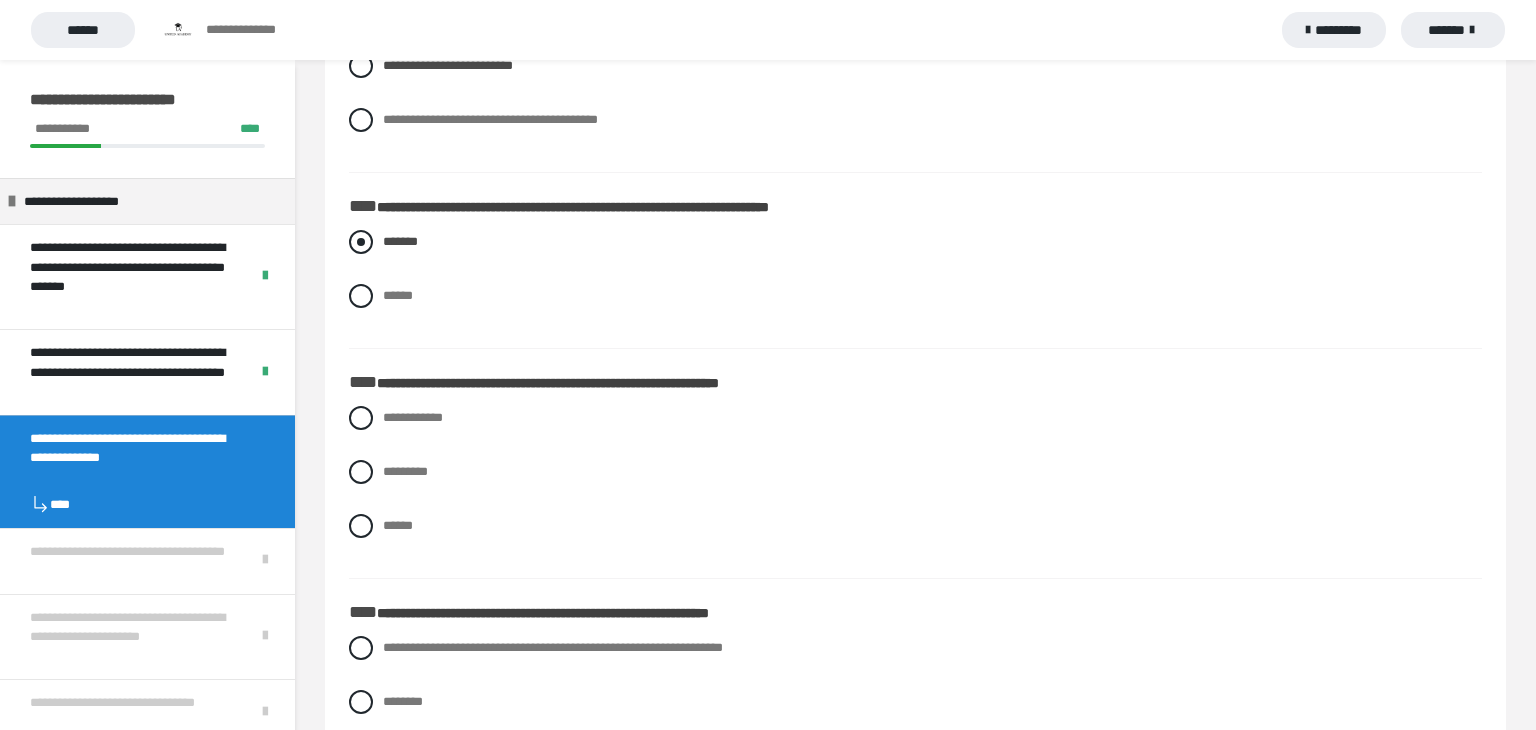 scroll, scrollTop: 4597, scrollLeft: 0, axis: vertical 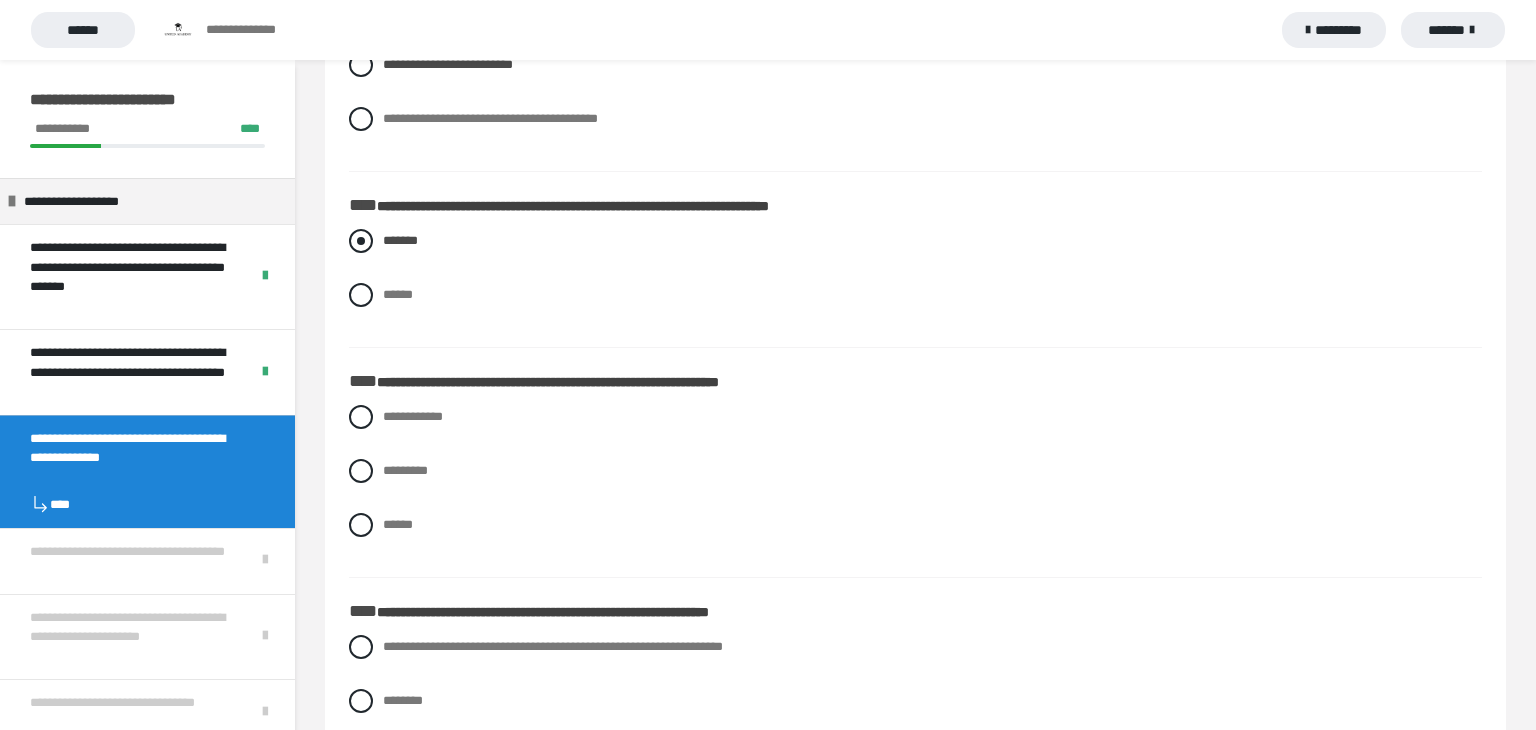 click on "**********" at bounding box center (915, 486) 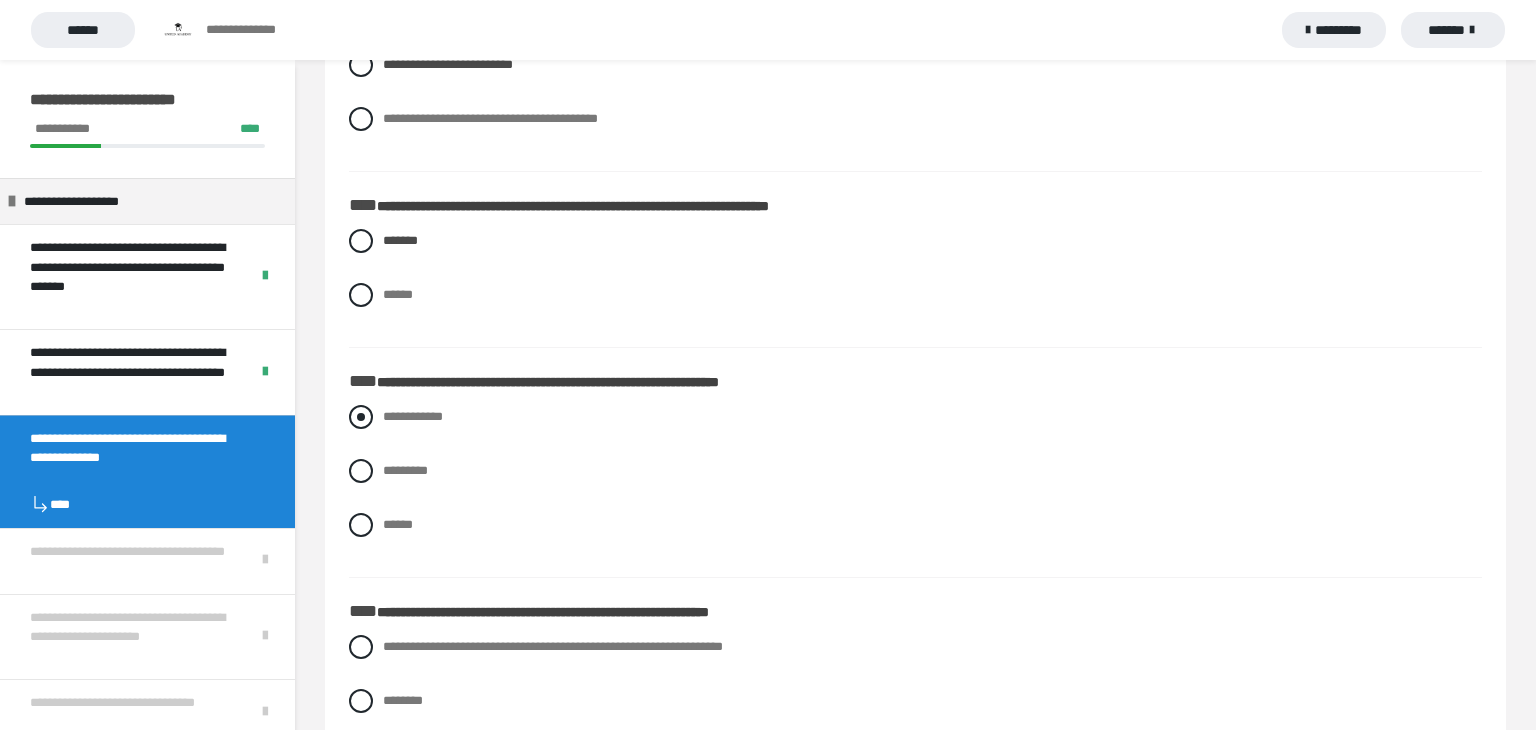 click at bounding box center (361, 417) 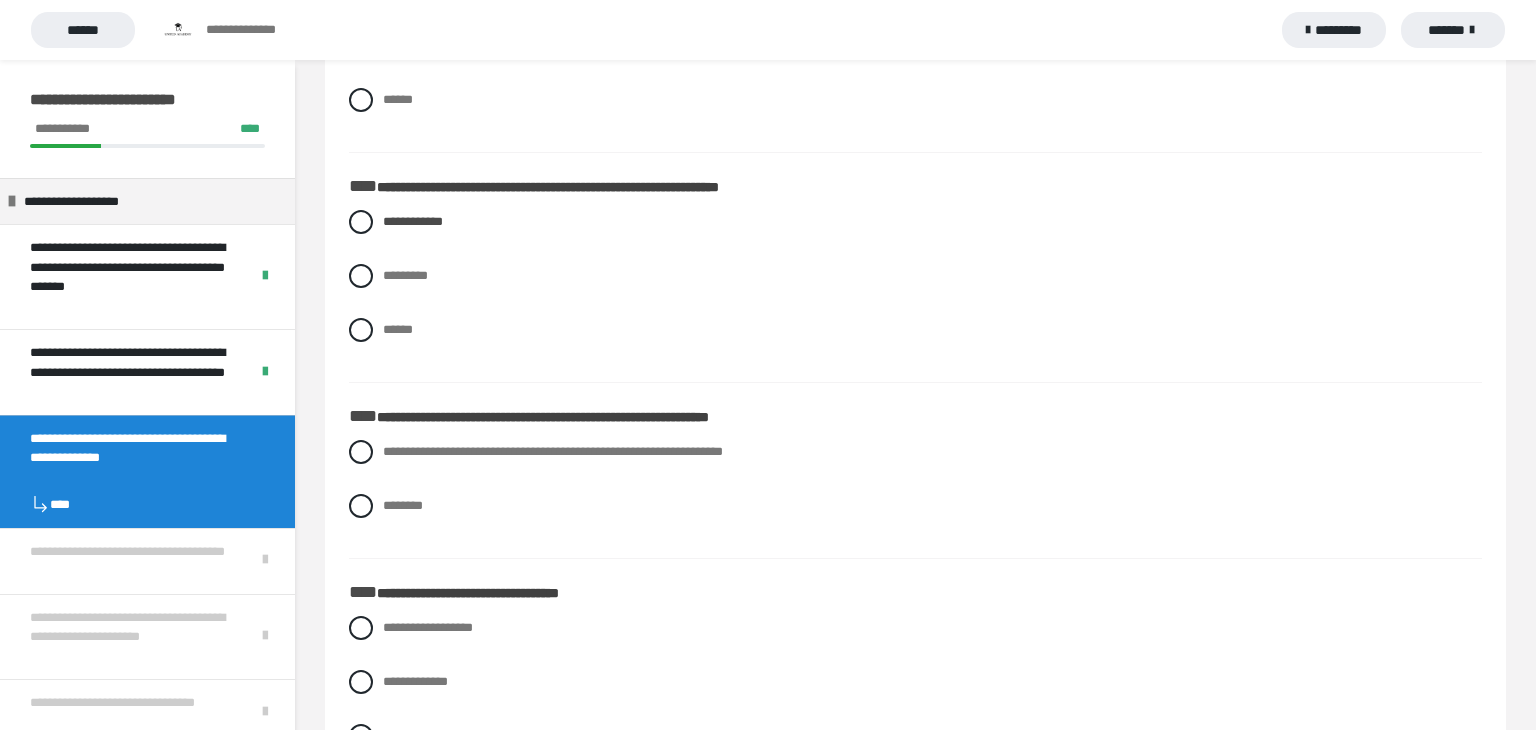 scroll, scrollTop: 4797, scrollLeft: 0, axis: vertical 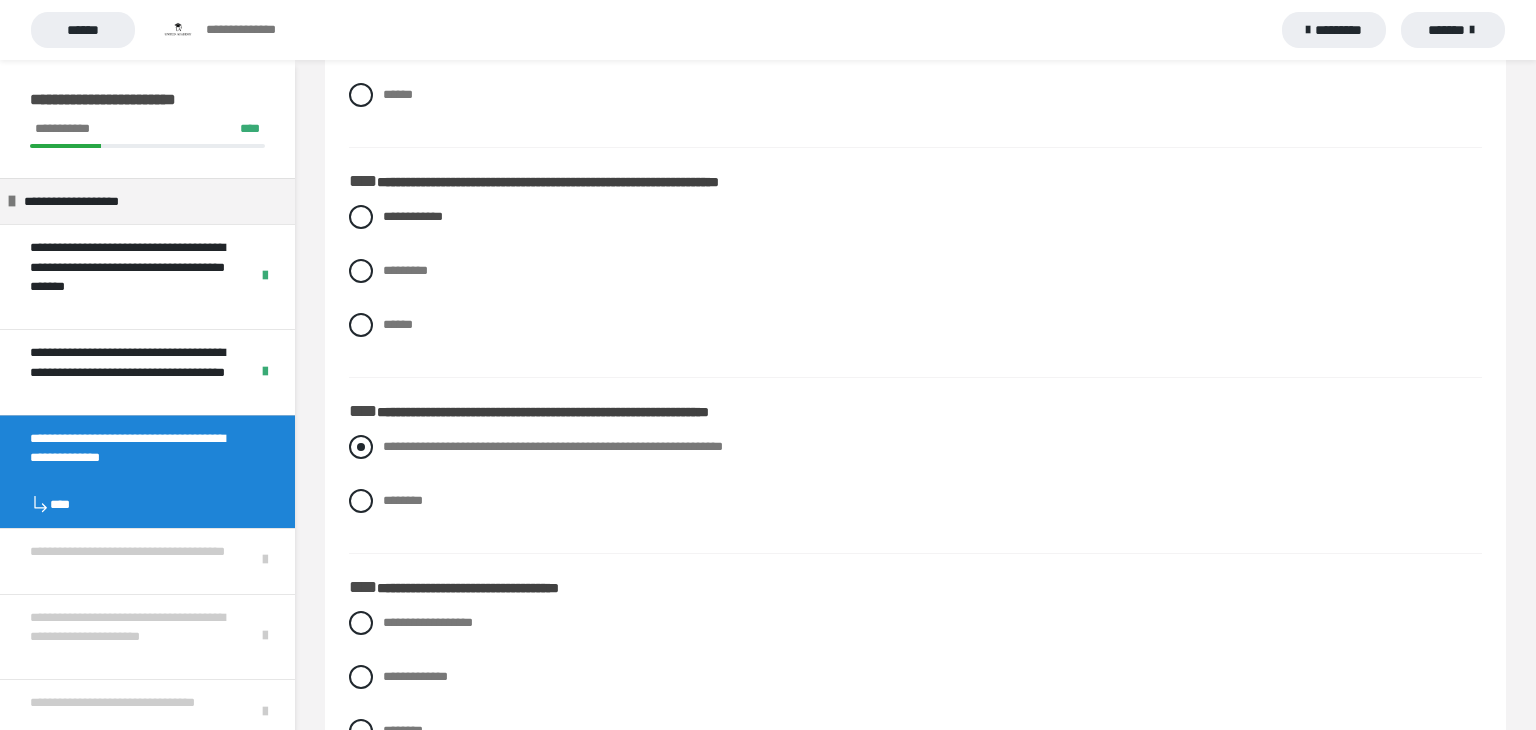 click at bounding box center [361, 447] 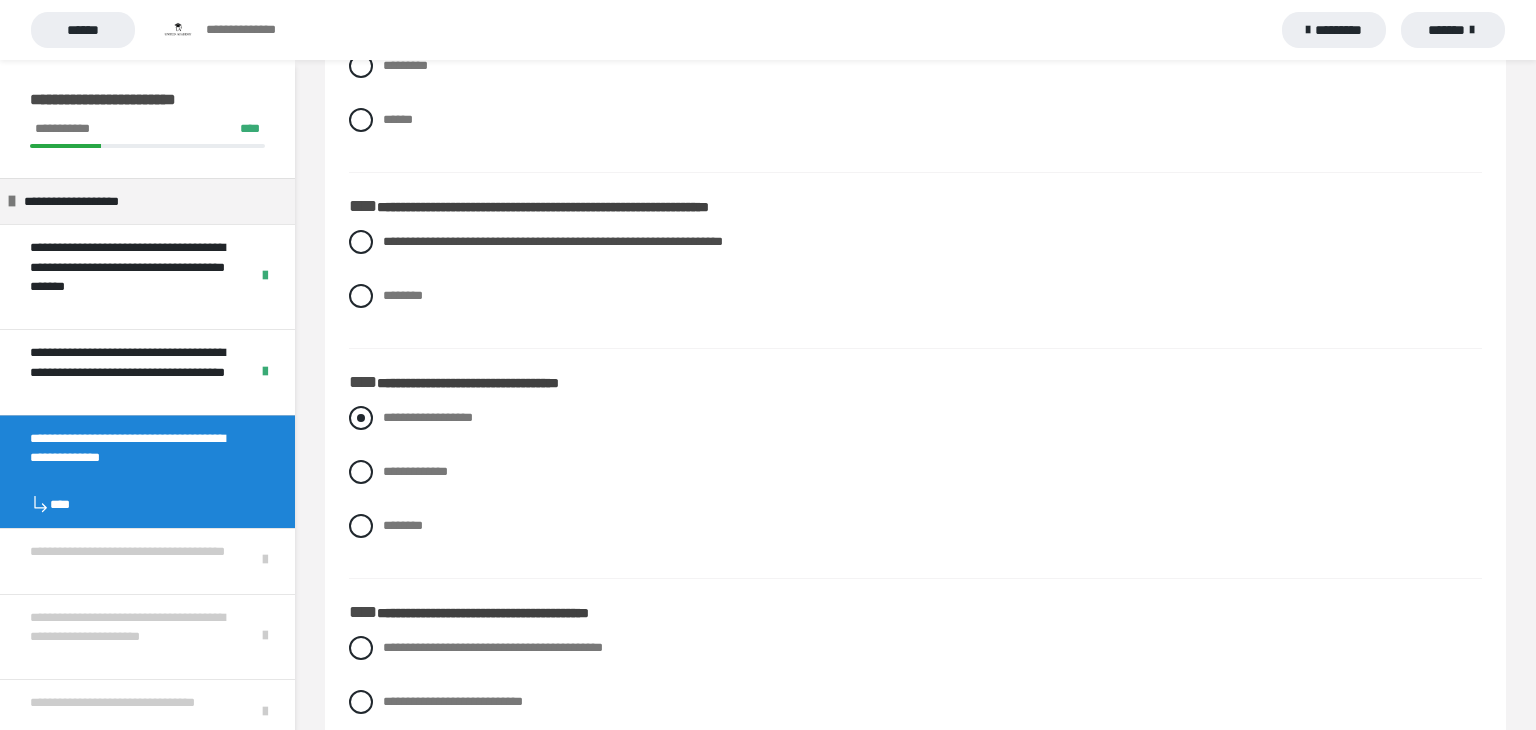 scroll, scrollTop: 5004, scrollLeft: 0, axis: vertical 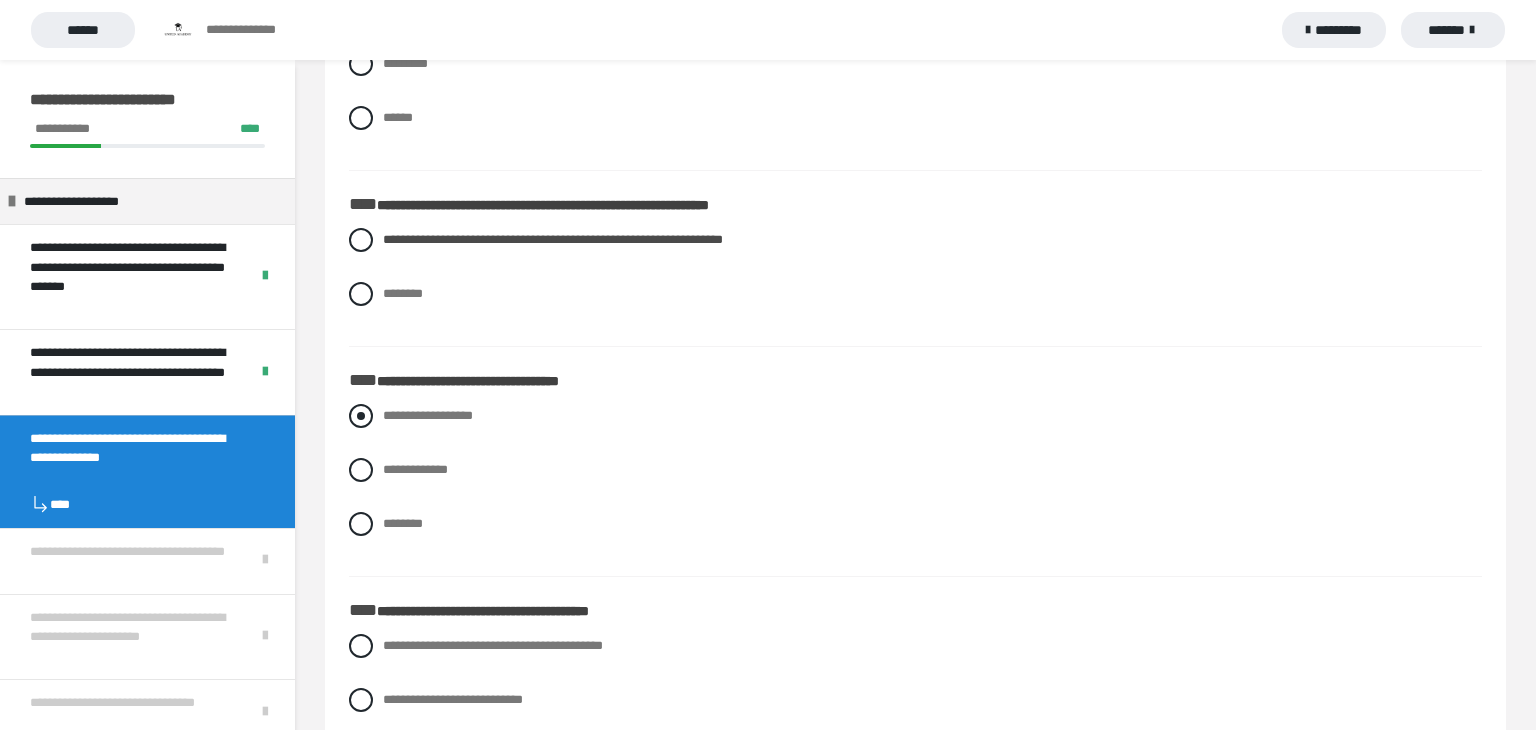 click at bounding box center (361, 416) 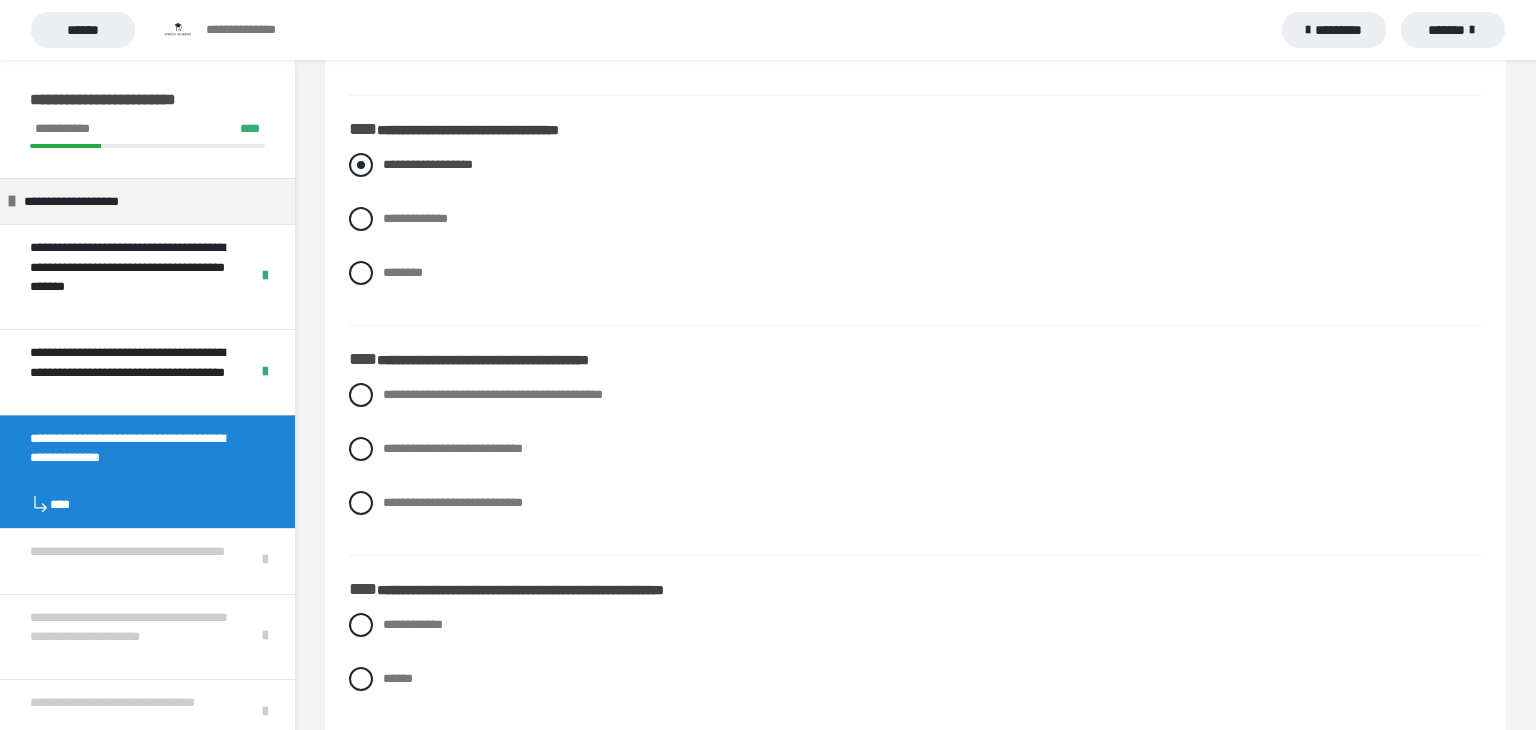 scroll, scrollTop: 5256, scrollLeft: 0, axis: vertical 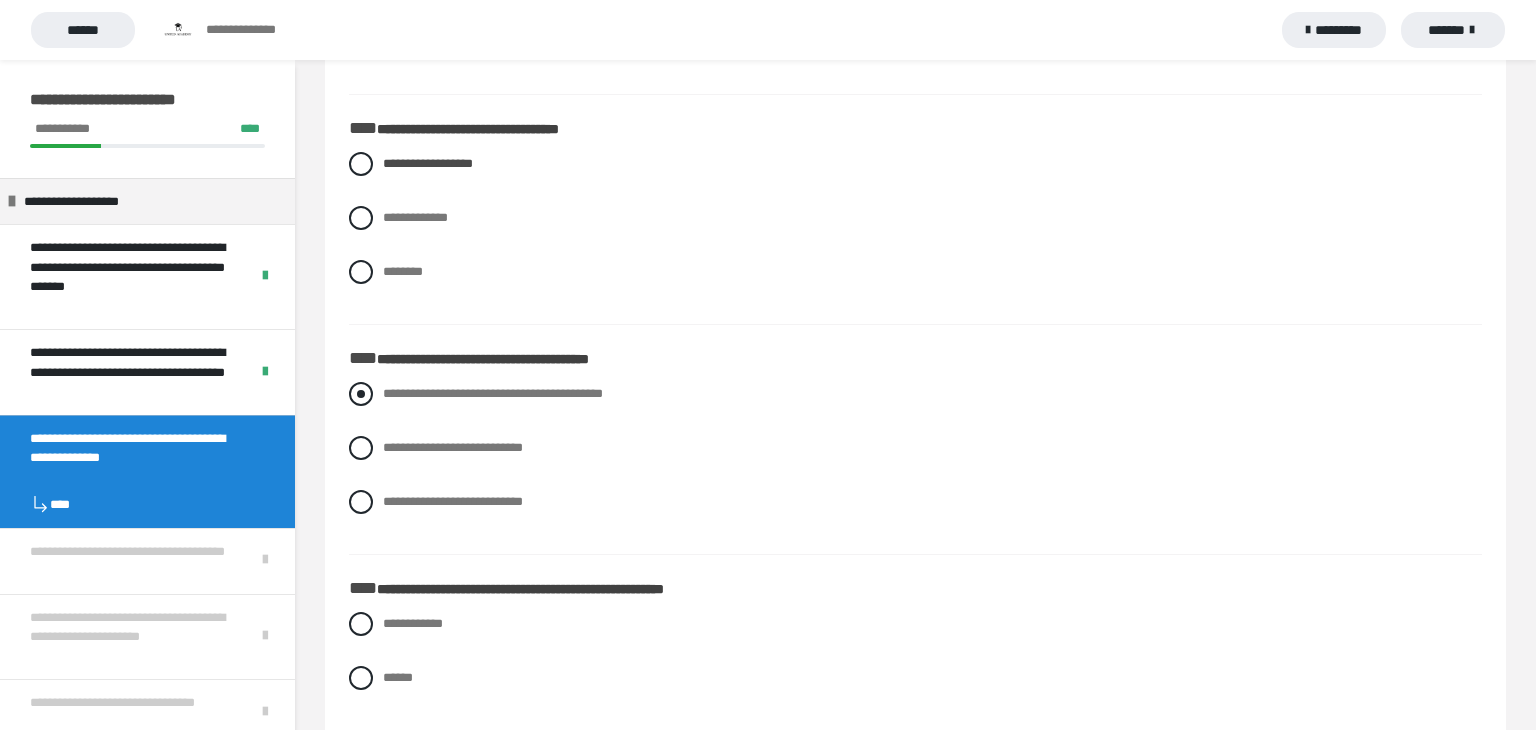 click at bounding box center (361, 394) 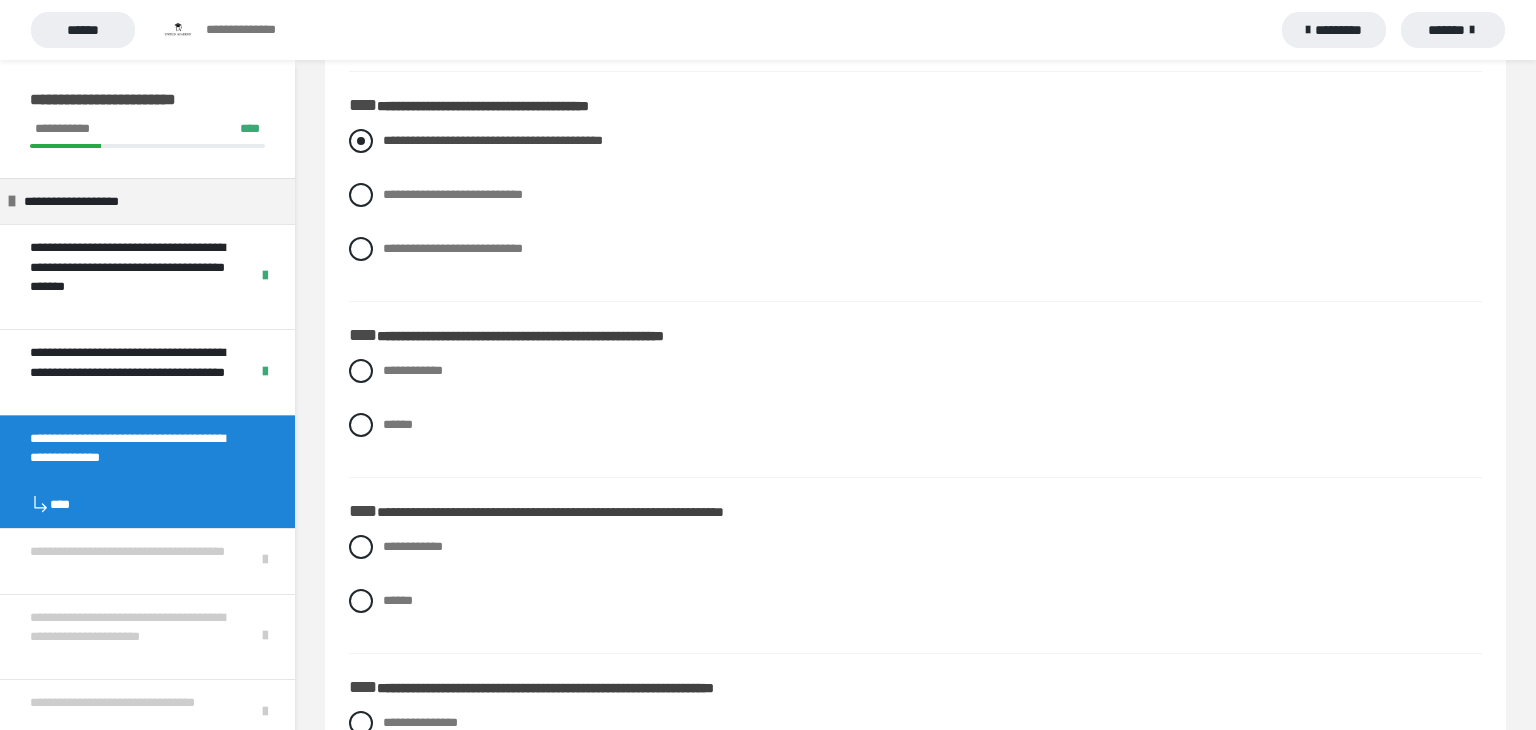 scroll, scrollTop: 5510, scrollLeft: 0, axis: vertical 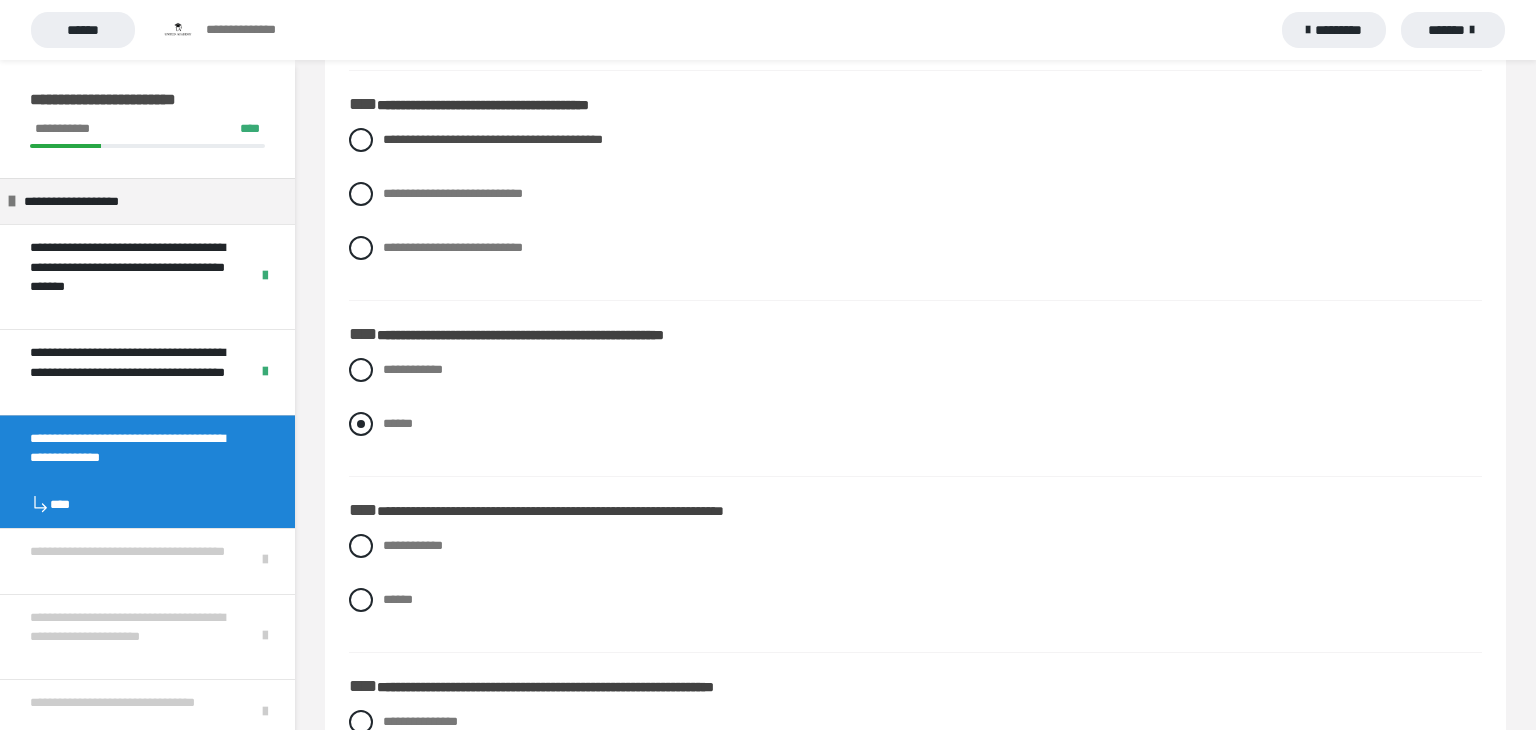 click at bounding box center [361, 424] 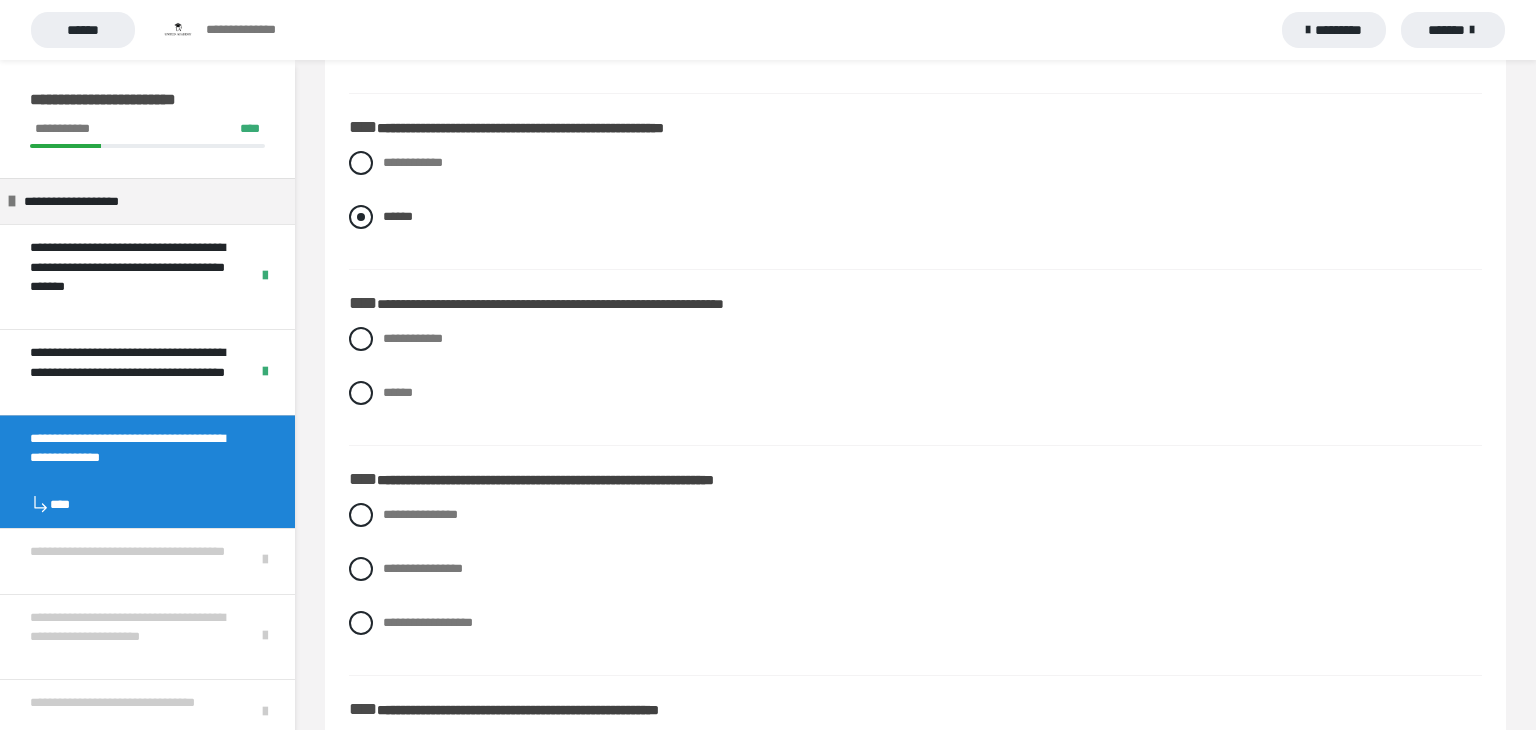 scroll, scrollTop: 5721, scrollLeft: 0, axis: vertical 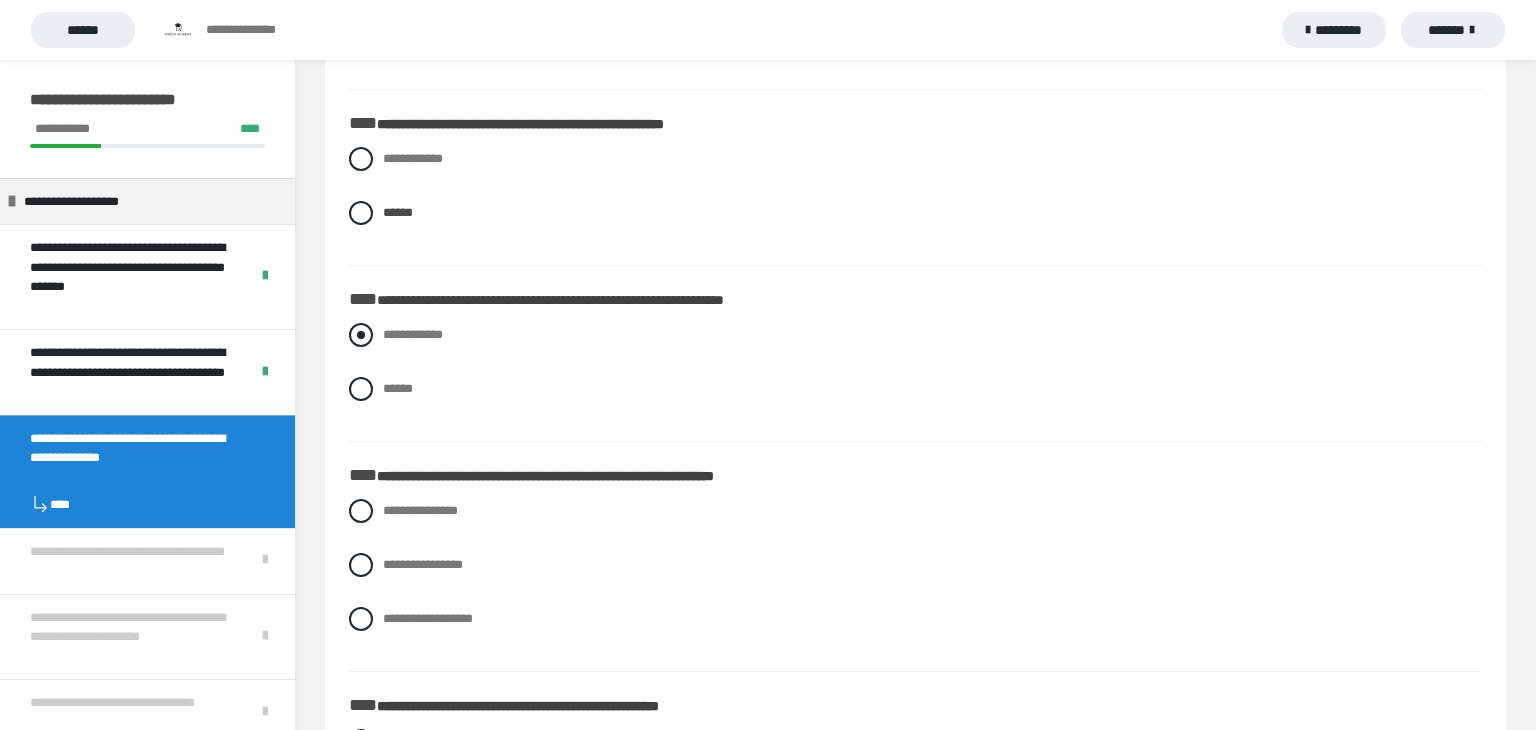 click at bounding box center [361, 335] 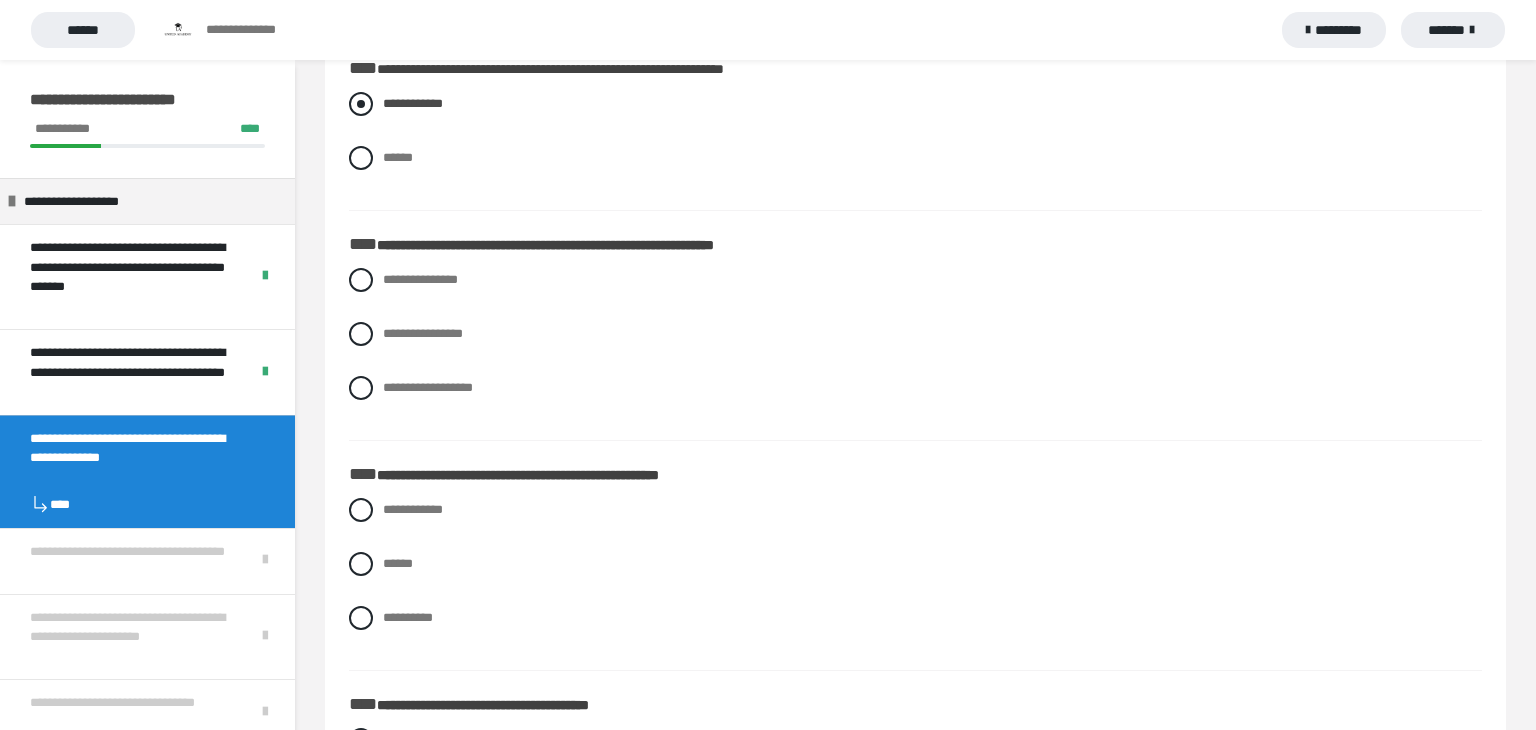 scroll, scrollTop: 5953, scrollLeft: 0, axis: vertical 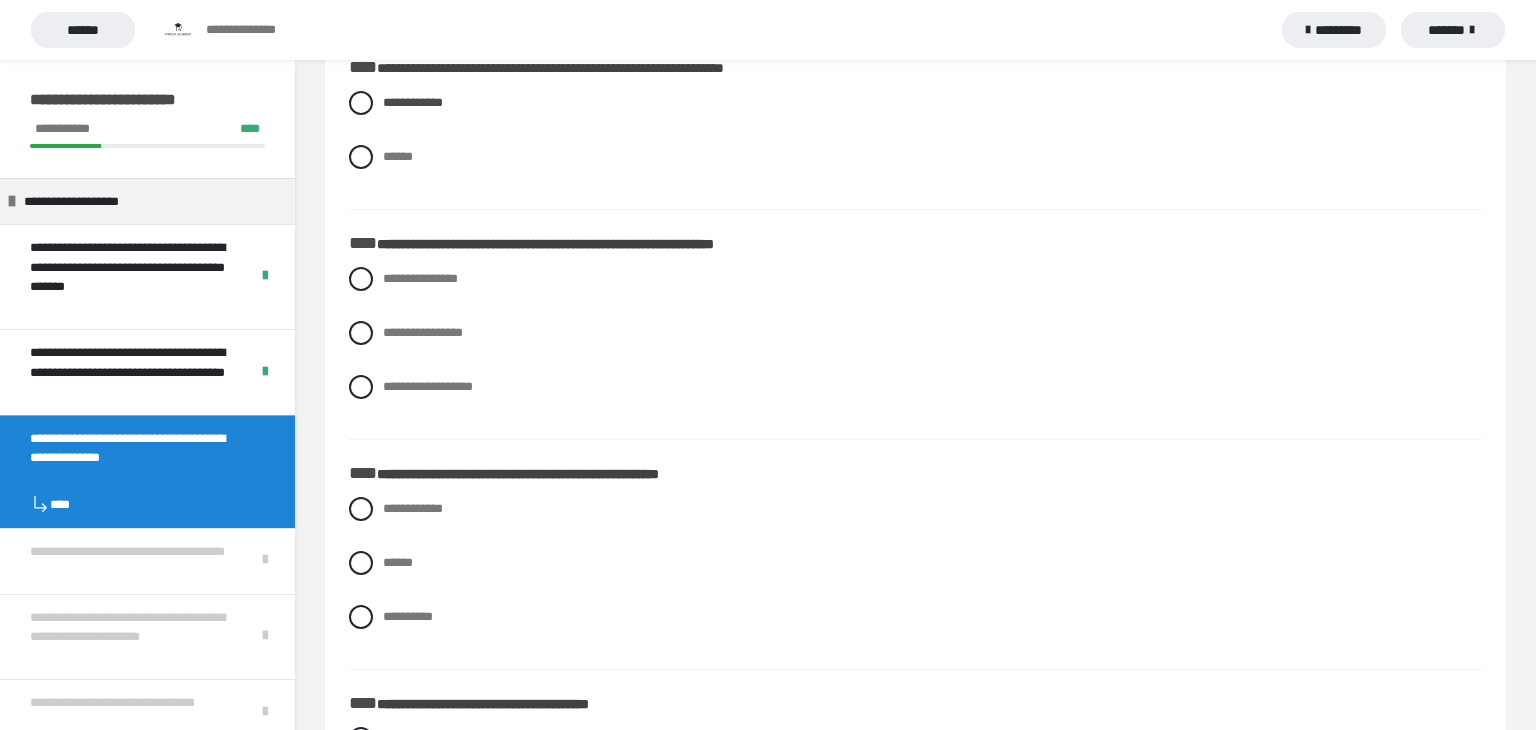 click on "**********" at bounding box center [915, 348] 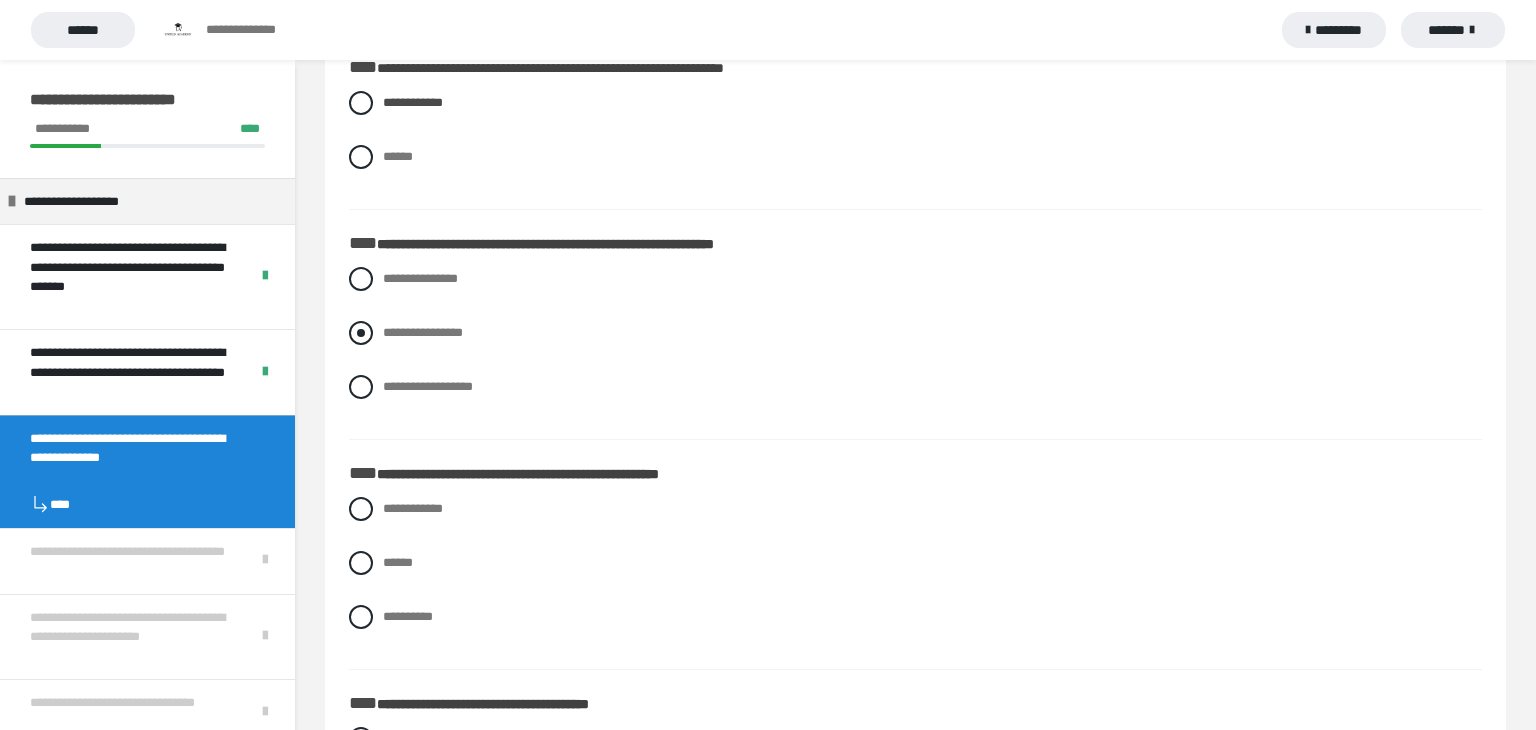 click at bounding box center [361, 333] 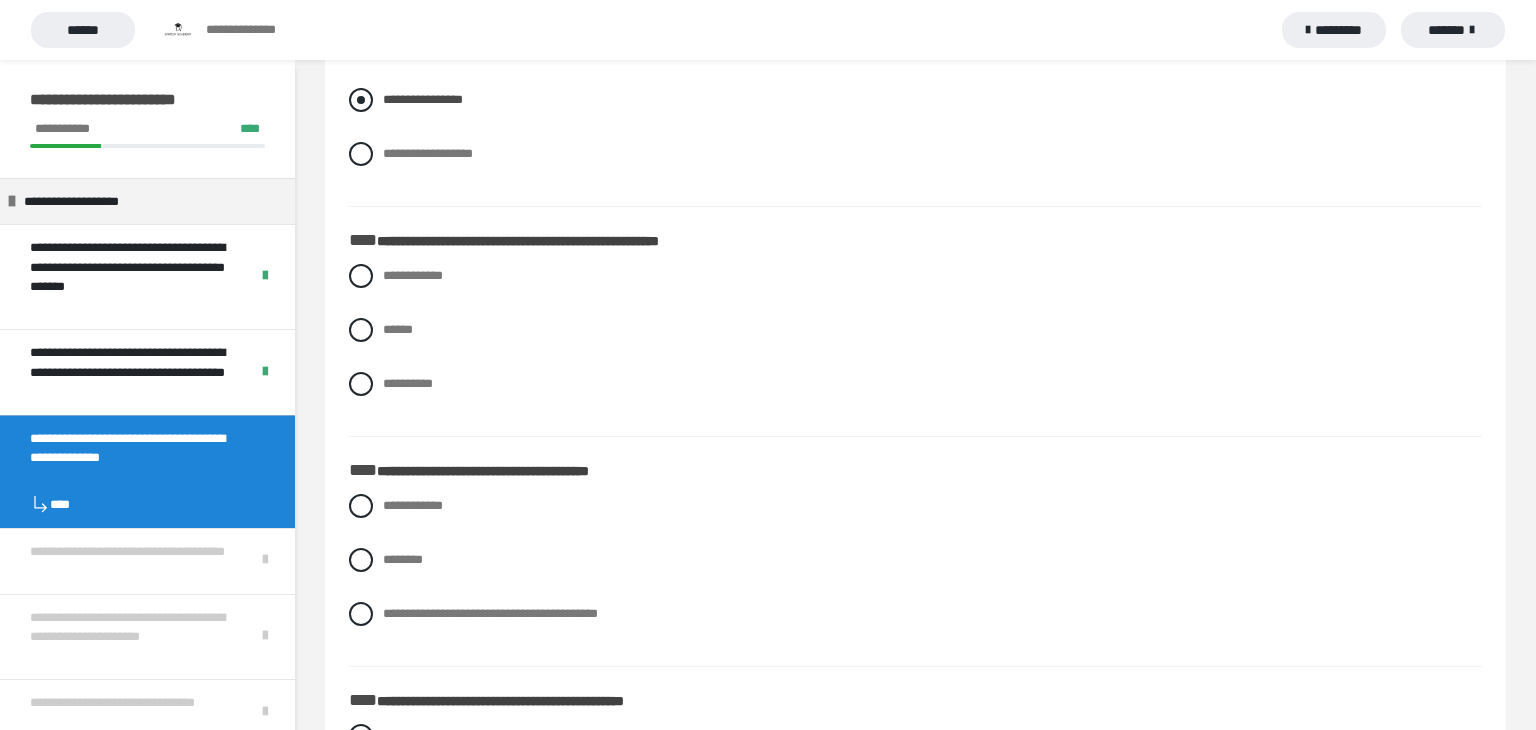 scroll, scrollTop: 6182, scrollLeft: 0, axis: vertical 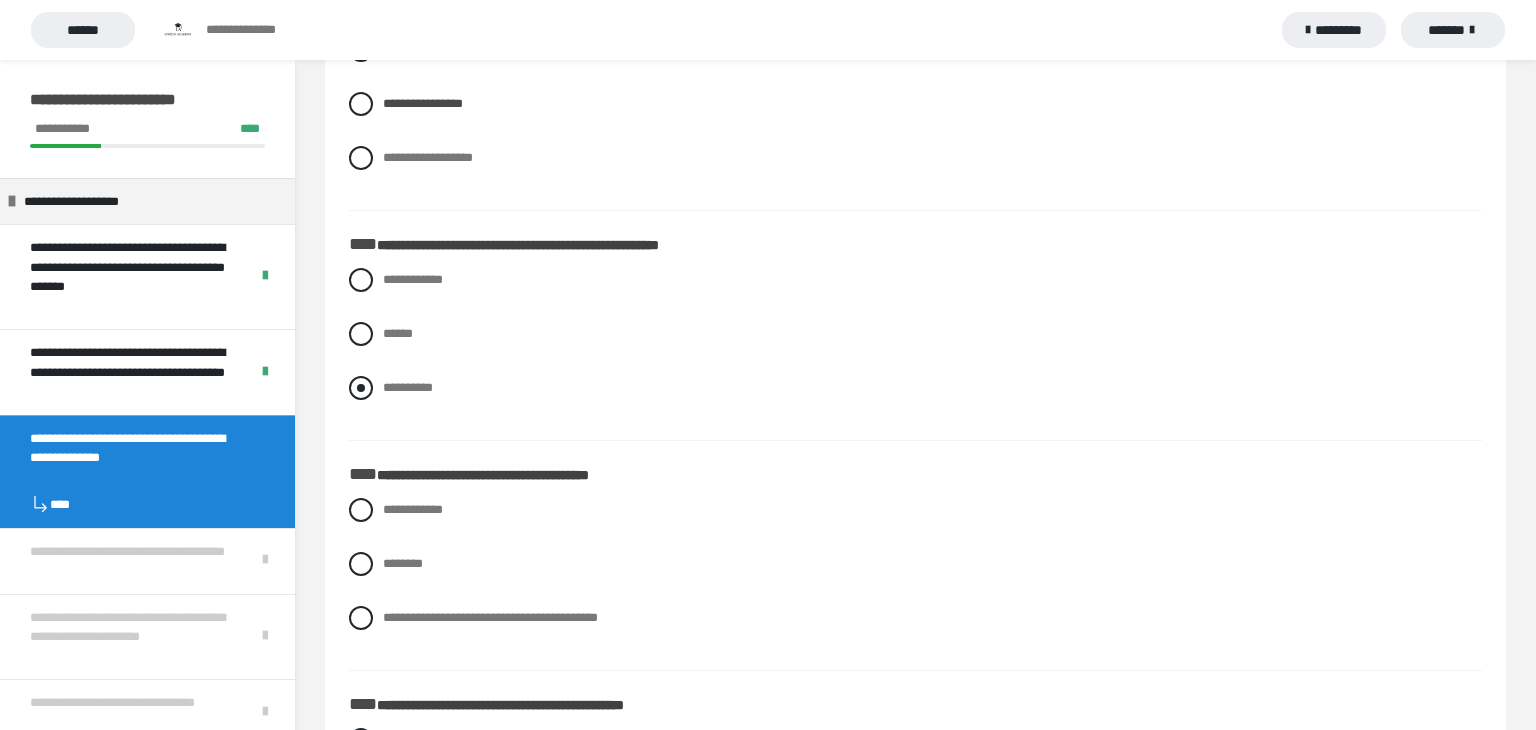 click at bounding box center [361, 388] 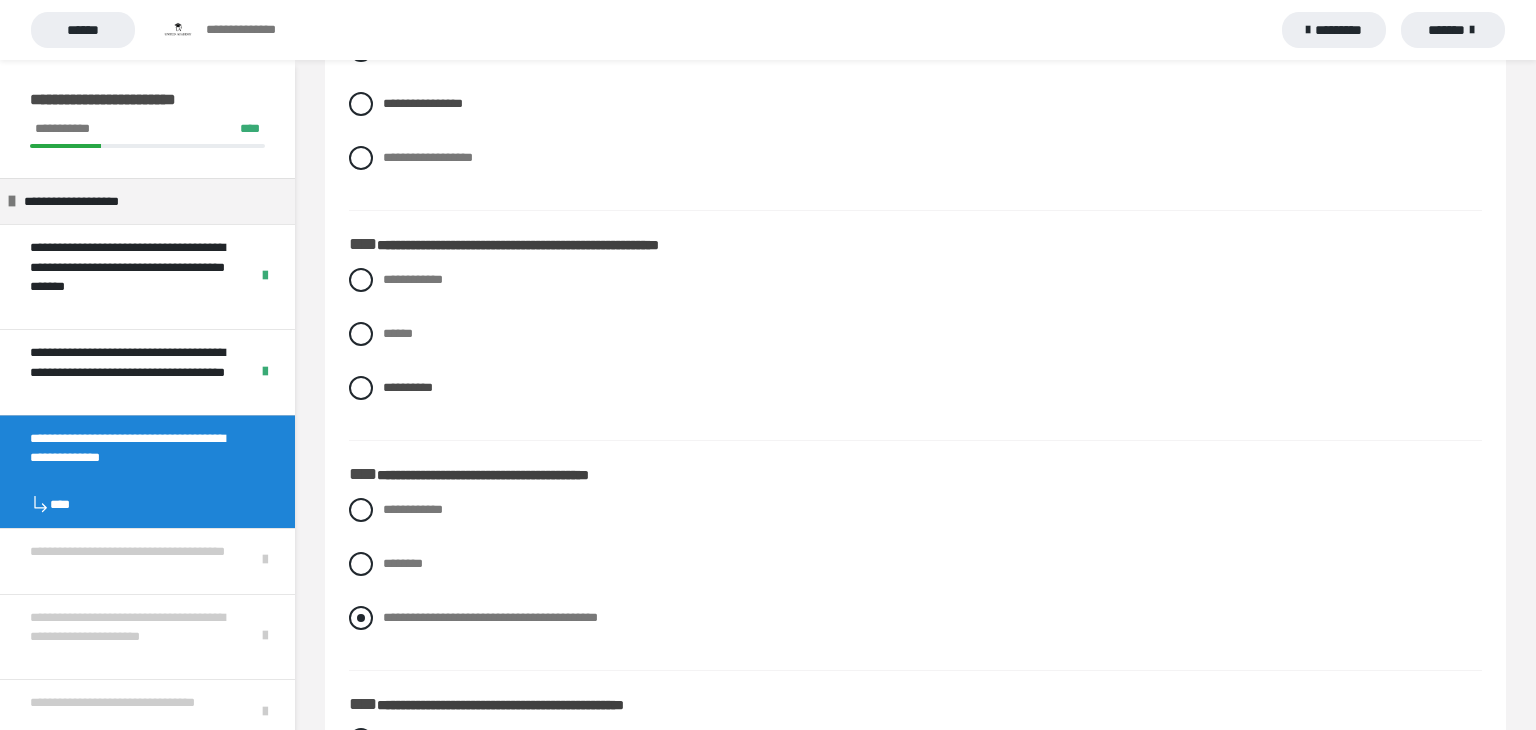 click at bounding box center (361, 618) 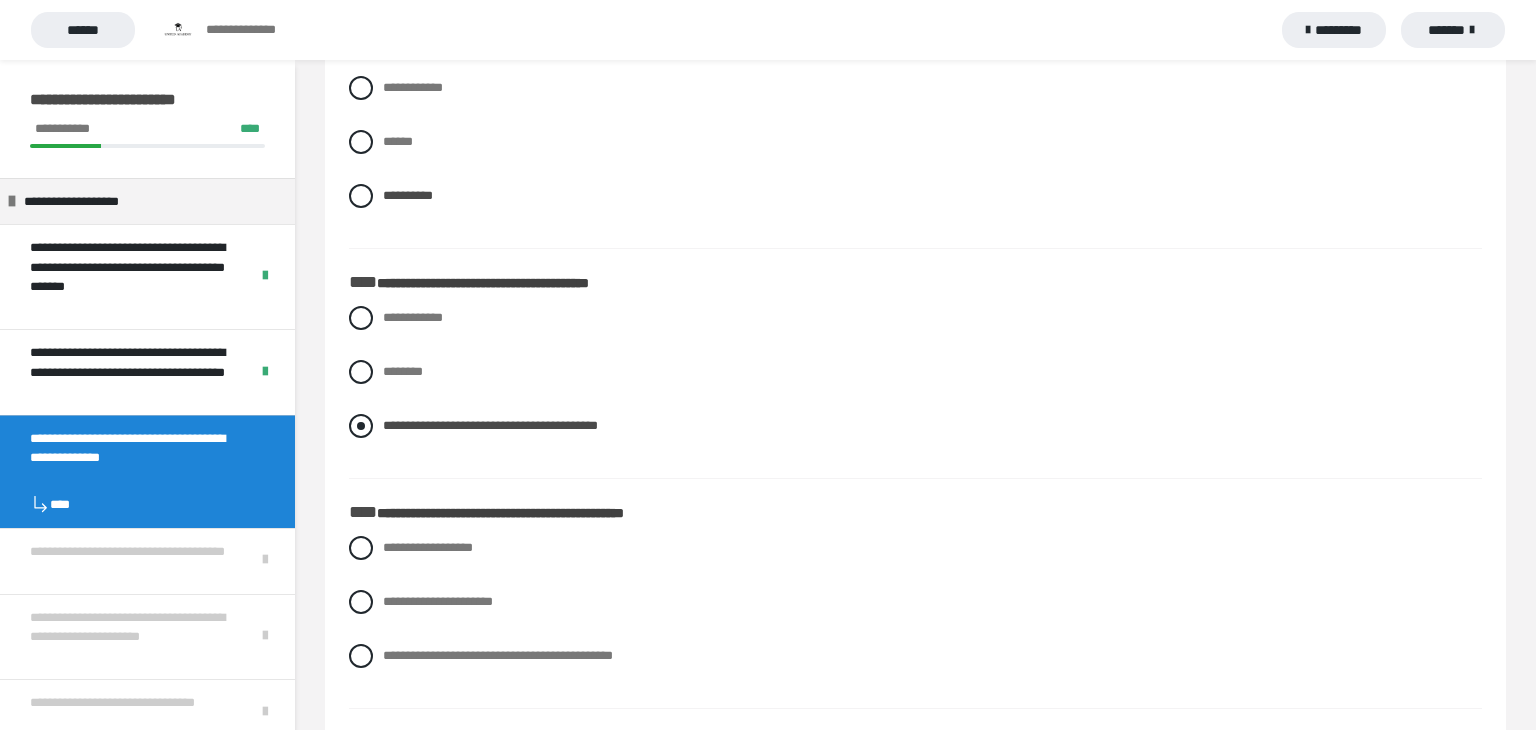 scroll, scrollTop: 6383, scrollLeft: 0, axis: vertical 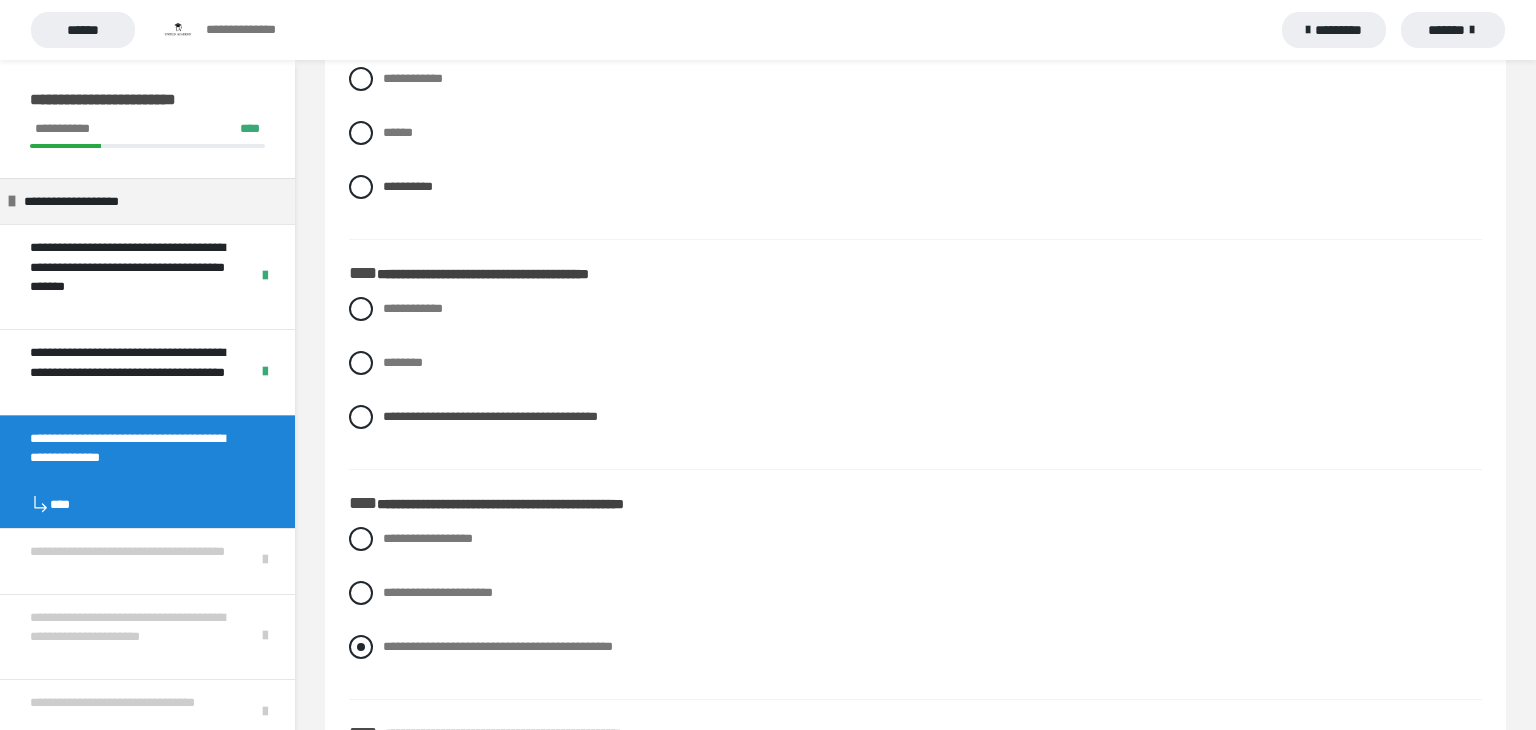 click at bounding box center (361, 647) 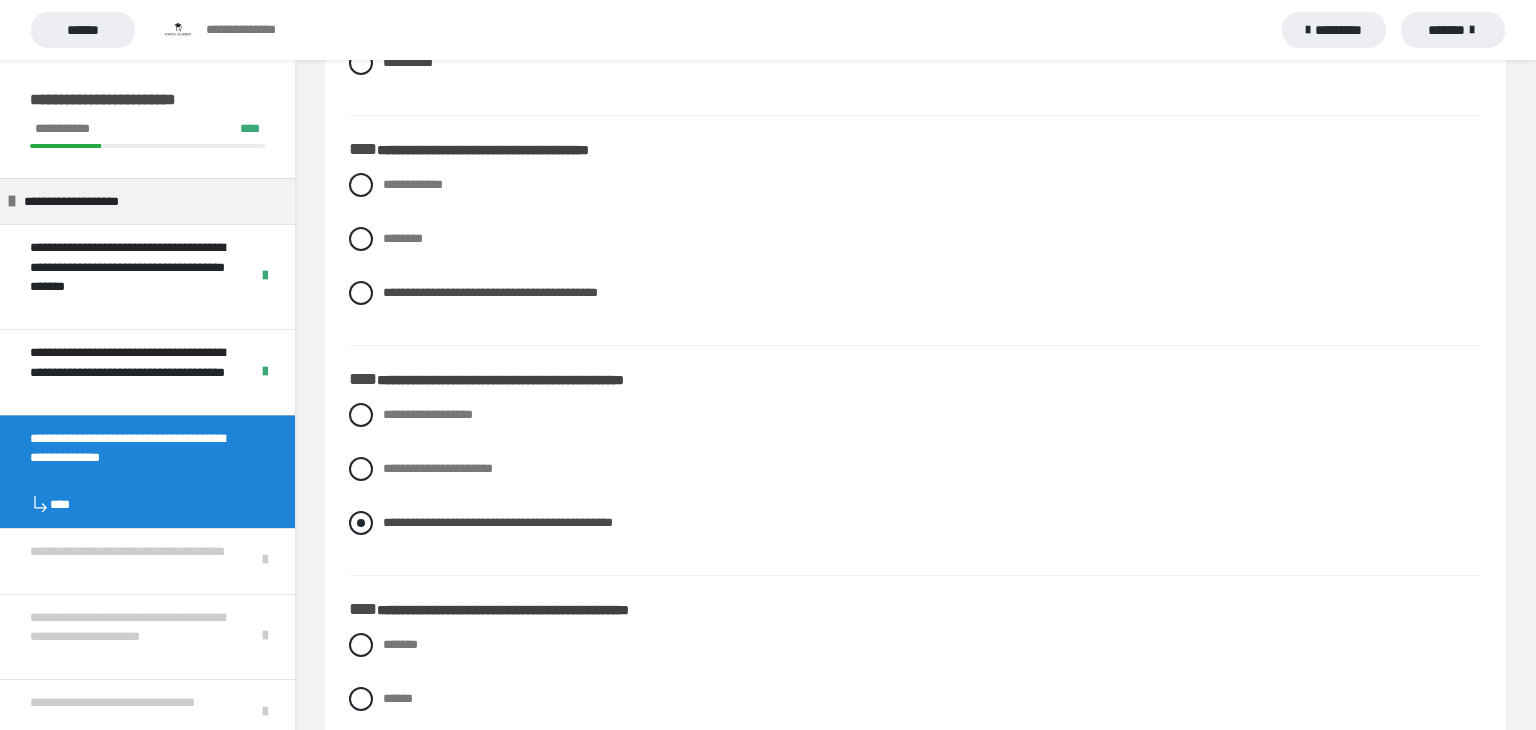 scroll, scrollTop: 6564, scrollLeft: 0, axis: vertical 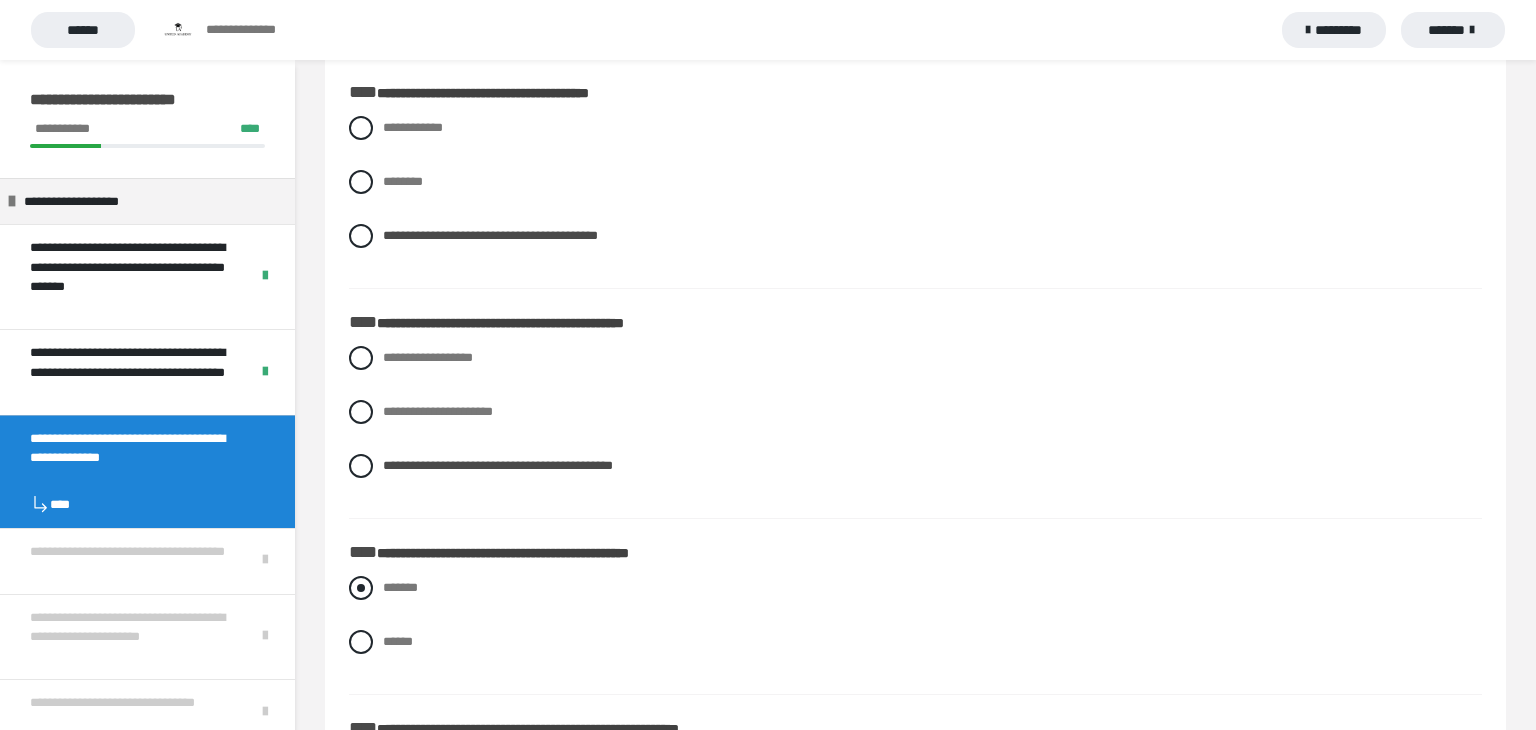 click at bounding box center [361, 588] 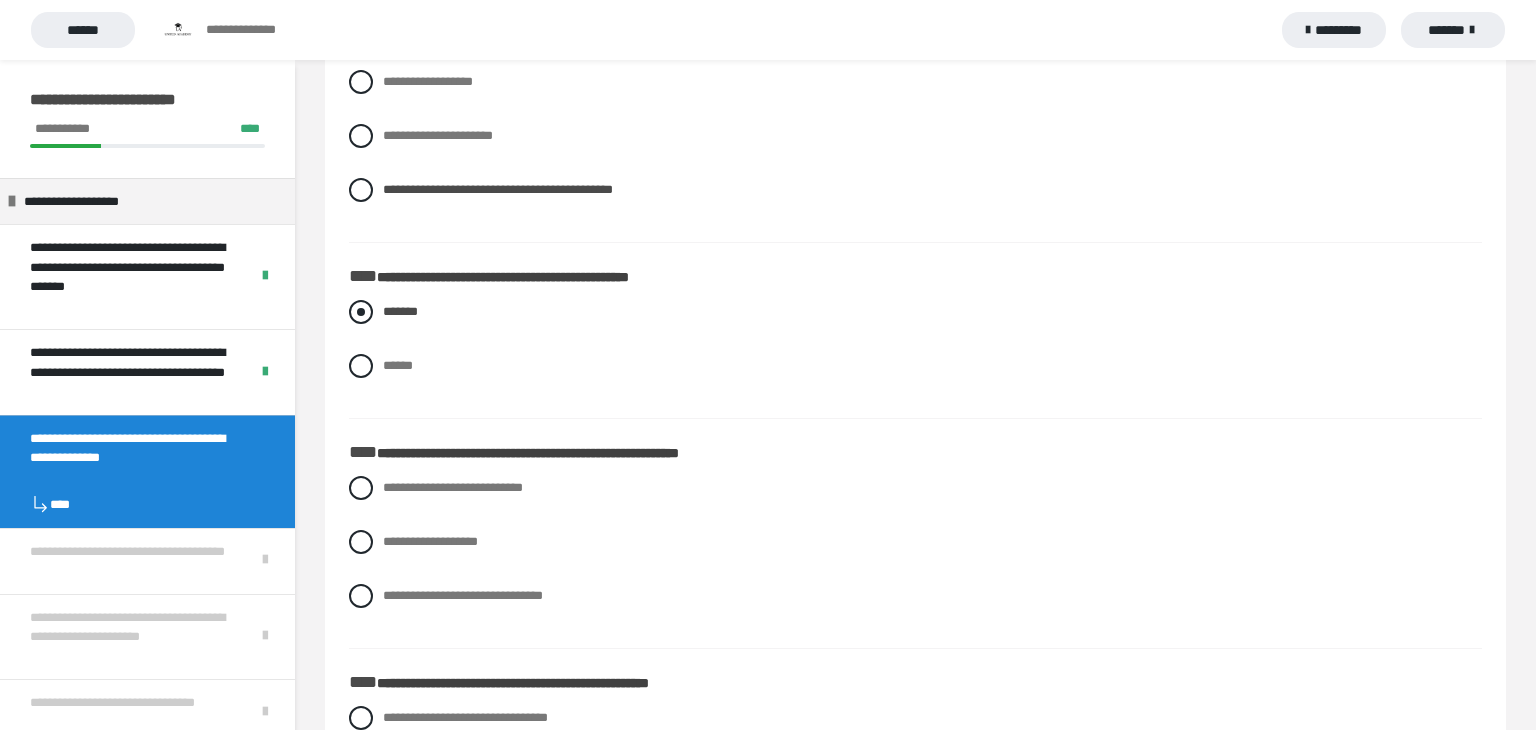 scroll, scrollTop: 6835, scrollLeft: 0, axis: vertical 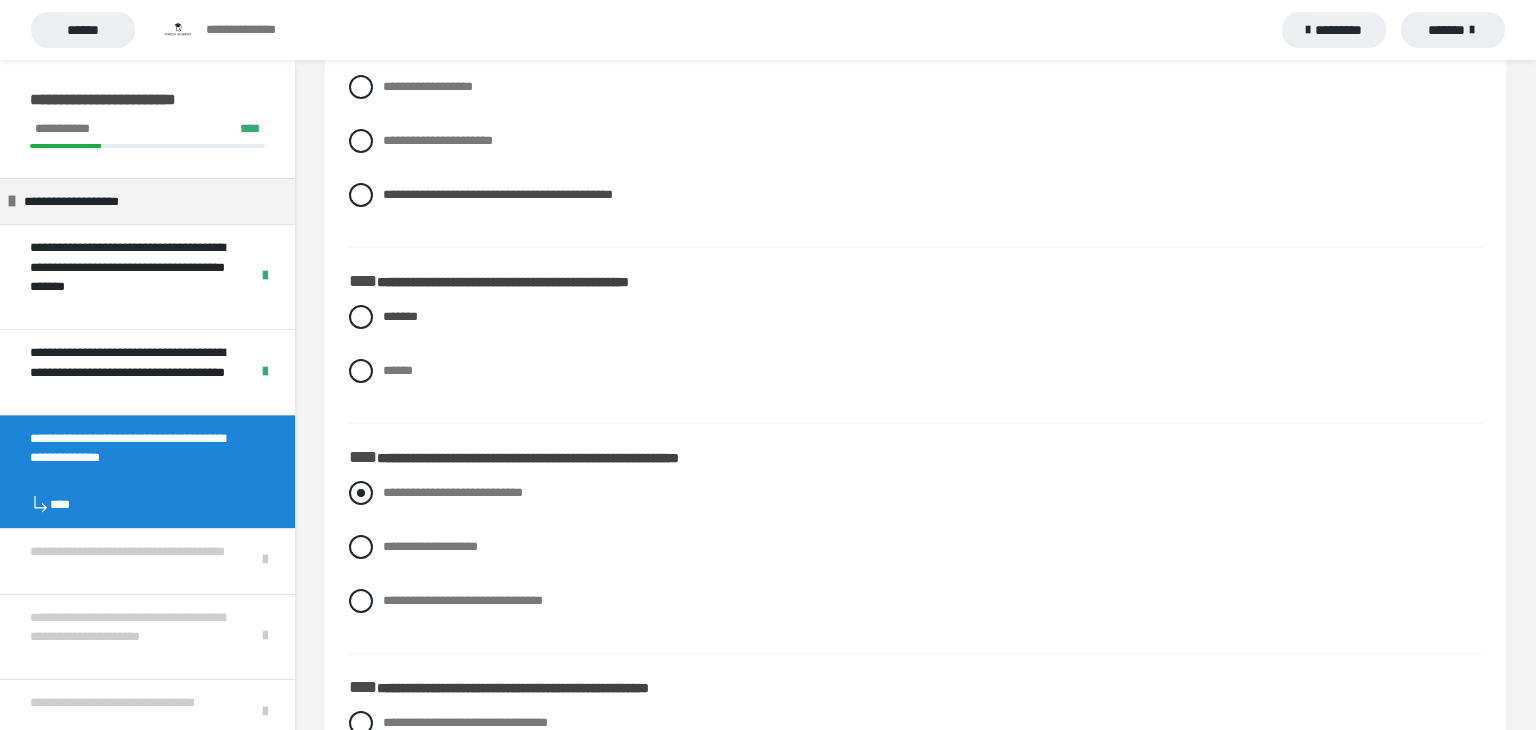 click at bounding box center [361, 493] 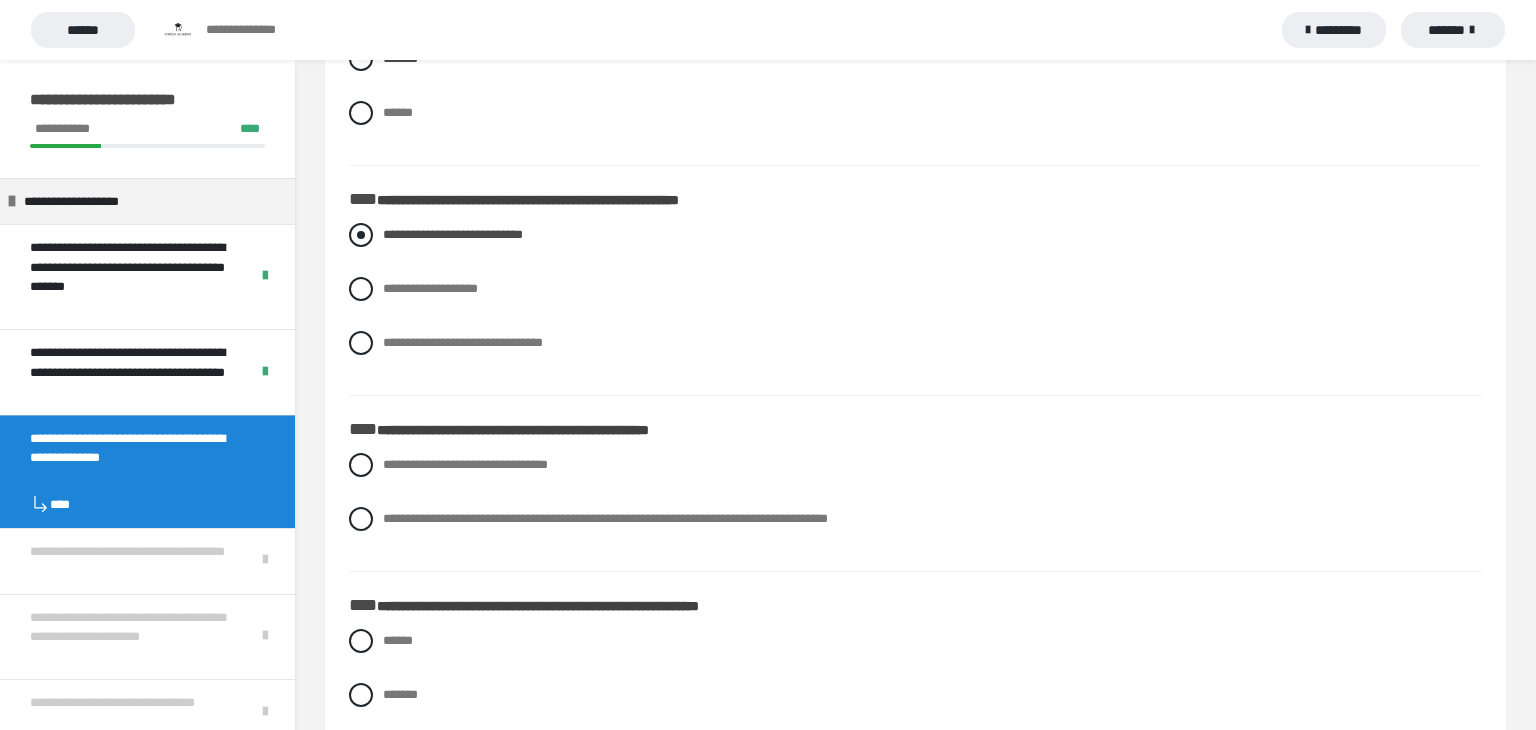 scroll, scrollTop: 7094, scrollLeft: 0, axis: vertical 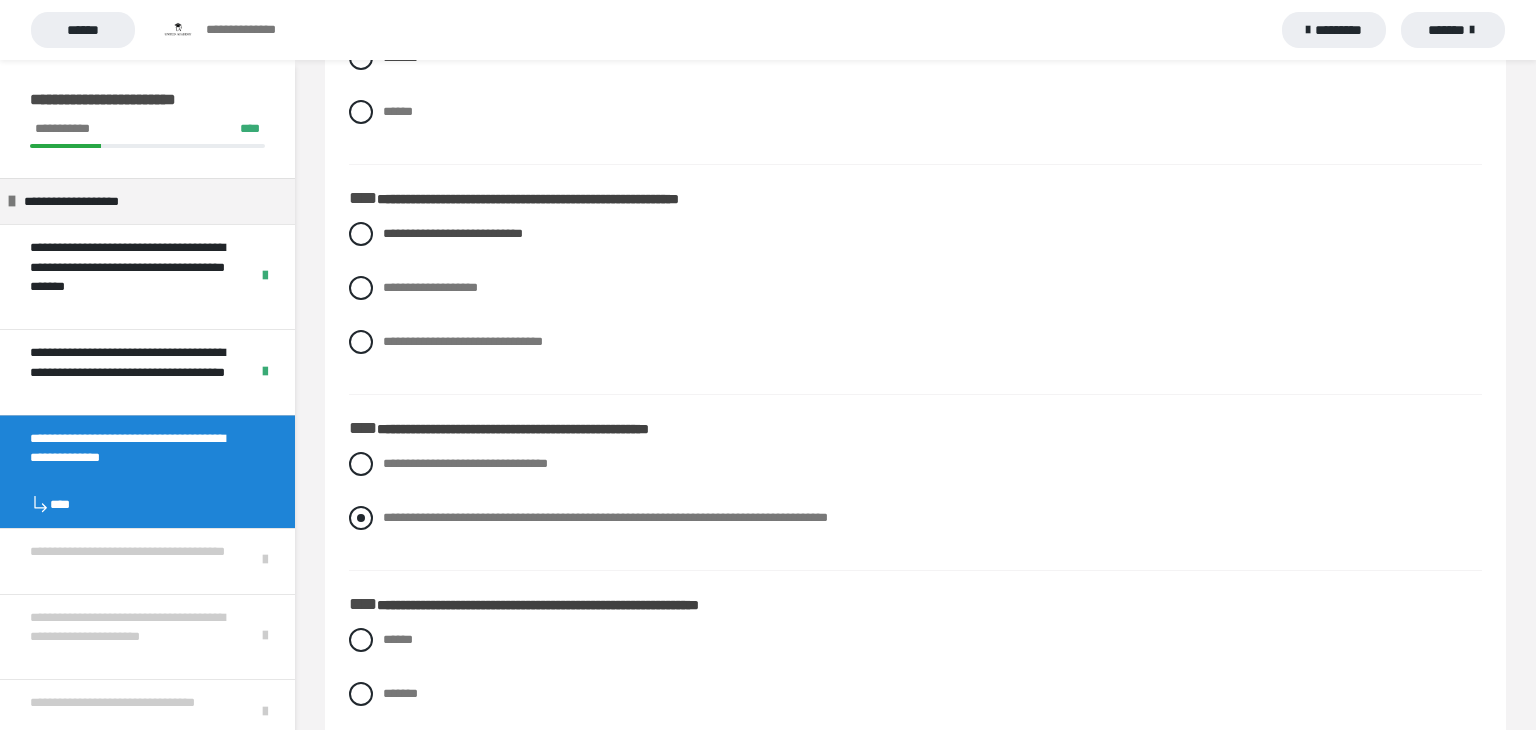 click at bounding box center [361, 518] 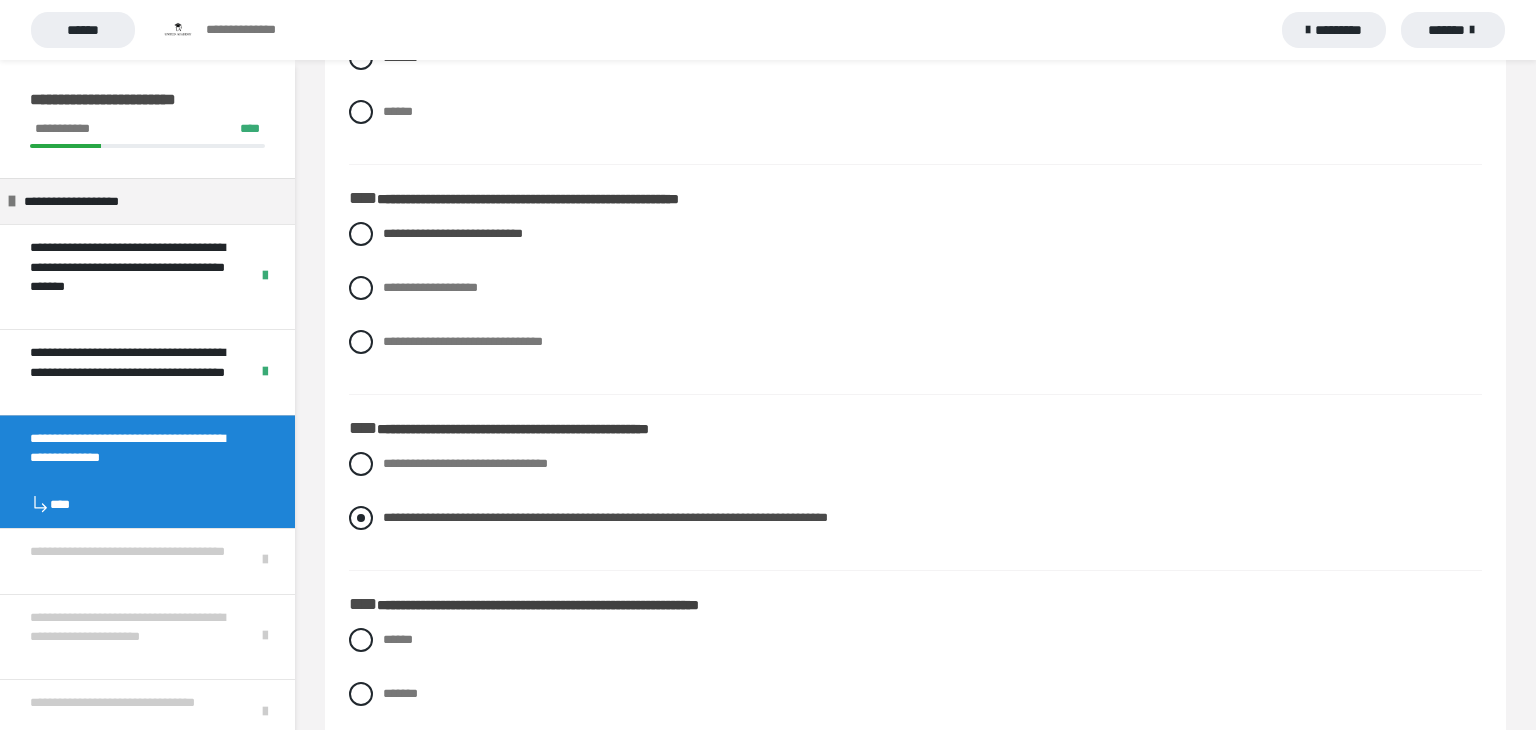 click at bounding box center [361, 518] 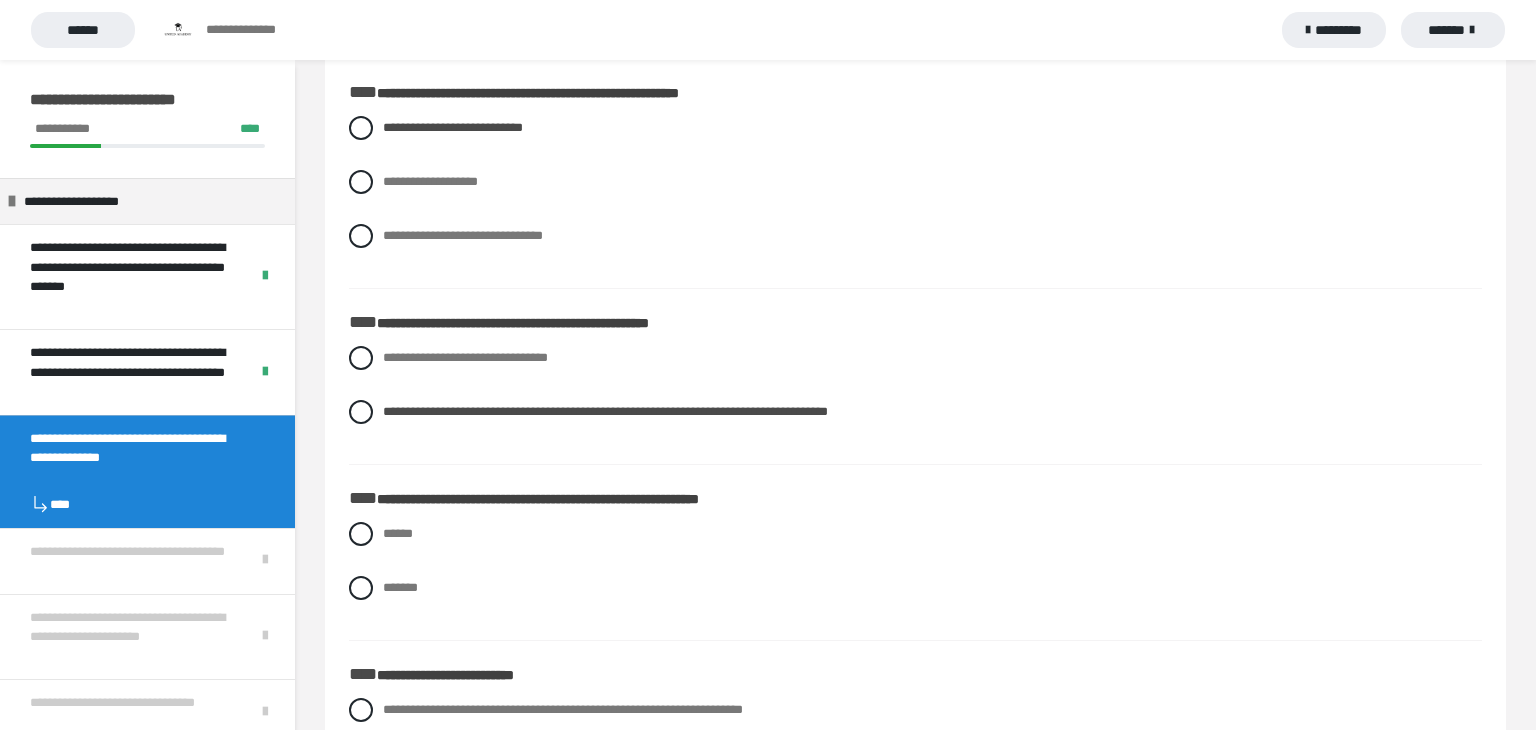 scroll, scrollTop: 7203, scrollLeft: 0, axis: vertical 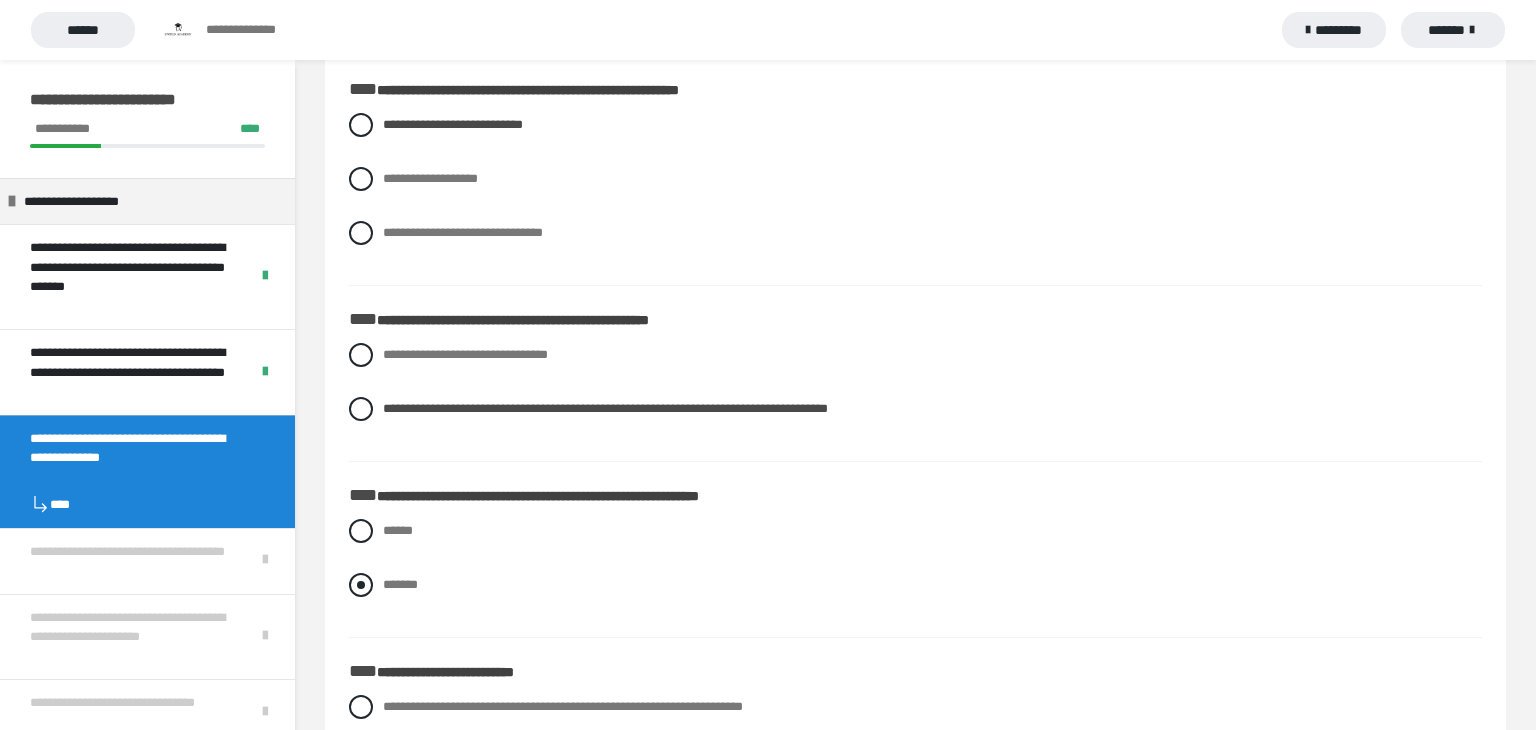 click at bounding box center (361, 585) 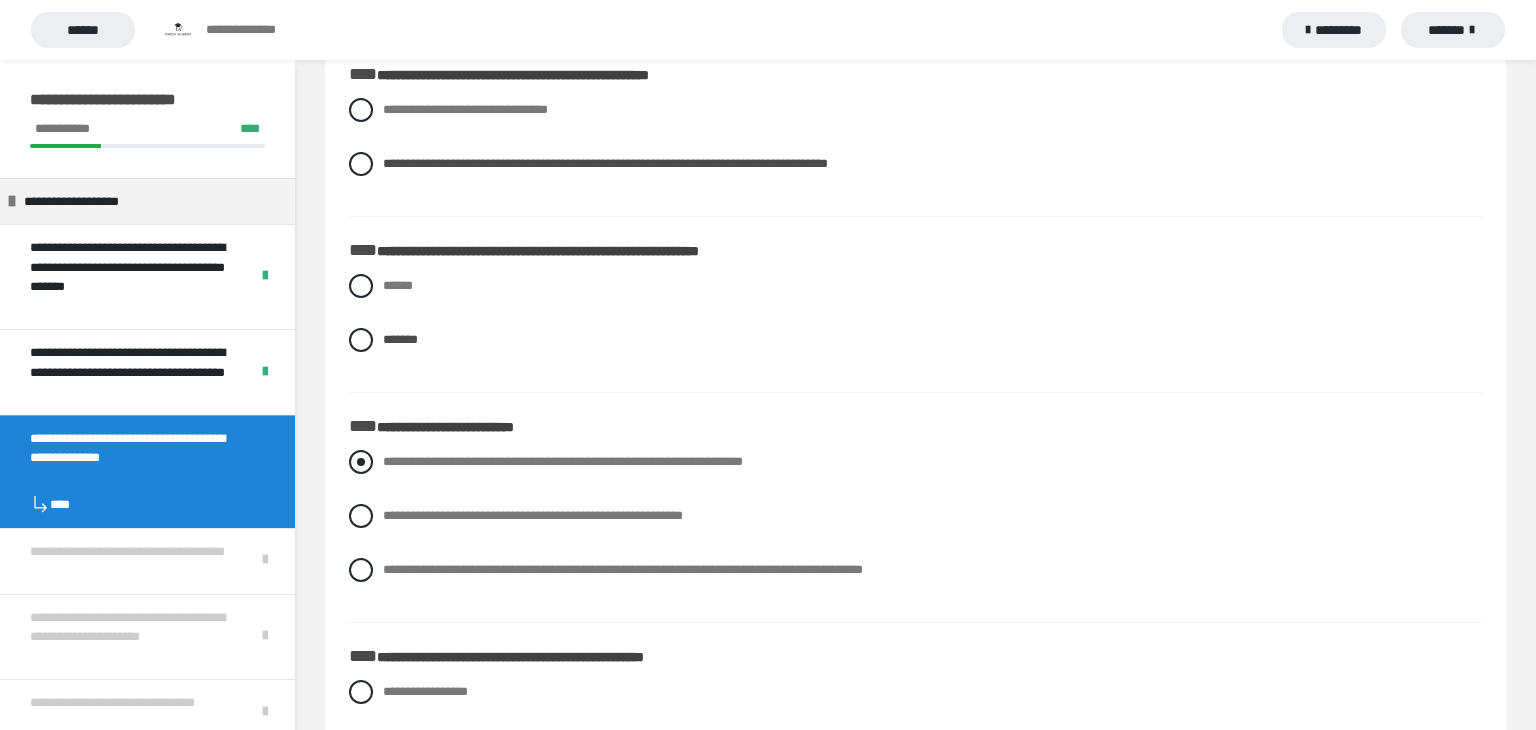 scroll, scrollTop: 7428, scrollLeft: 0, axis: vertical 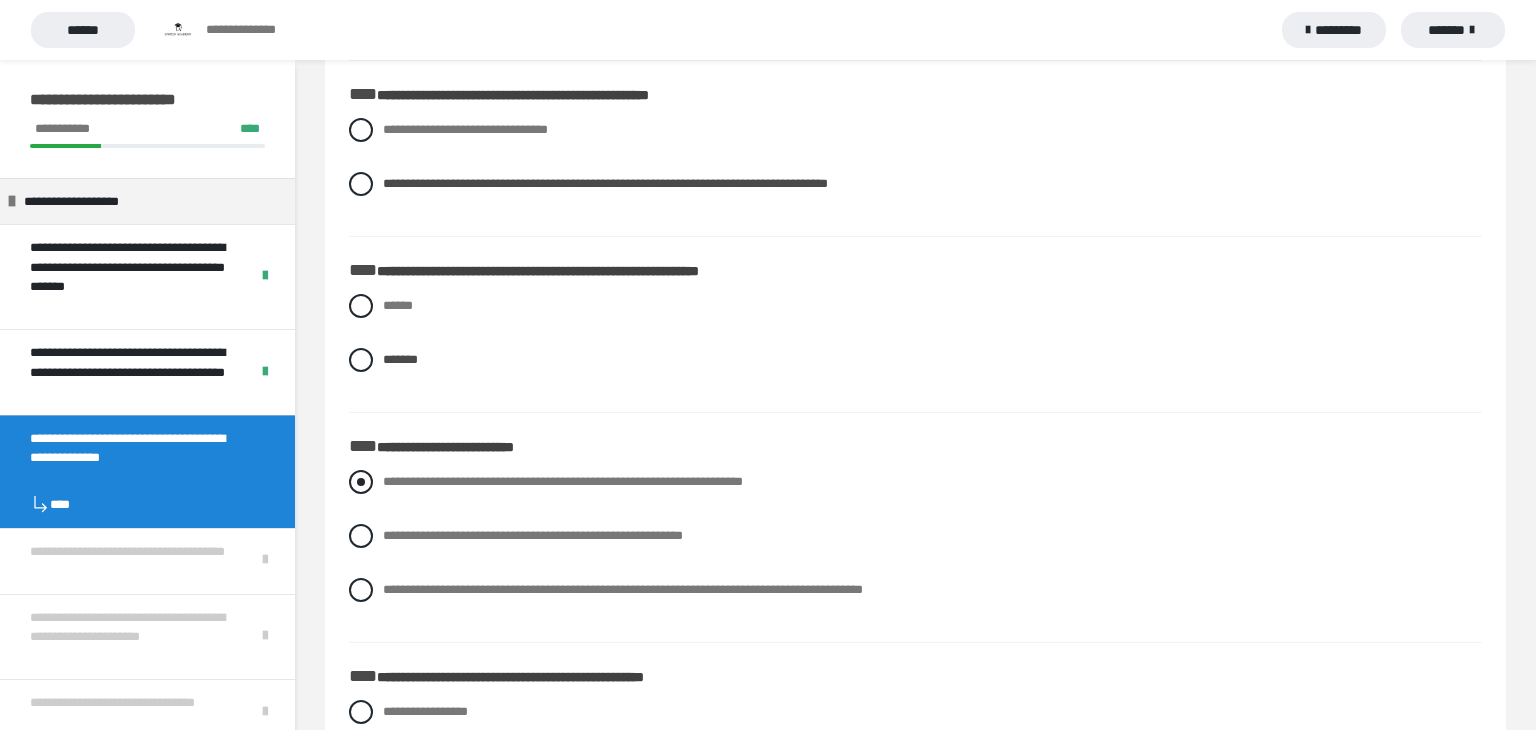 click at bounding box center [361, 482] 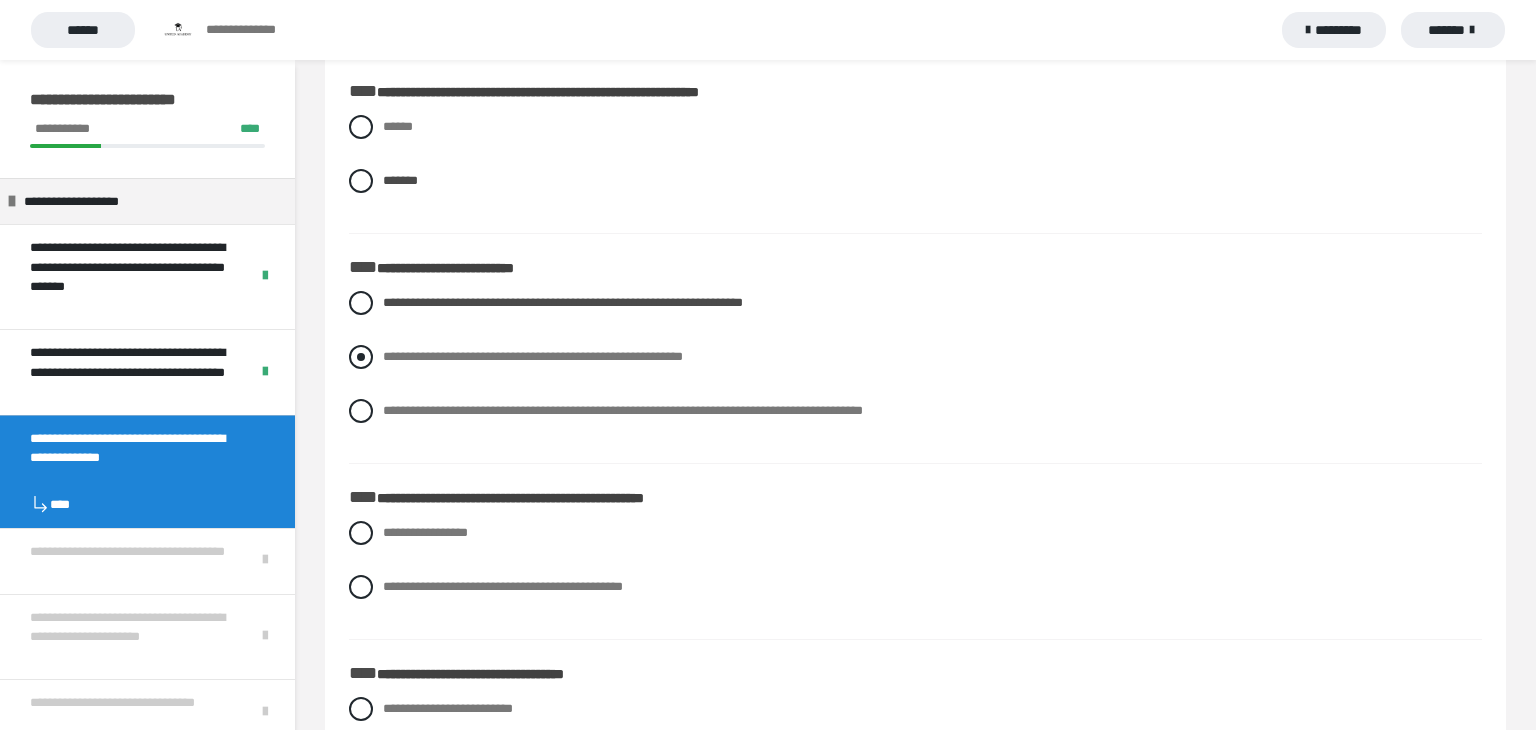 scroll, scrollTop: 7612, scrollLeft: 0, axis: vertical 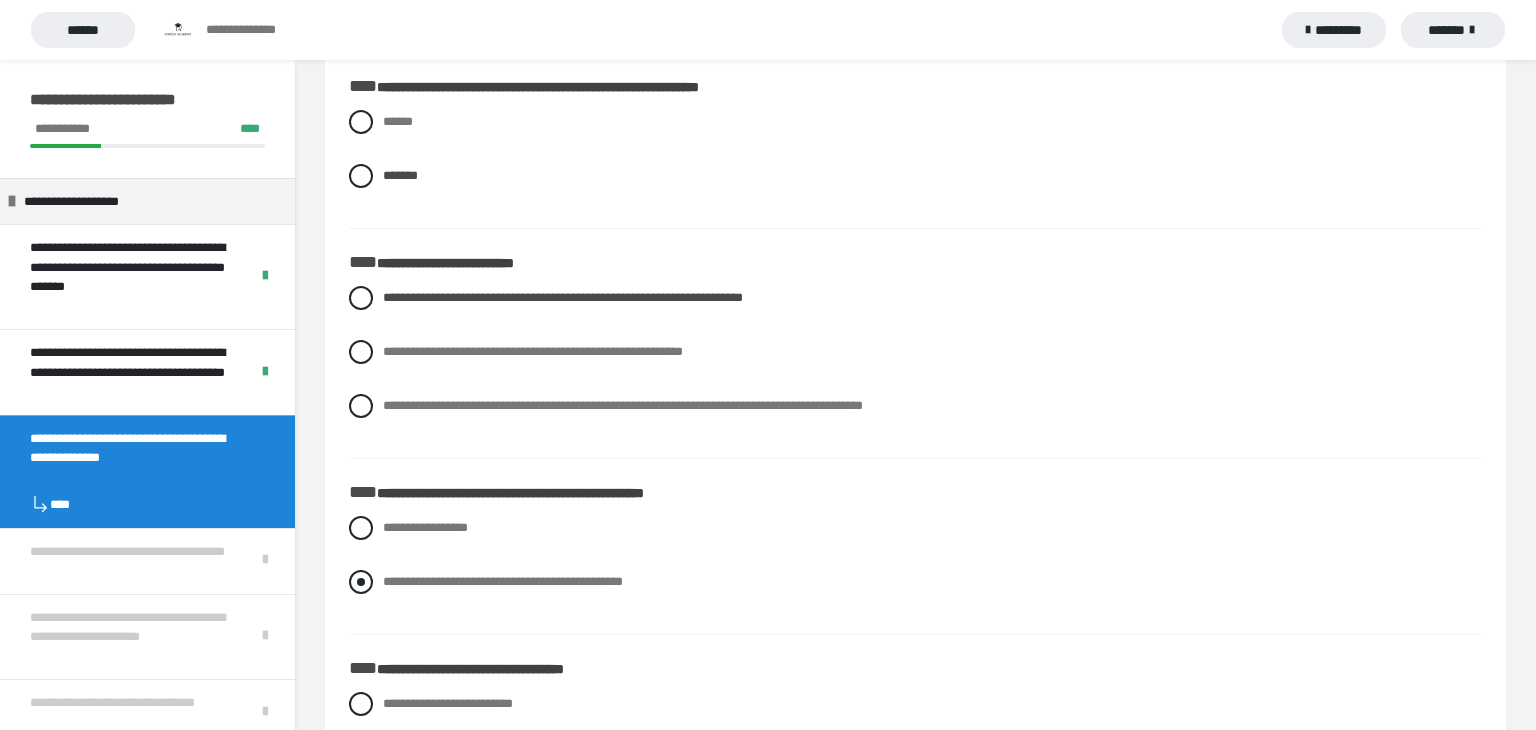 click at bounding box center [361, 582] 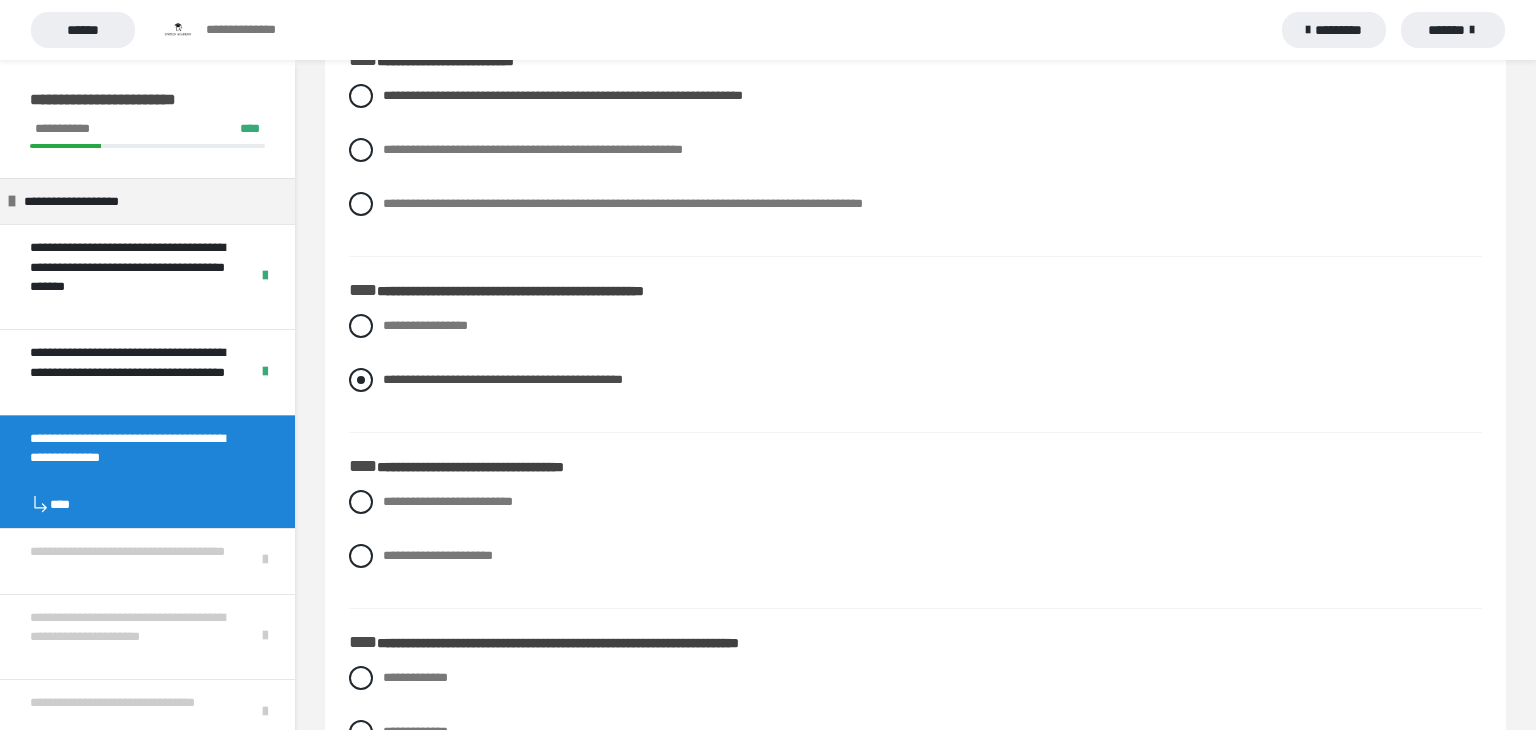 scroll, scrollTop: 7812, scrollLeft: 0, axis: vertical 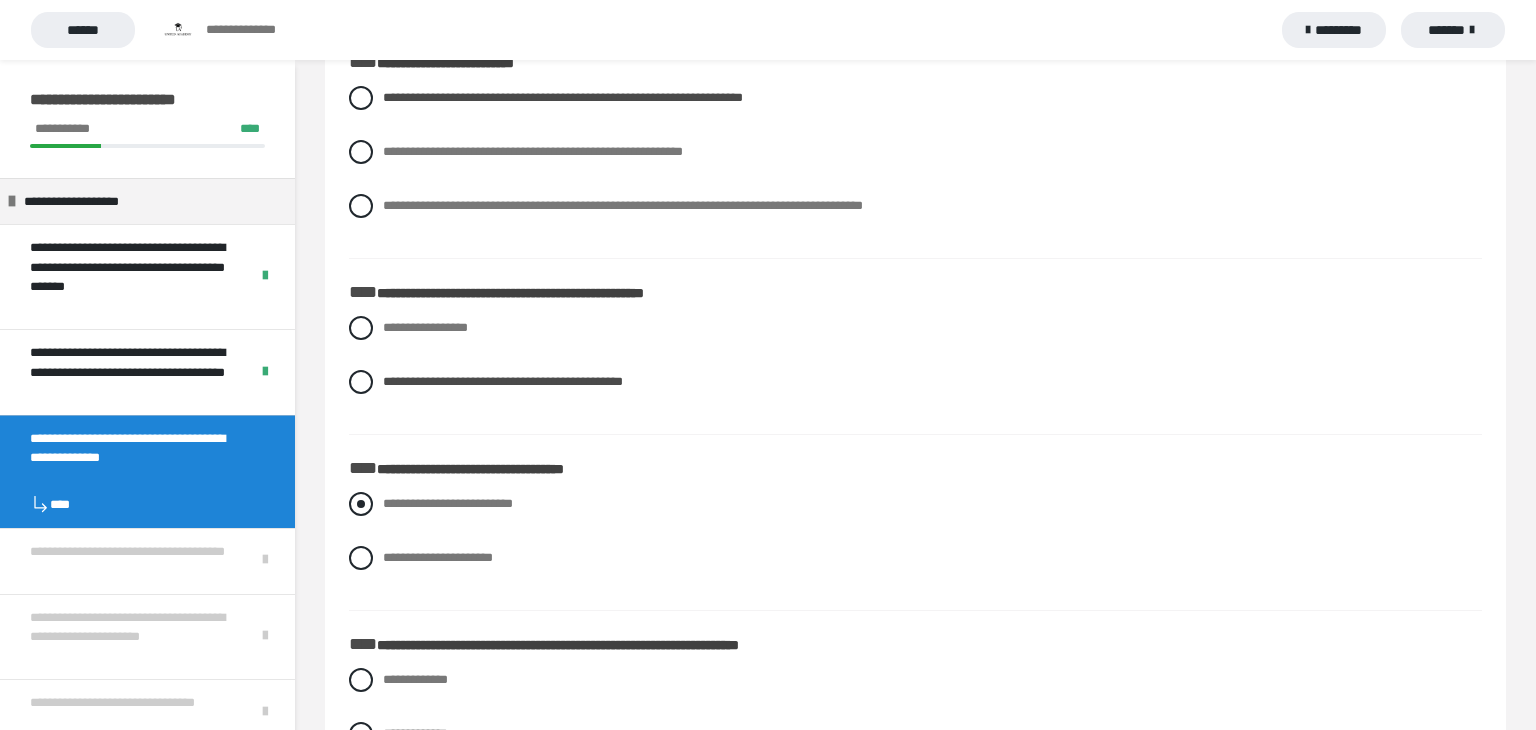 click at bounding box center [361, 504] 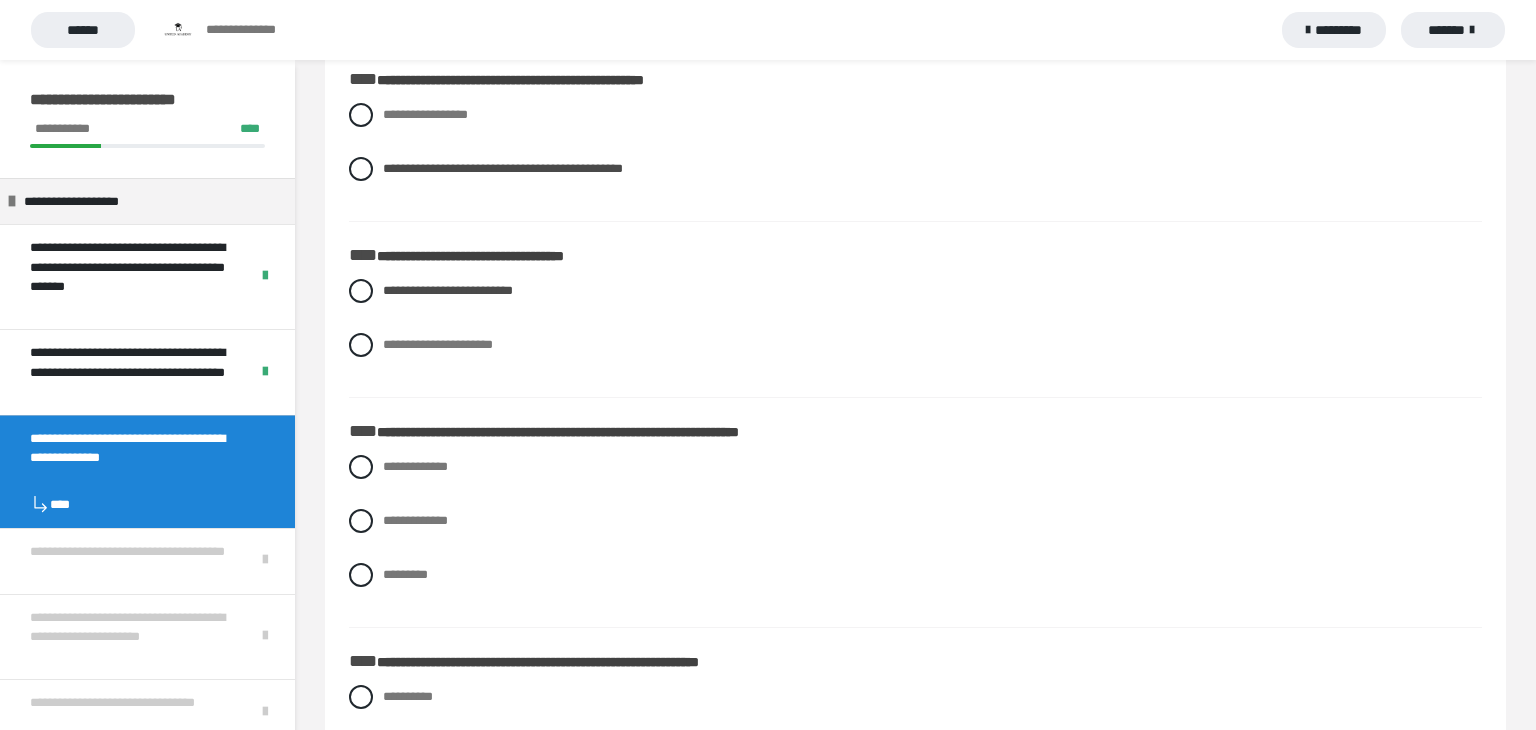scroll, scrollTop: 8024, scrollLeft: 0, axis: vertical 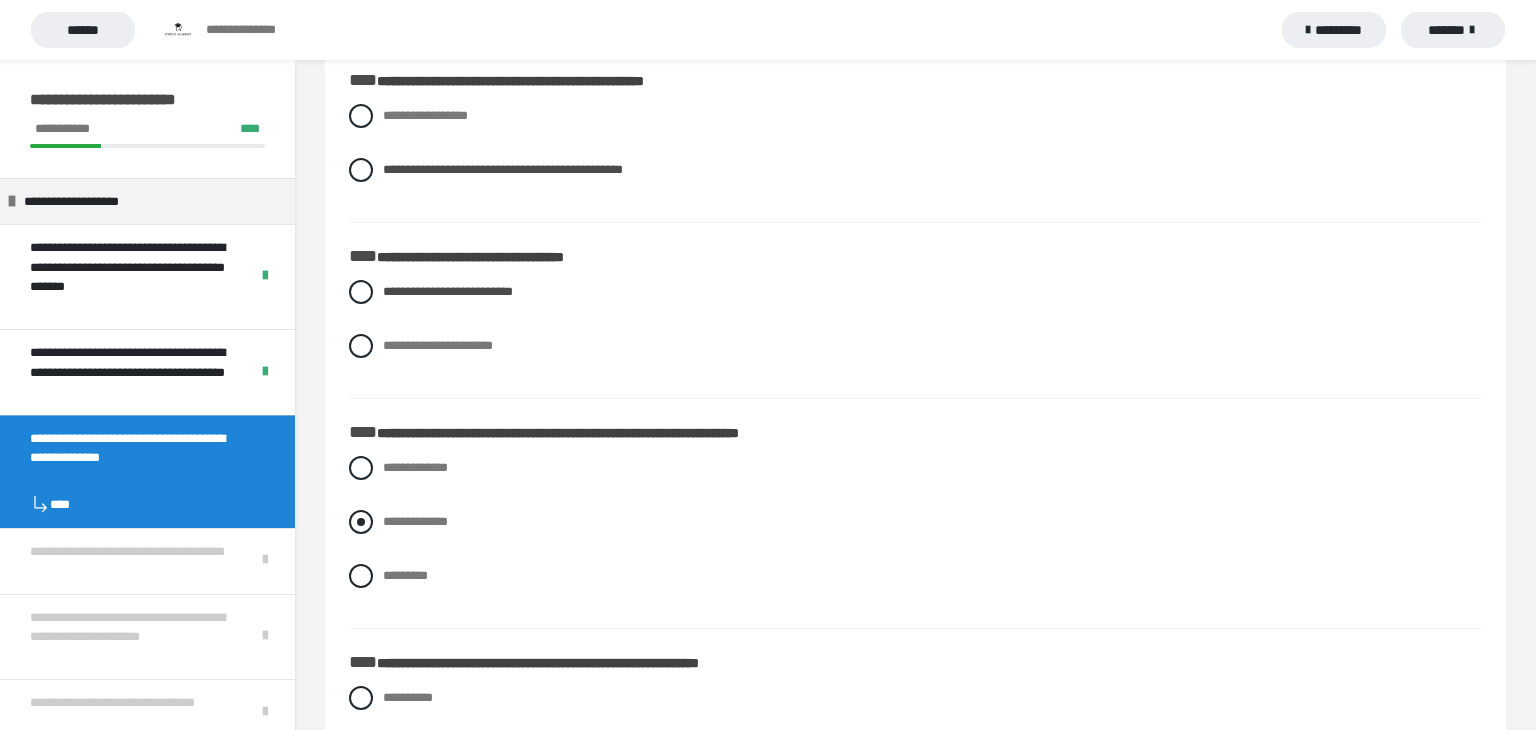 click at bounding box center [361, 522] 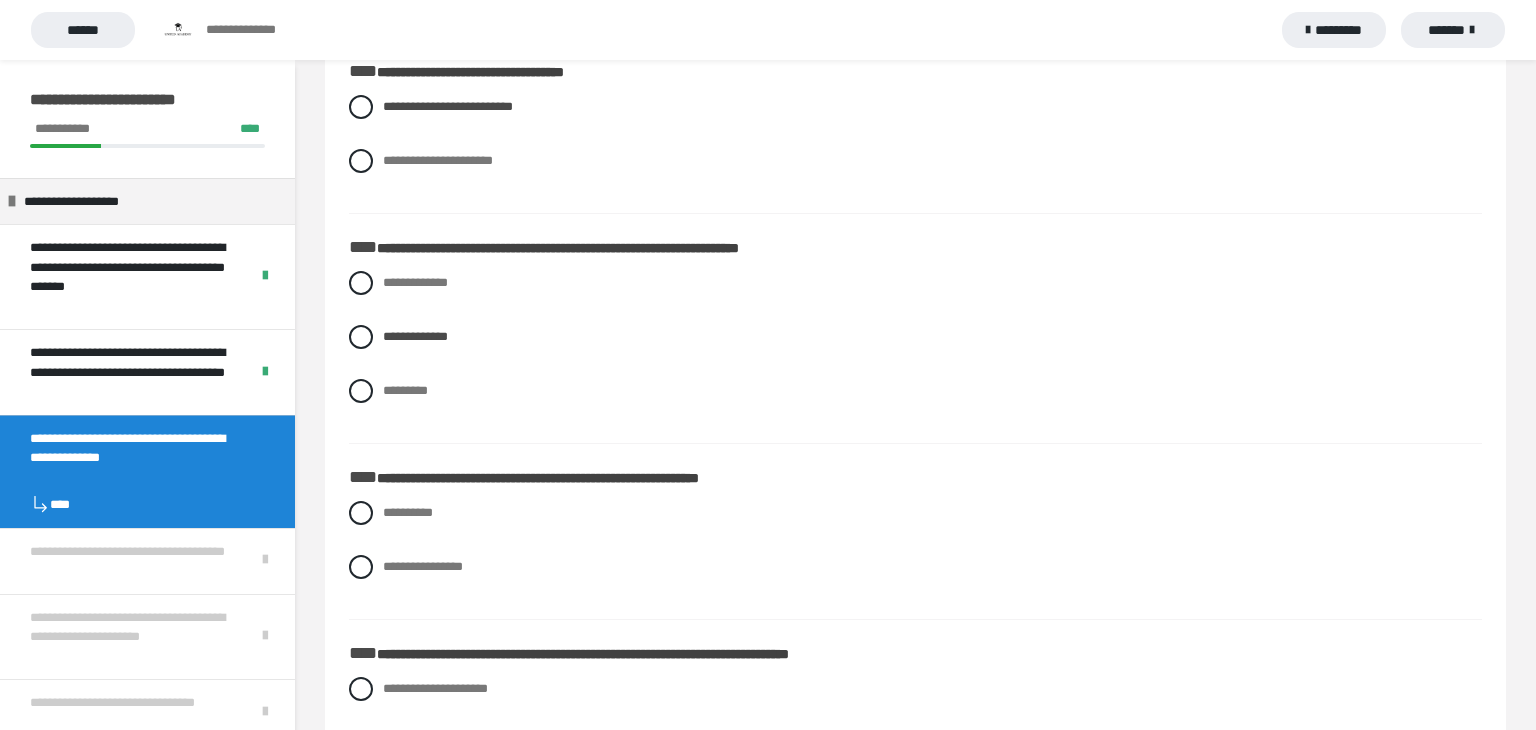 scroll, scrollTop: 8234, scrollLeft: 0, axis: vertical 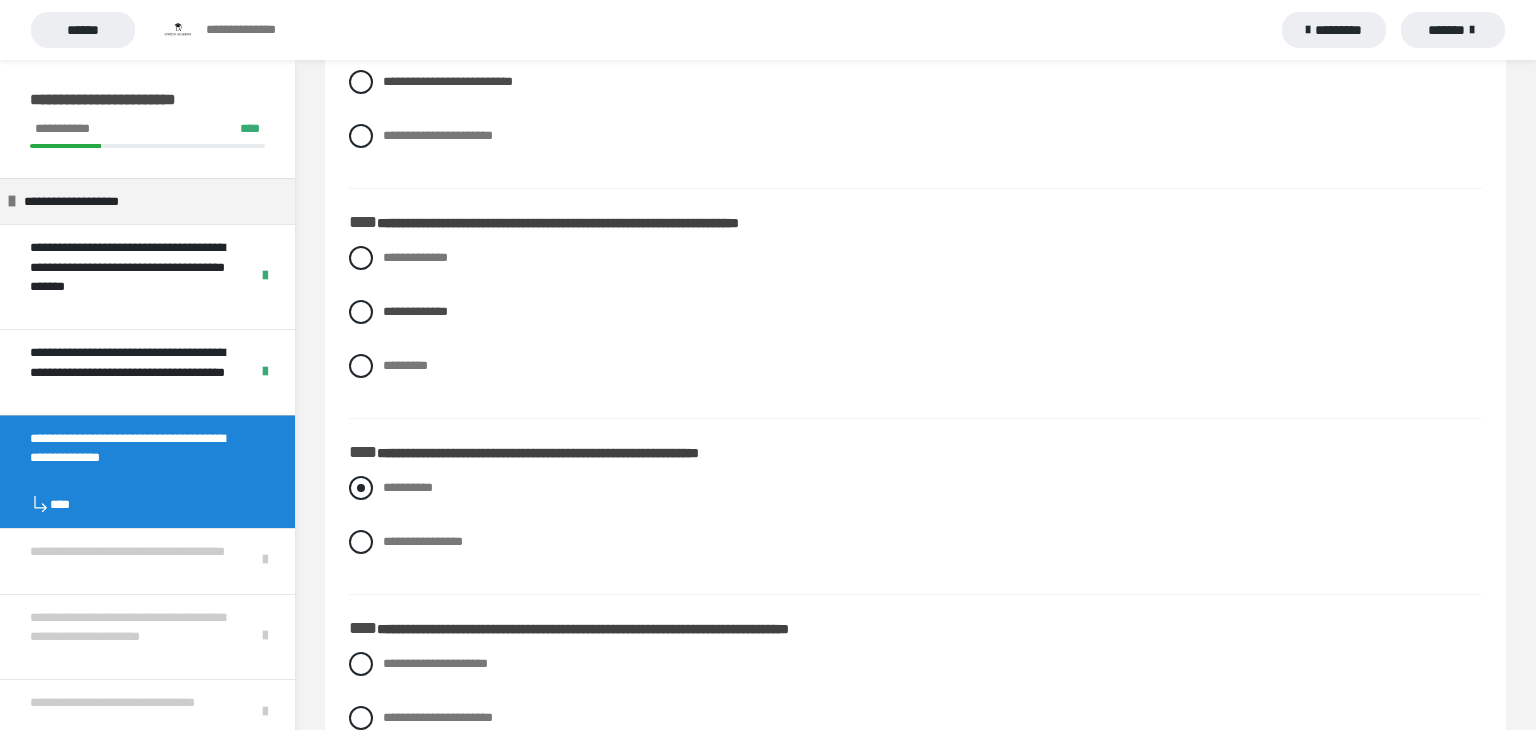 click at bounding box center (361, 488) 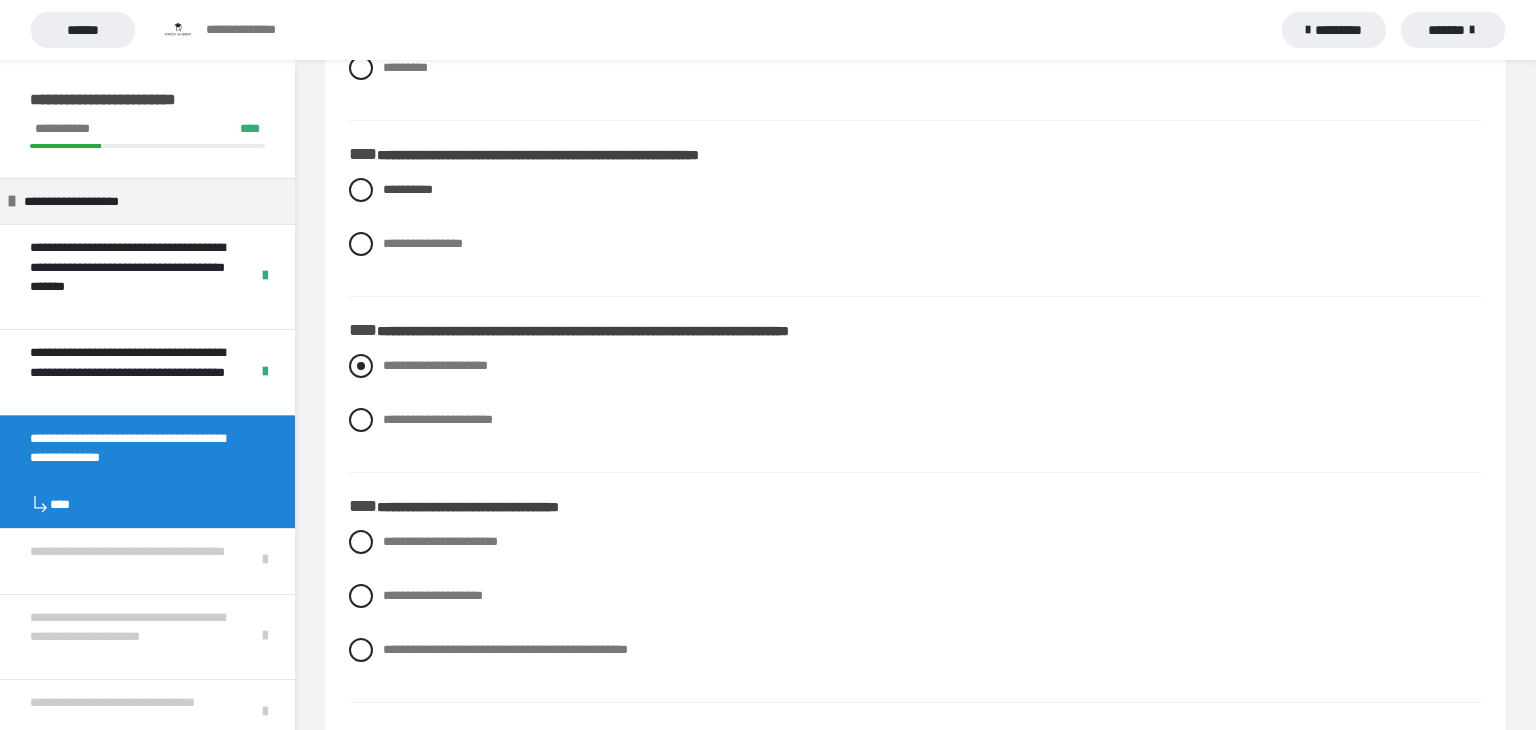 scroll, scrollTop: 8536, scrollLeft: 0, axis: vertical 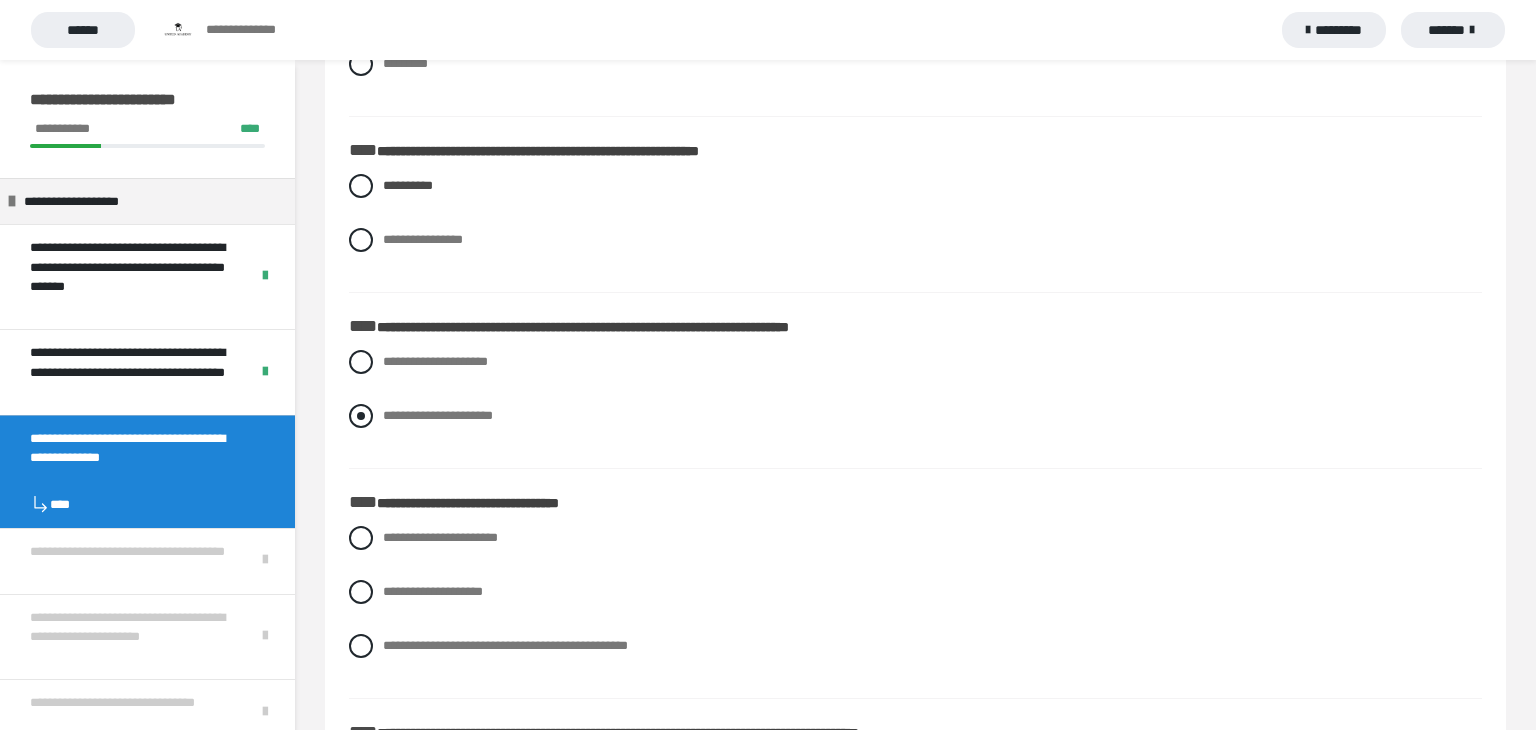 click at bounding box center [361, 416] 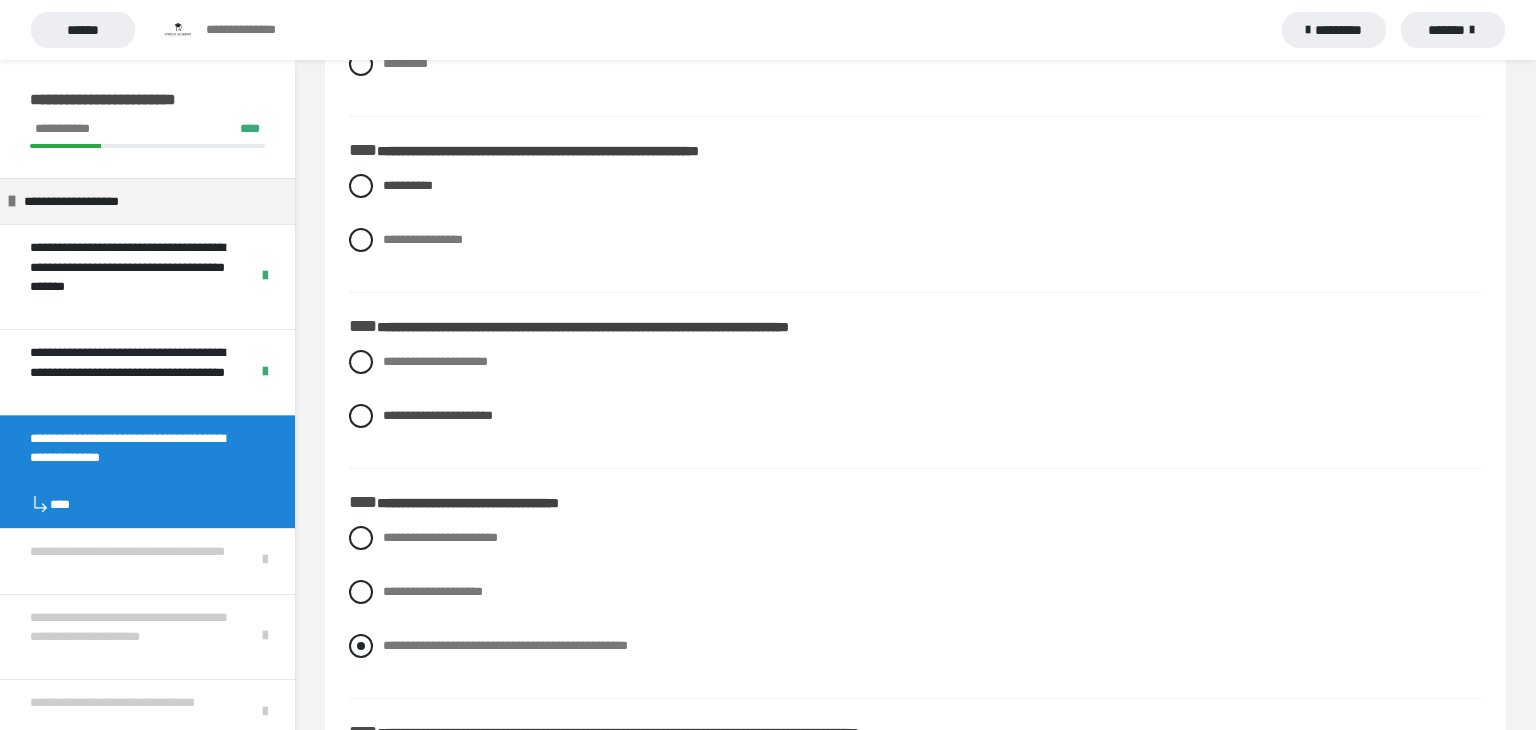 scroll, scrollTop: 8651, scrollLeft: 0, axis: vertical 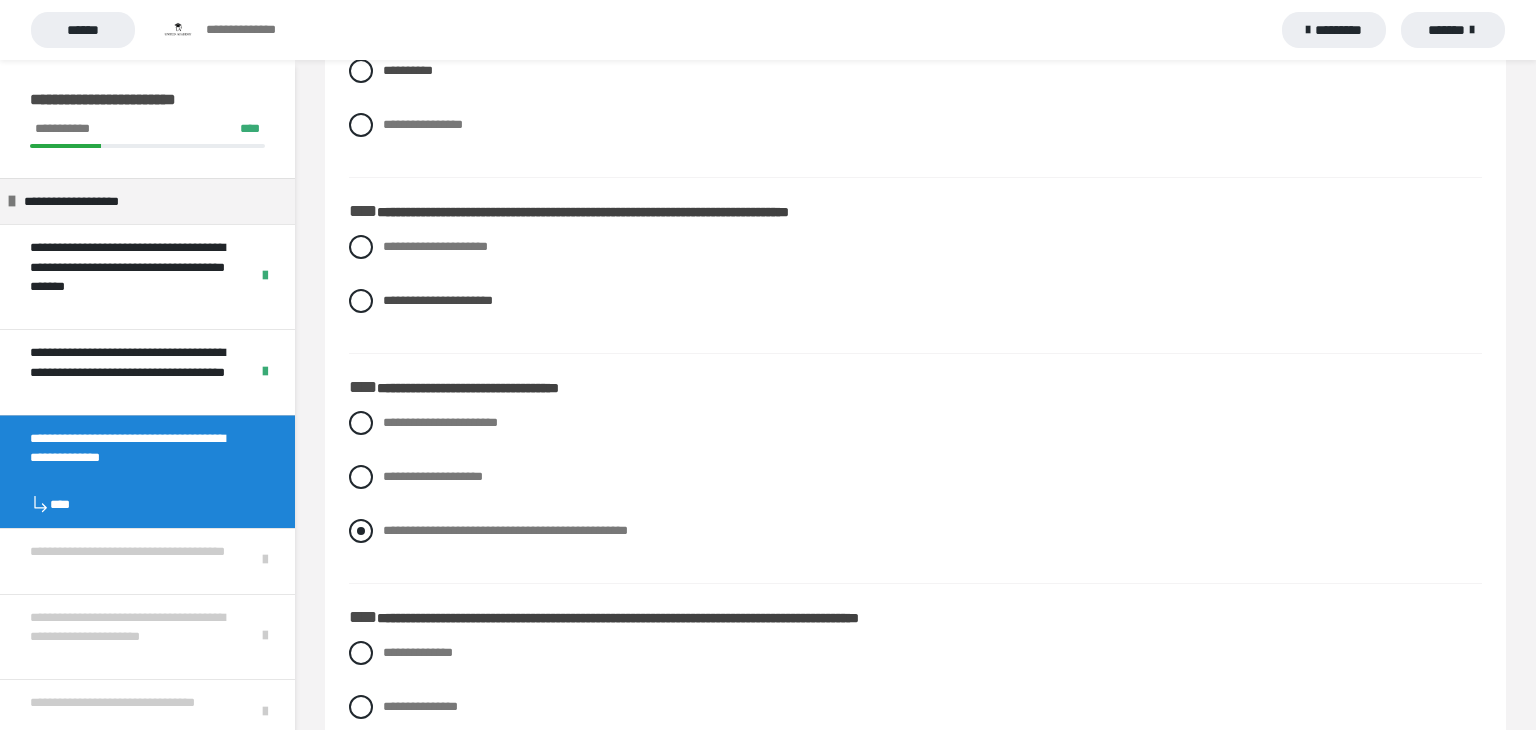 click at bounding box center (361, 531) 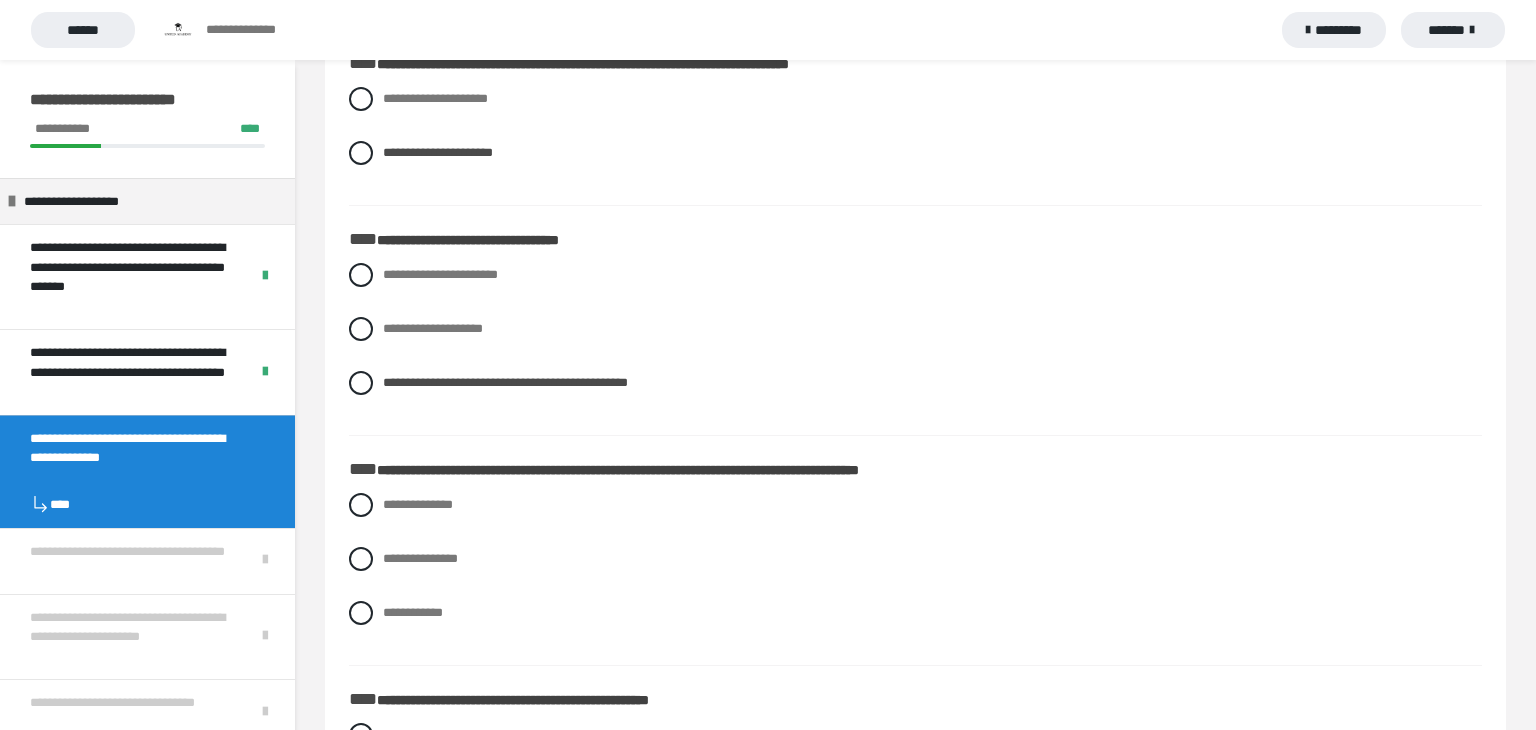 scroll, scrollTop: 8808, scrollLeft: 0, axis: vertical 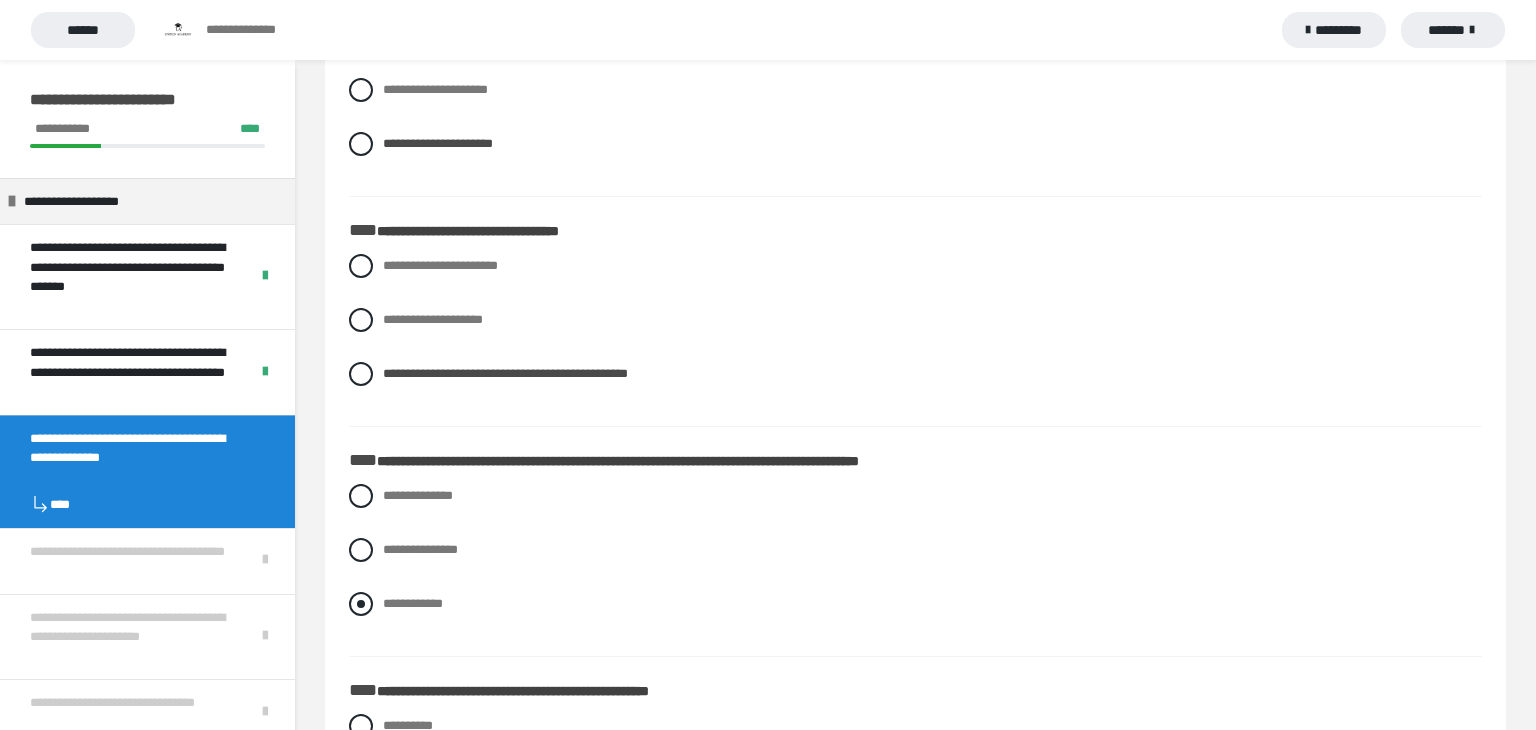 click at bounding box center [361, 604] 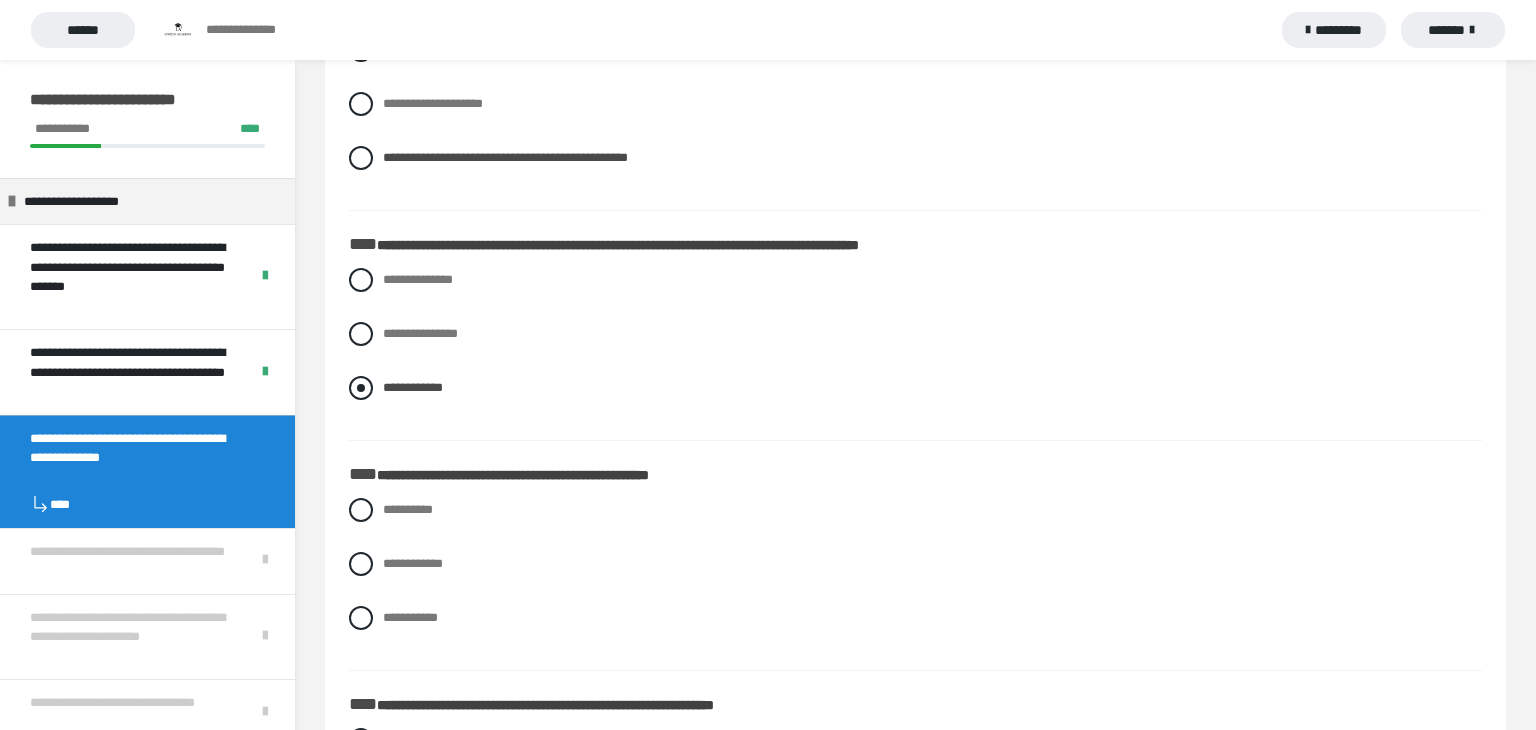 scroll, scrollTop: 9026, scrollLeft: 0, axis: vertical 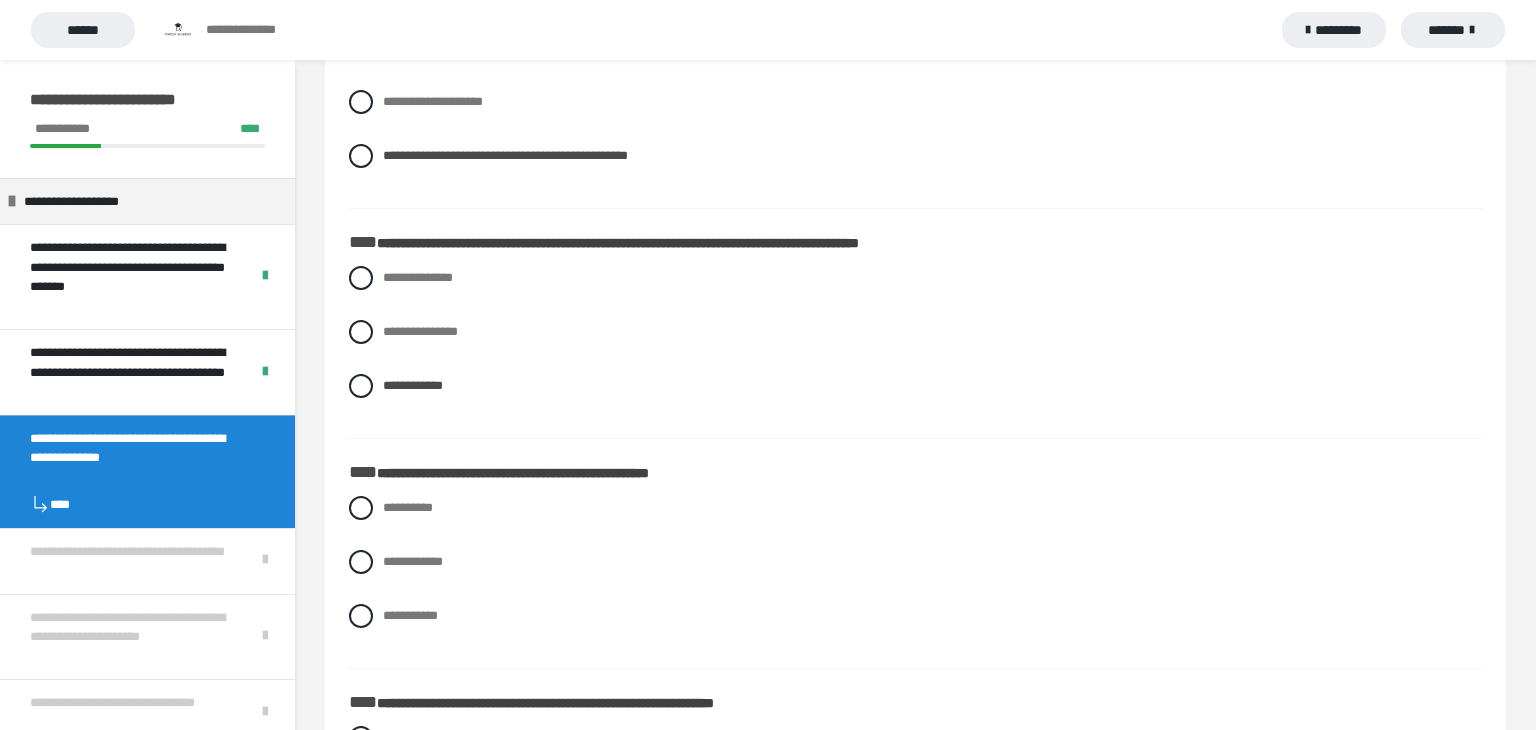 click on "**********" at bounding box center [915, 577] 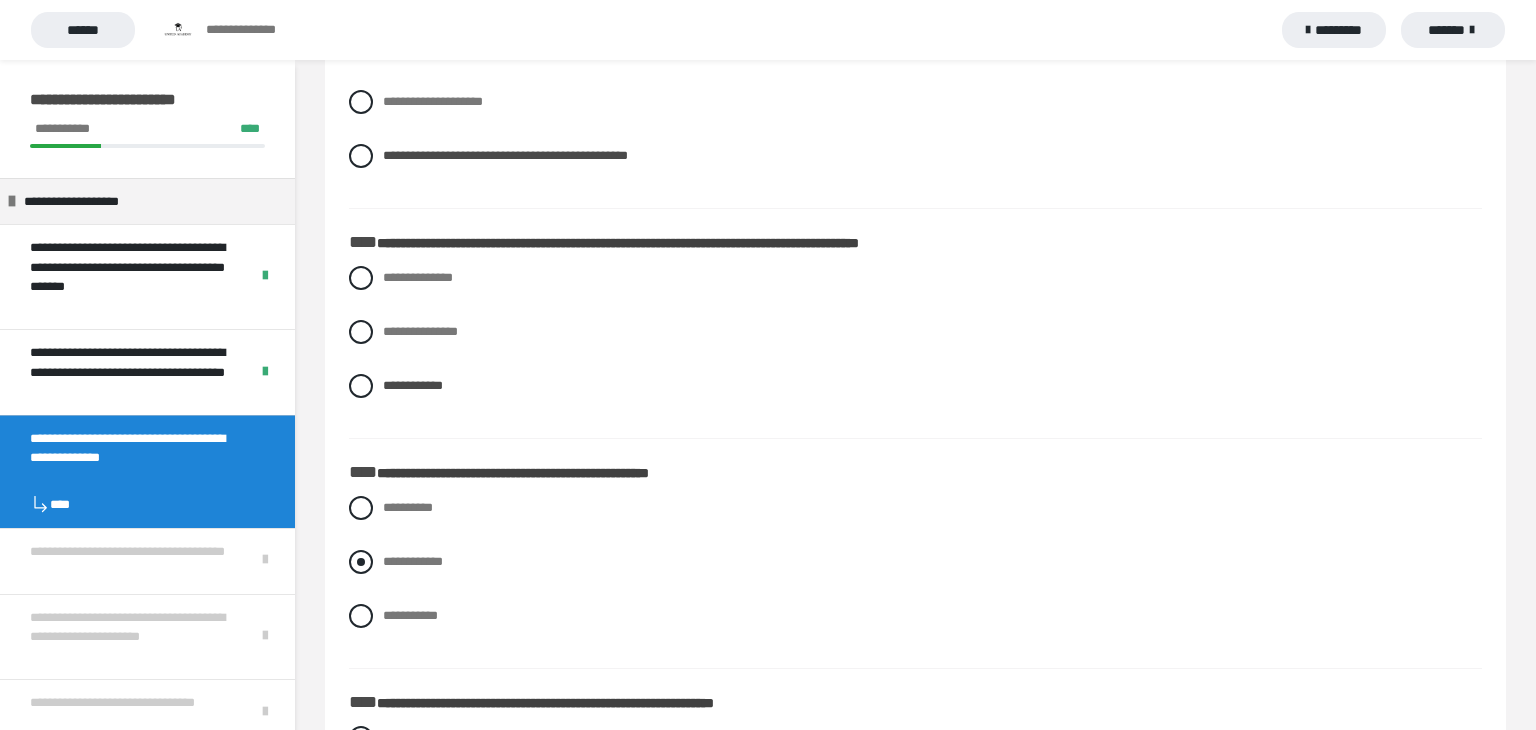 click at bounding box center [361, 562] 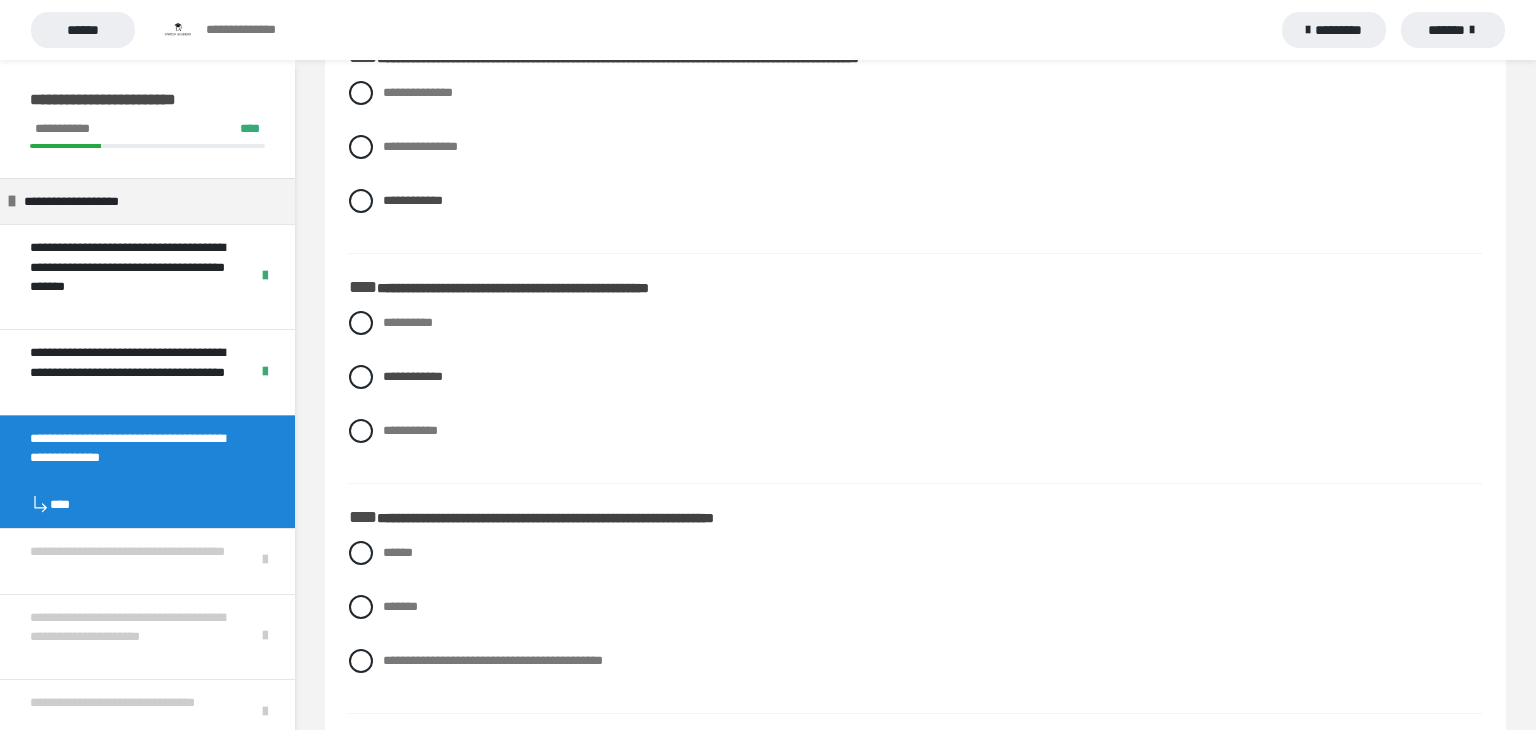 scroll, scrollTop: 9215, scrollLeft: 0, axis: vertical 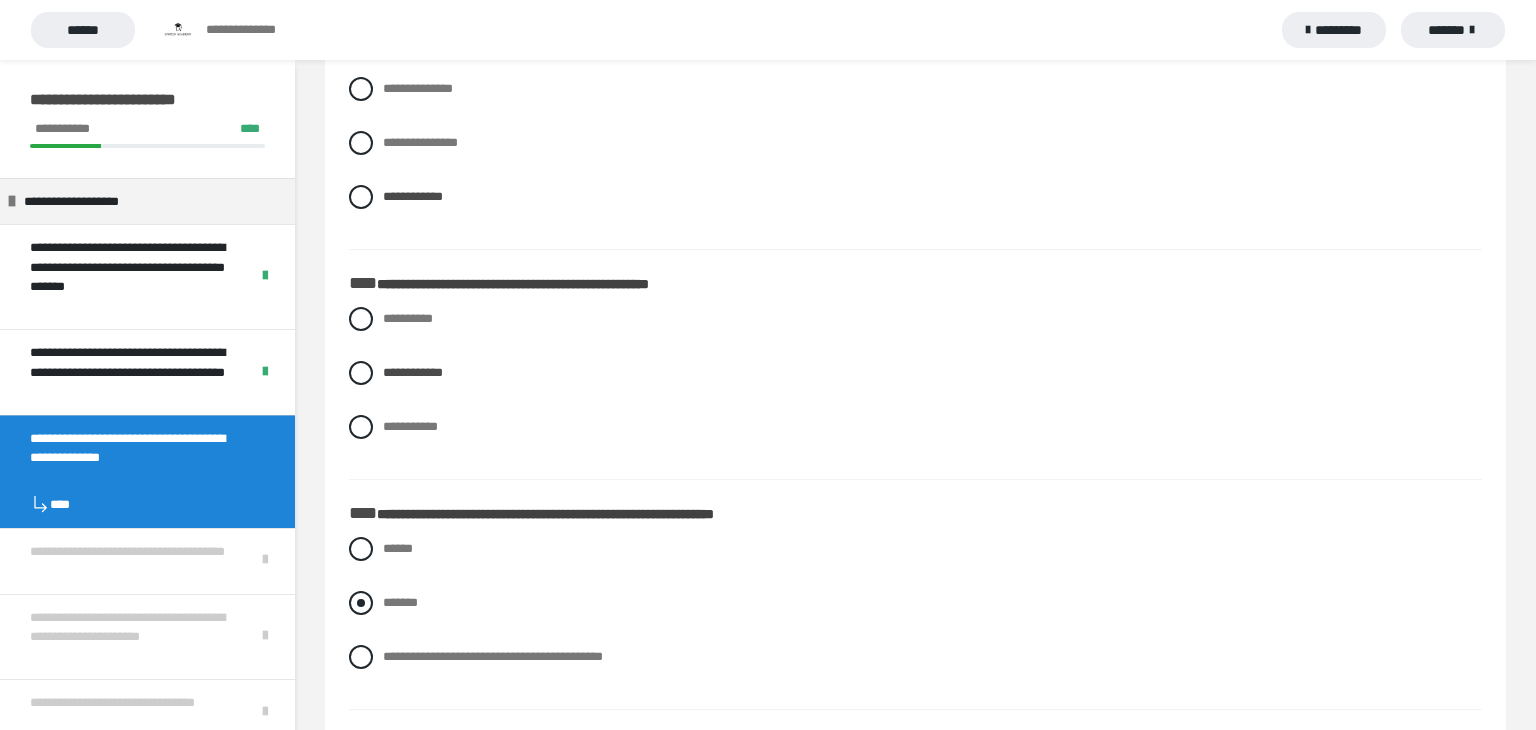 click at bounding box center (361, 603) 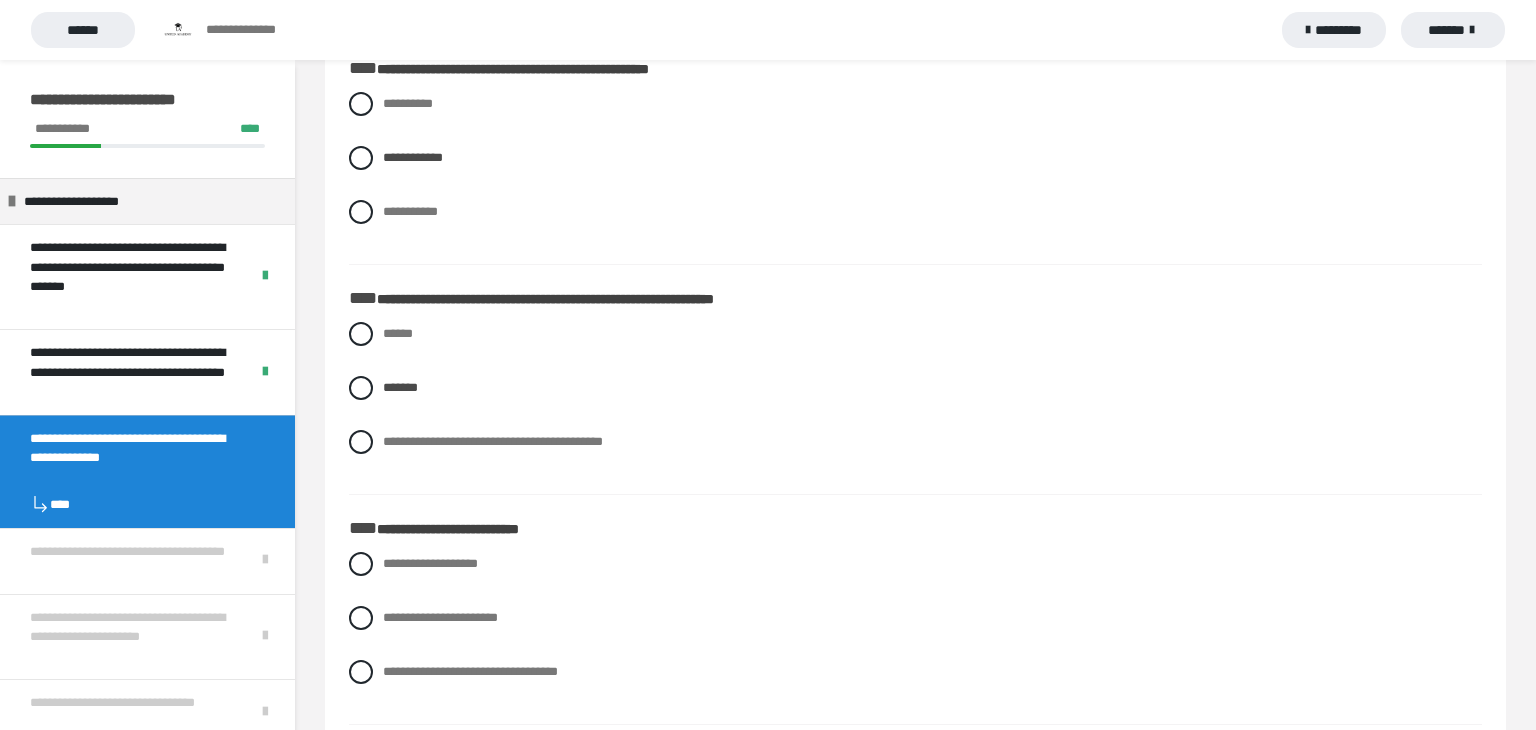 scroll, scrollTop: 9432, scrollLeft: 0, axis: vertical 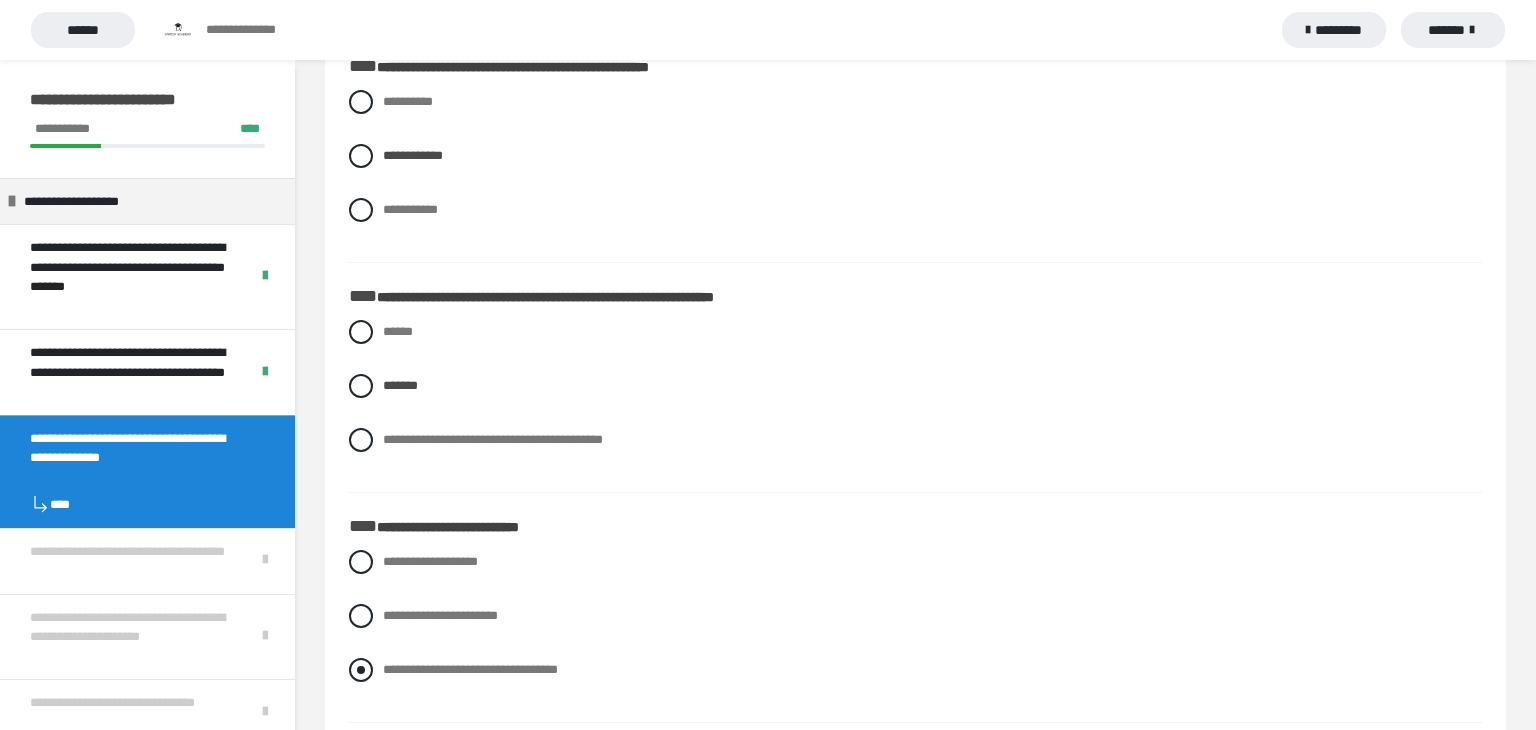 click at bounding box center [361, 670] 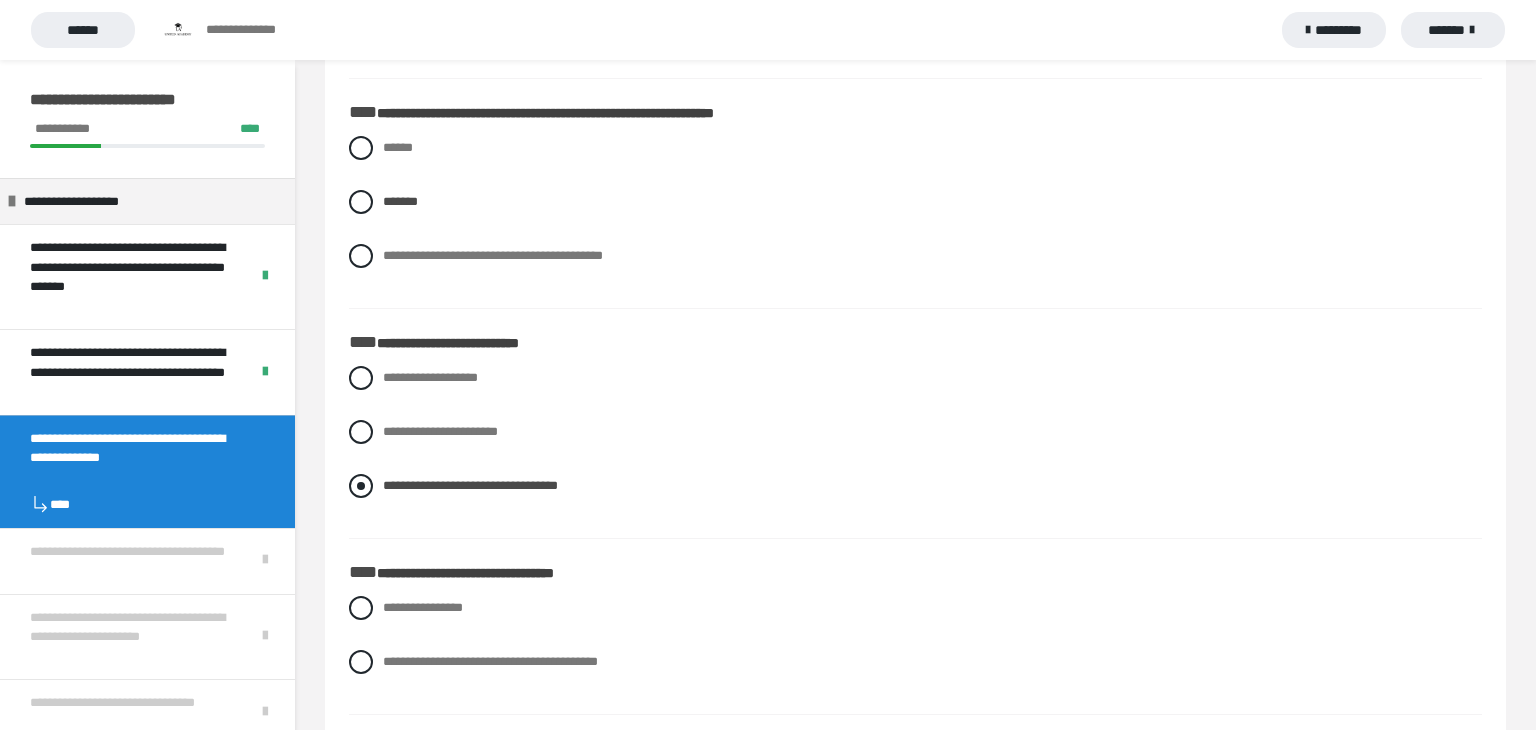 scroll, scrollTop: 9617, scrollLeft: 0, axis: vertical 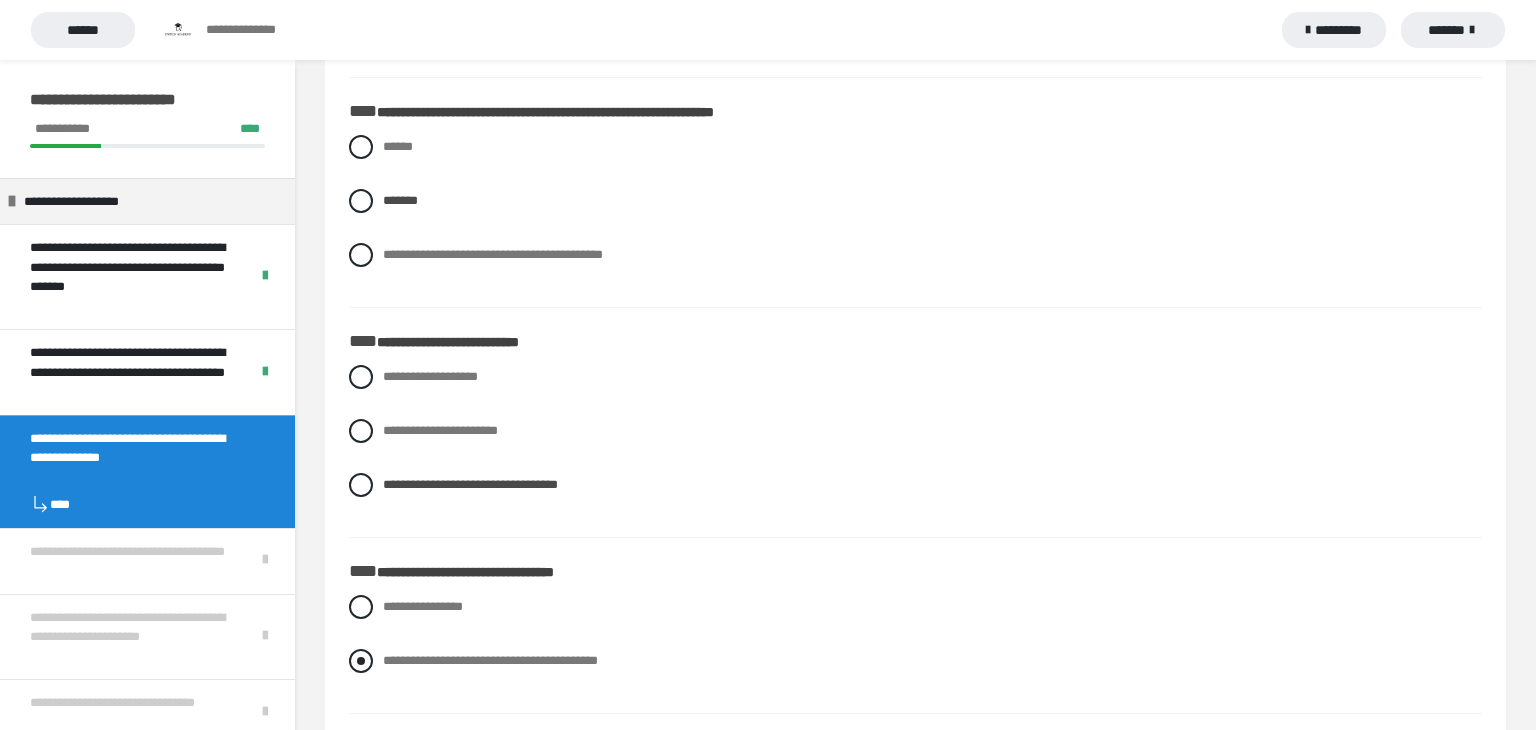 click at bounding box center (361, 661) 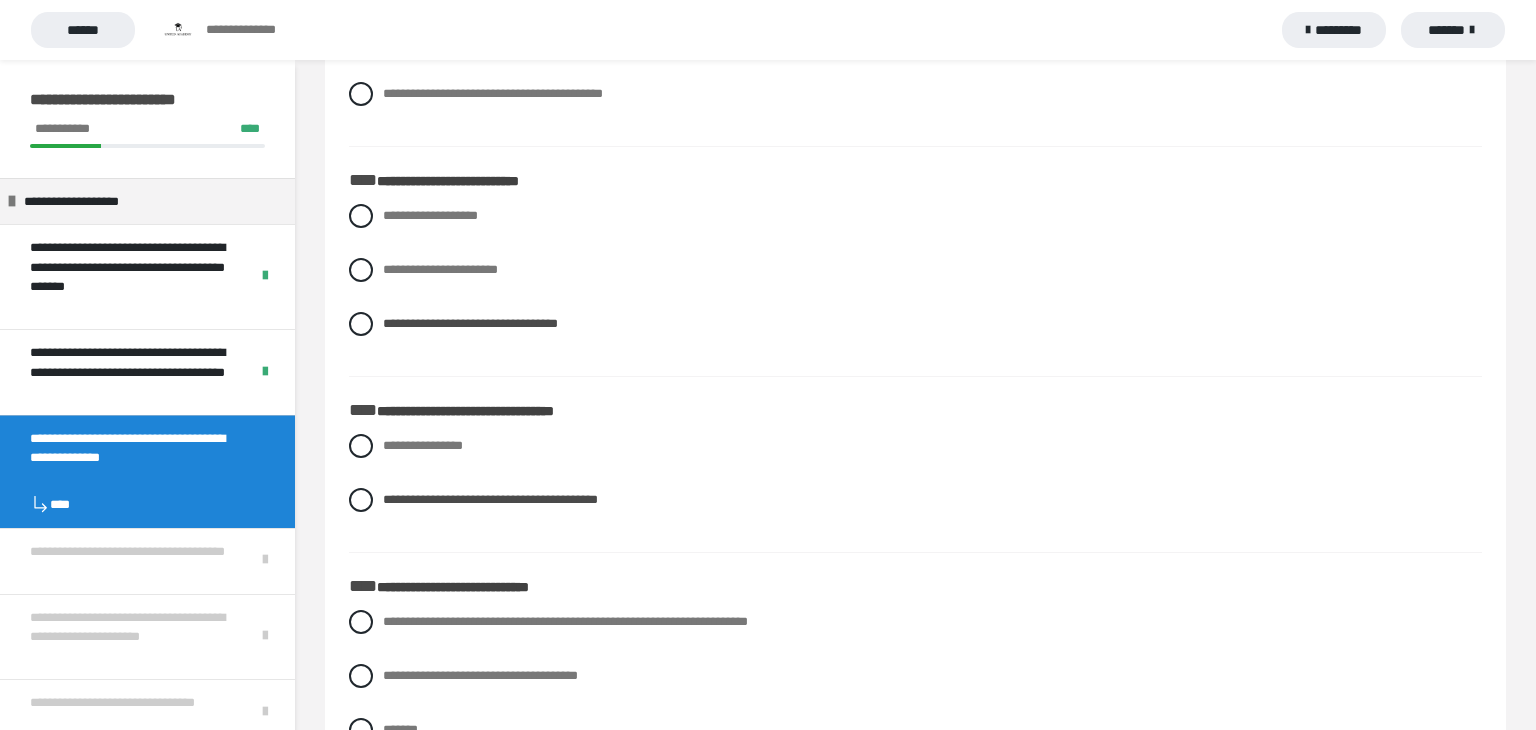 scroll, scrollTop: 9783, scrollLeft: 0, axis: vertical 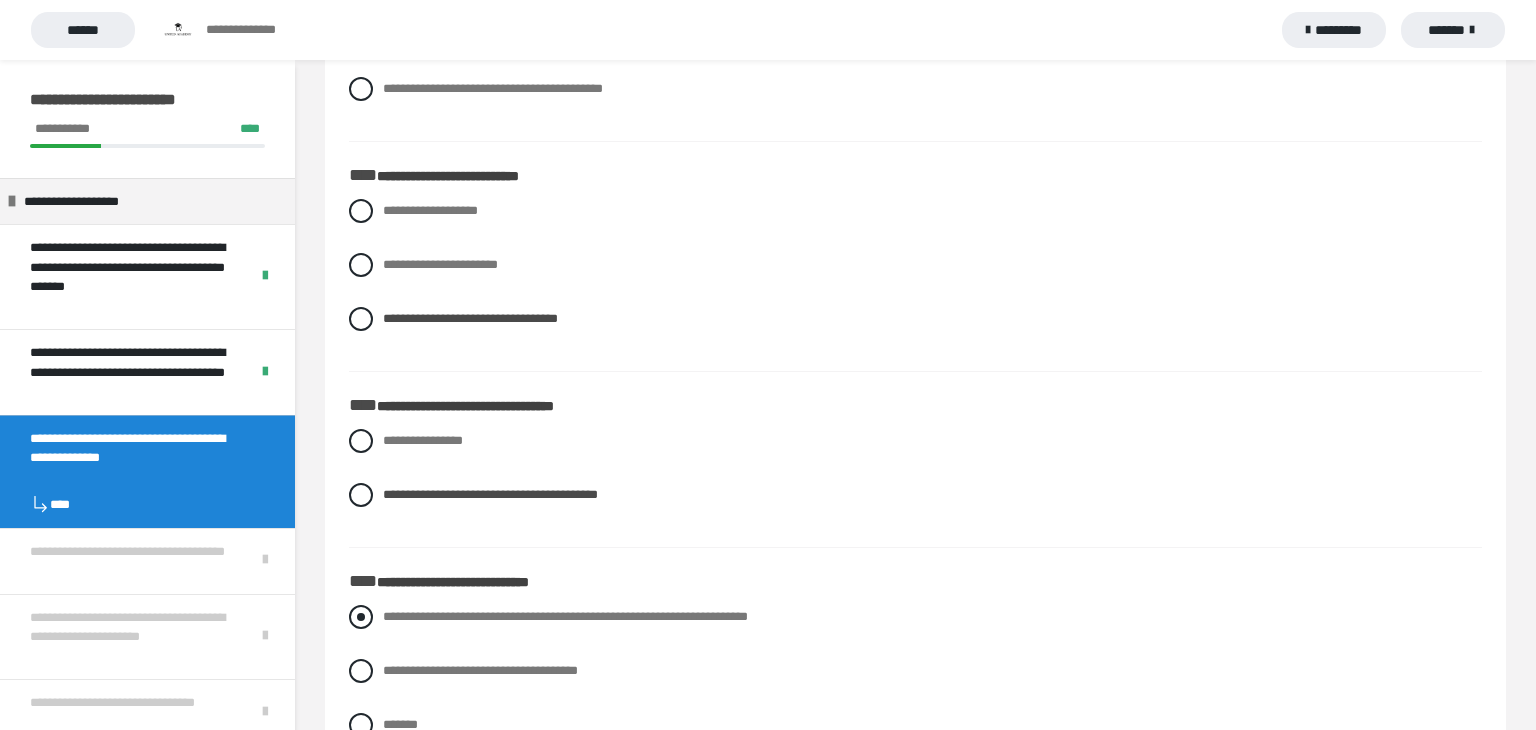 click at bounding box center [361, 617] 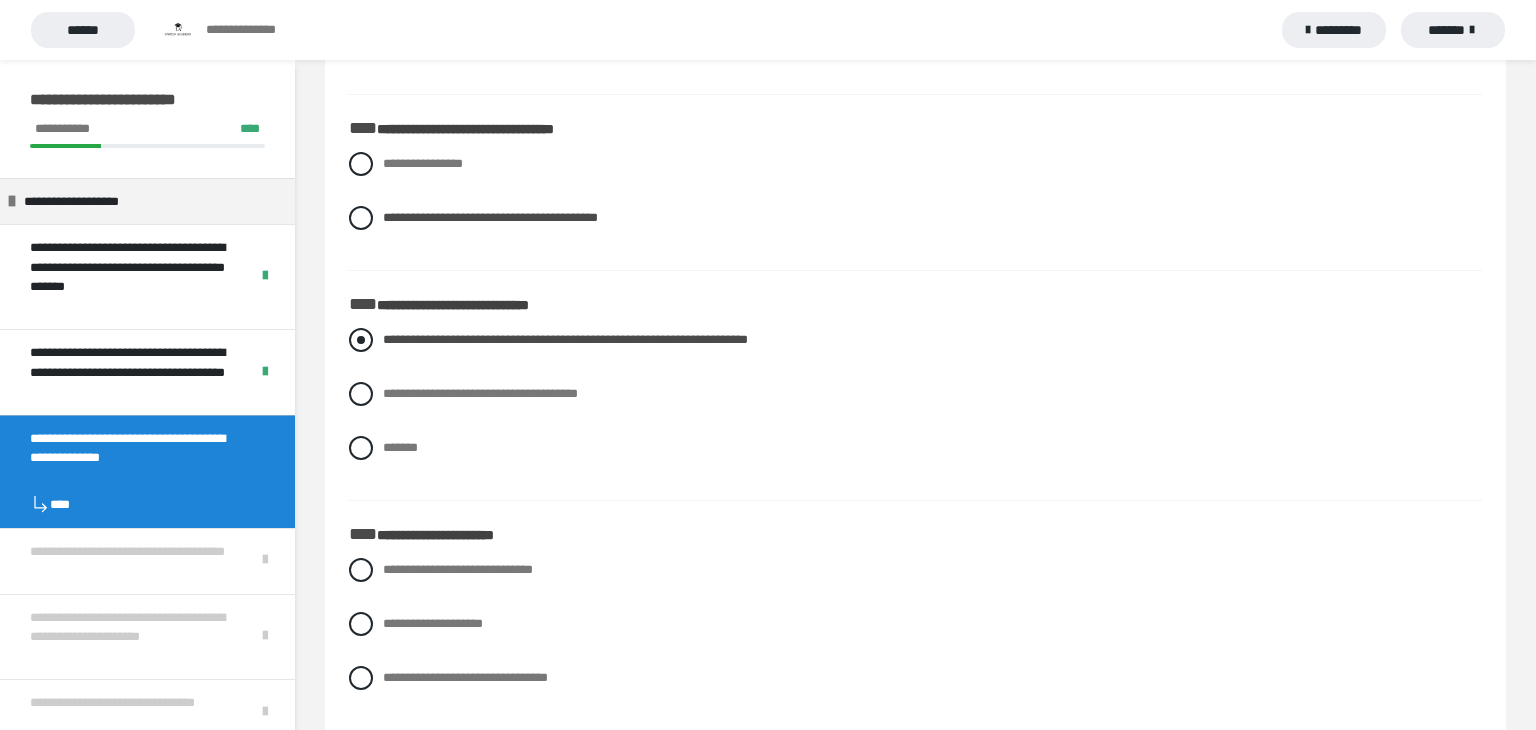 scroll, scrollTop: 10059, scrollLeft: 0, axis: vertical 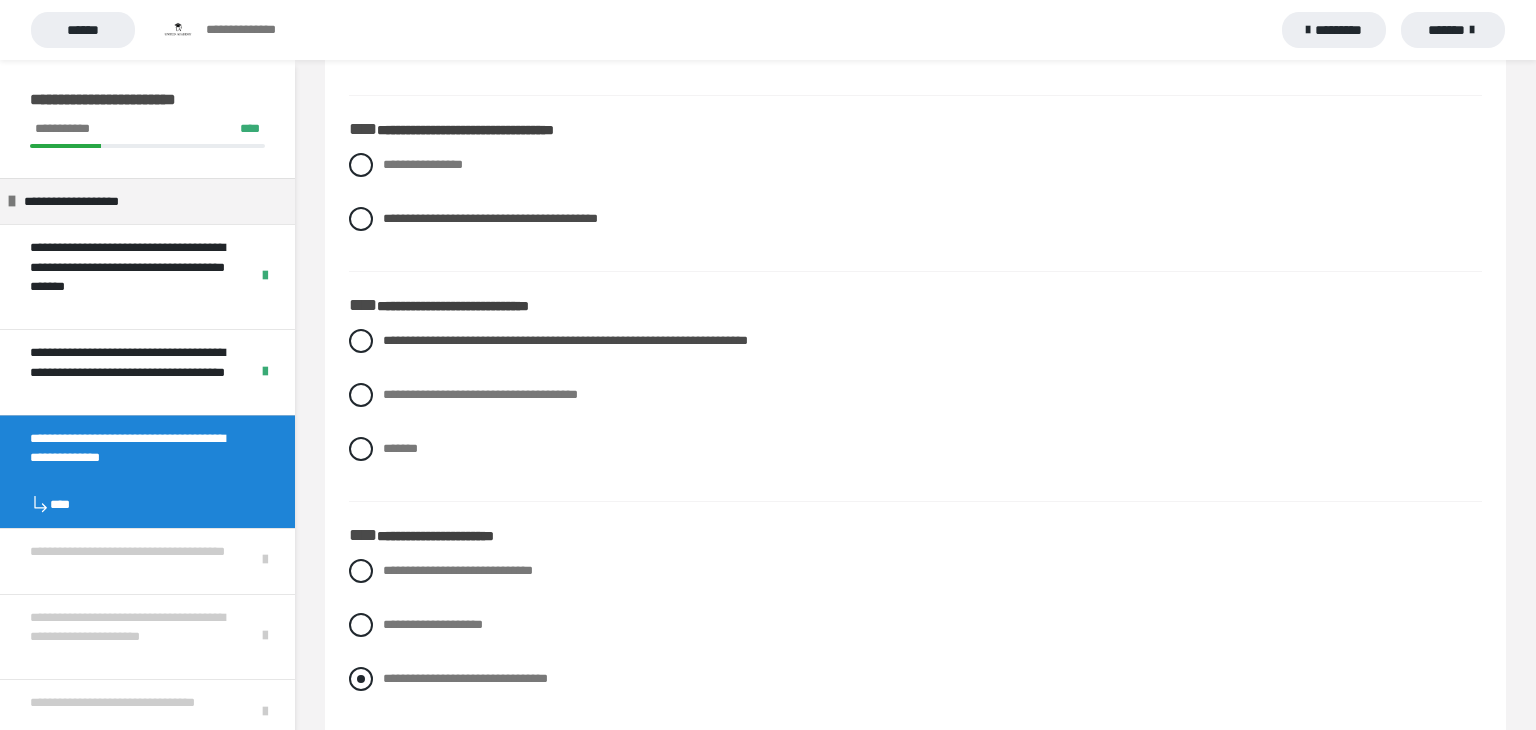 click at bounding box center [361, 679] 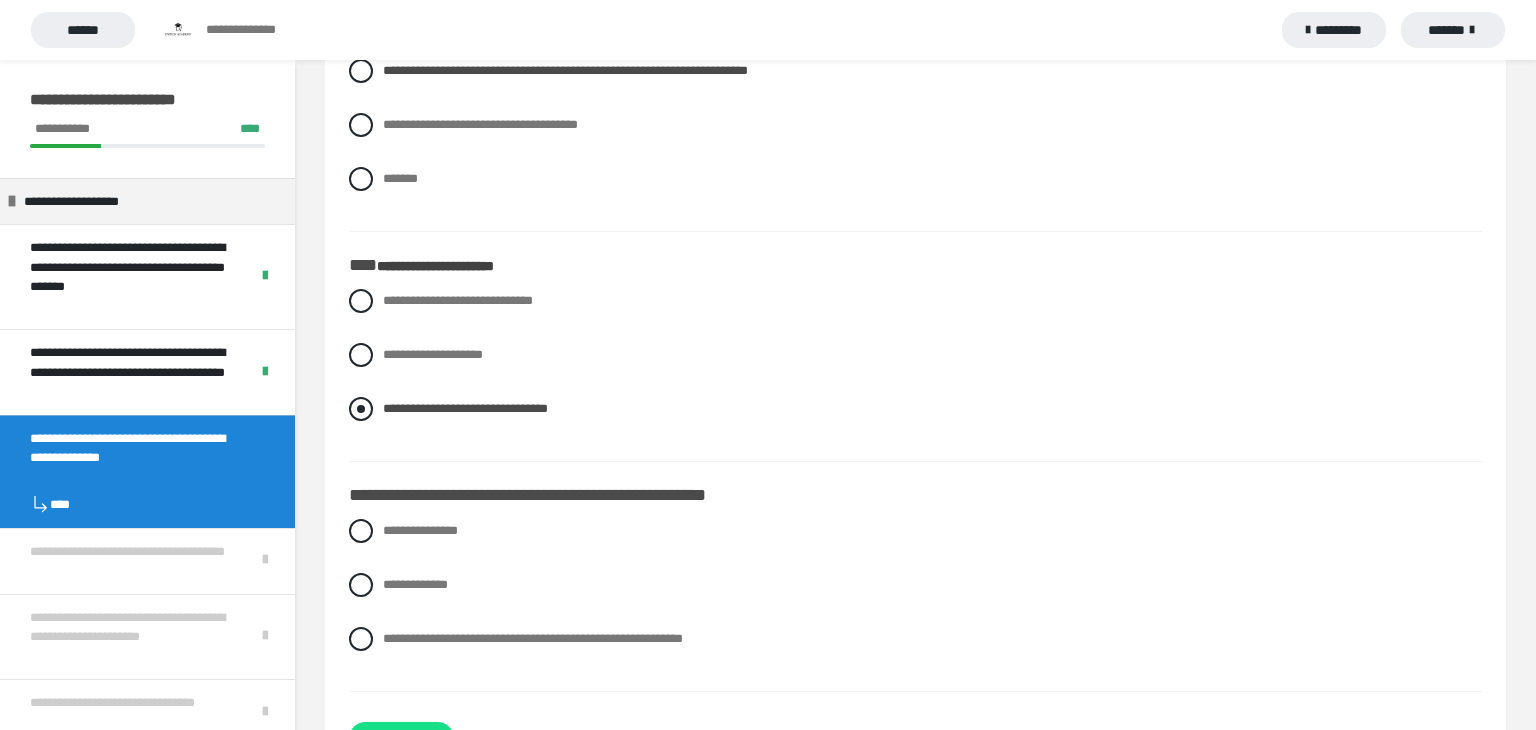 scroll, scrollTop: 10330, scrollLeft: 0, axis: vertical 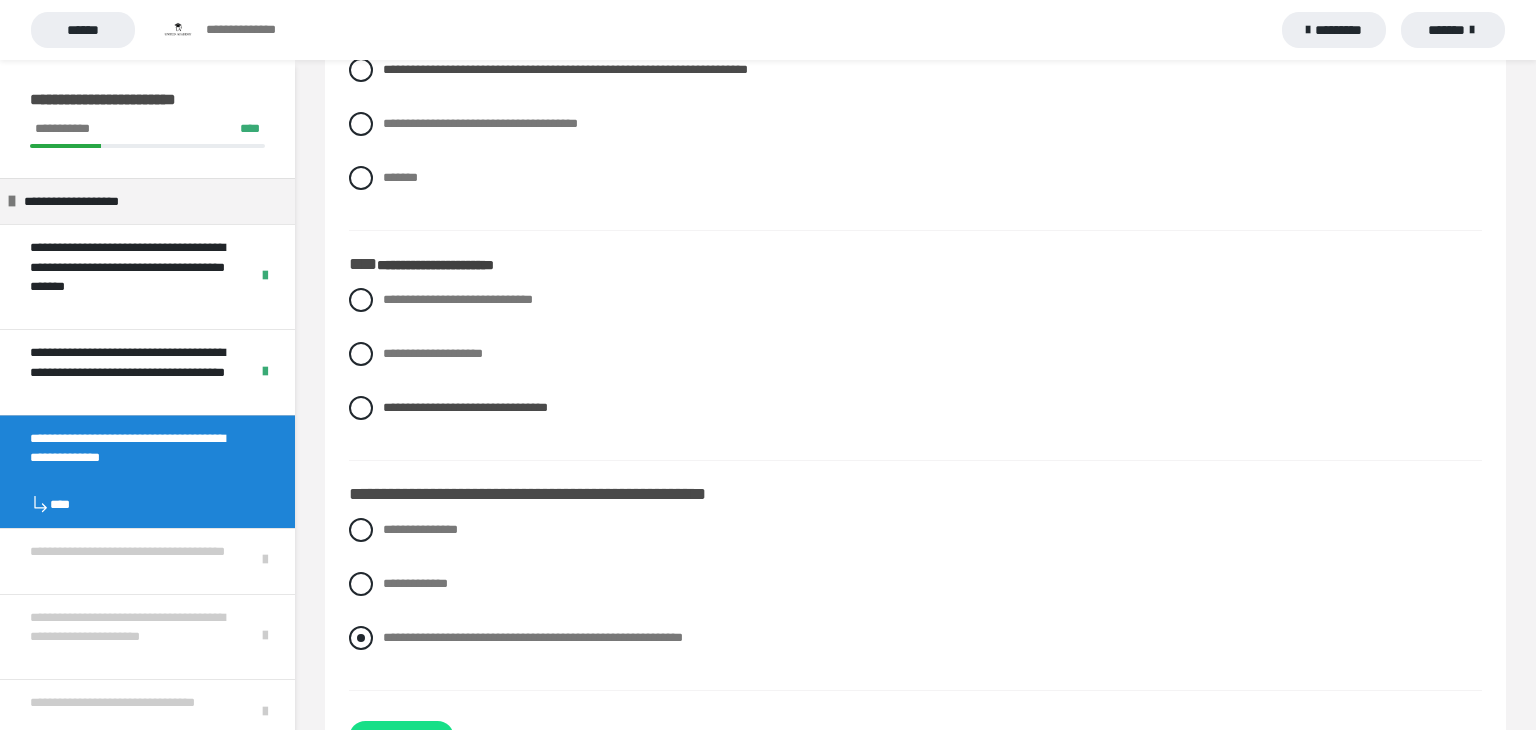 click at bounding box center (361, 638) 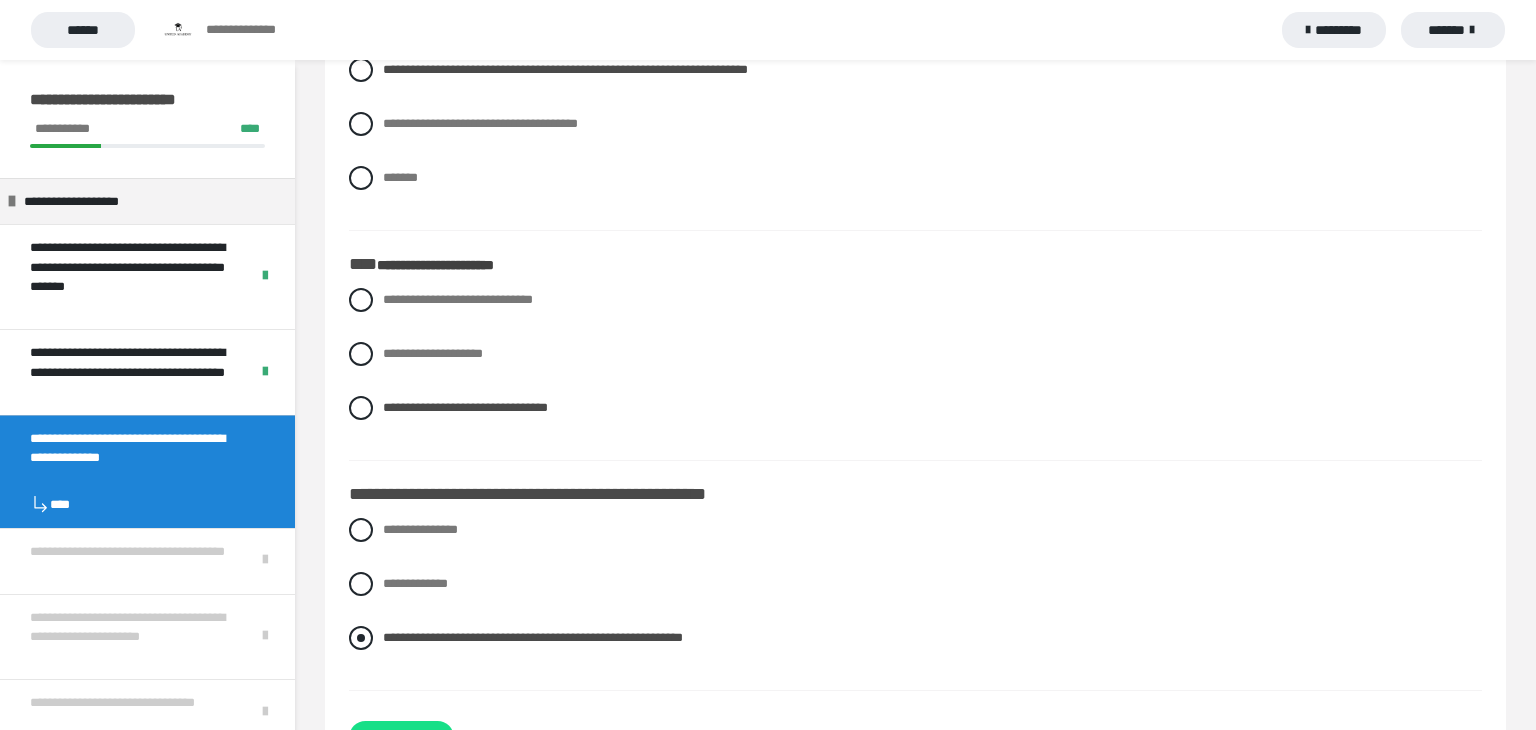 scroll, scrollTop: 10397, scrollLeft: 0, axis: vertical 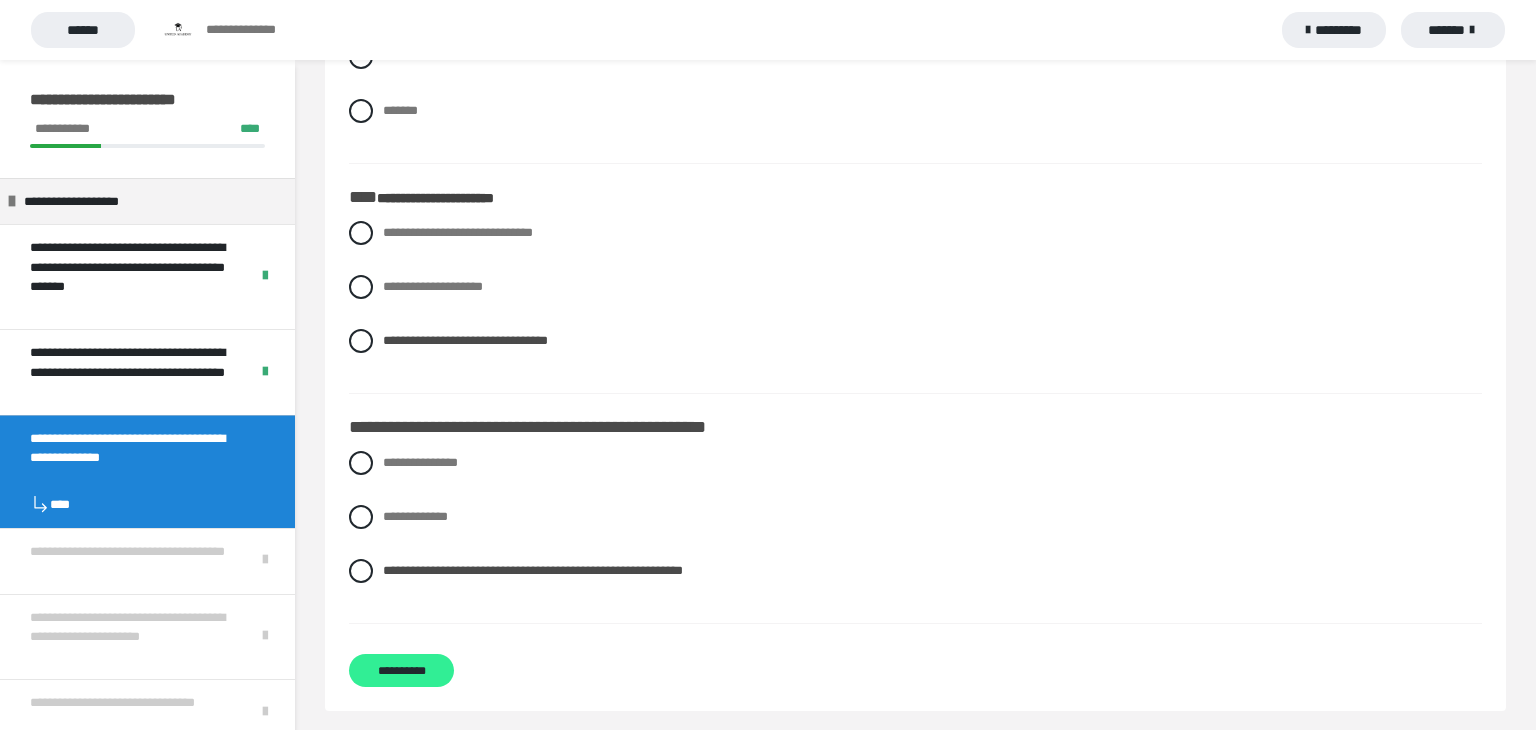 click on "**********" at bounding box center (401, 670) 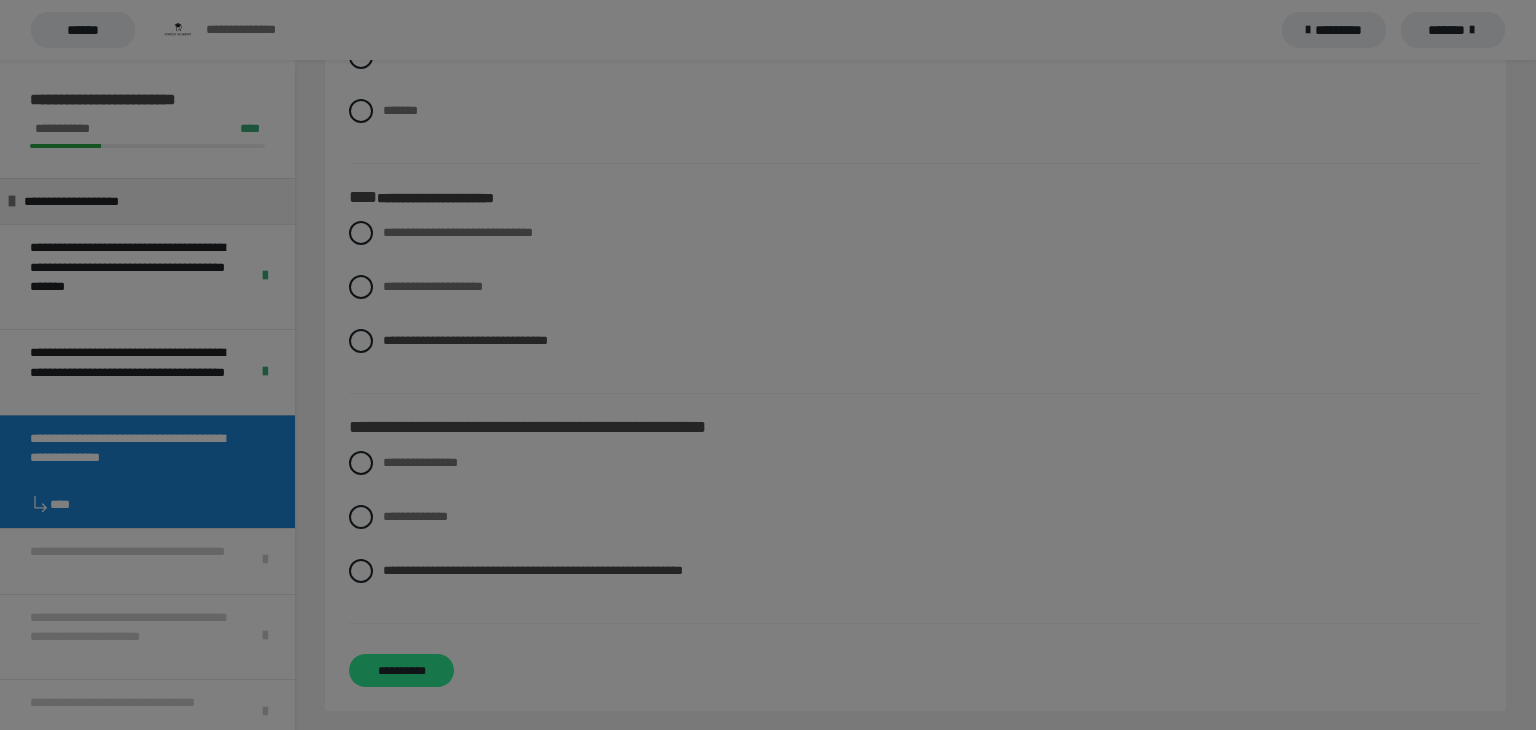 scroll, scrollTop: 218, scrollLeft: 0, axis: vertical 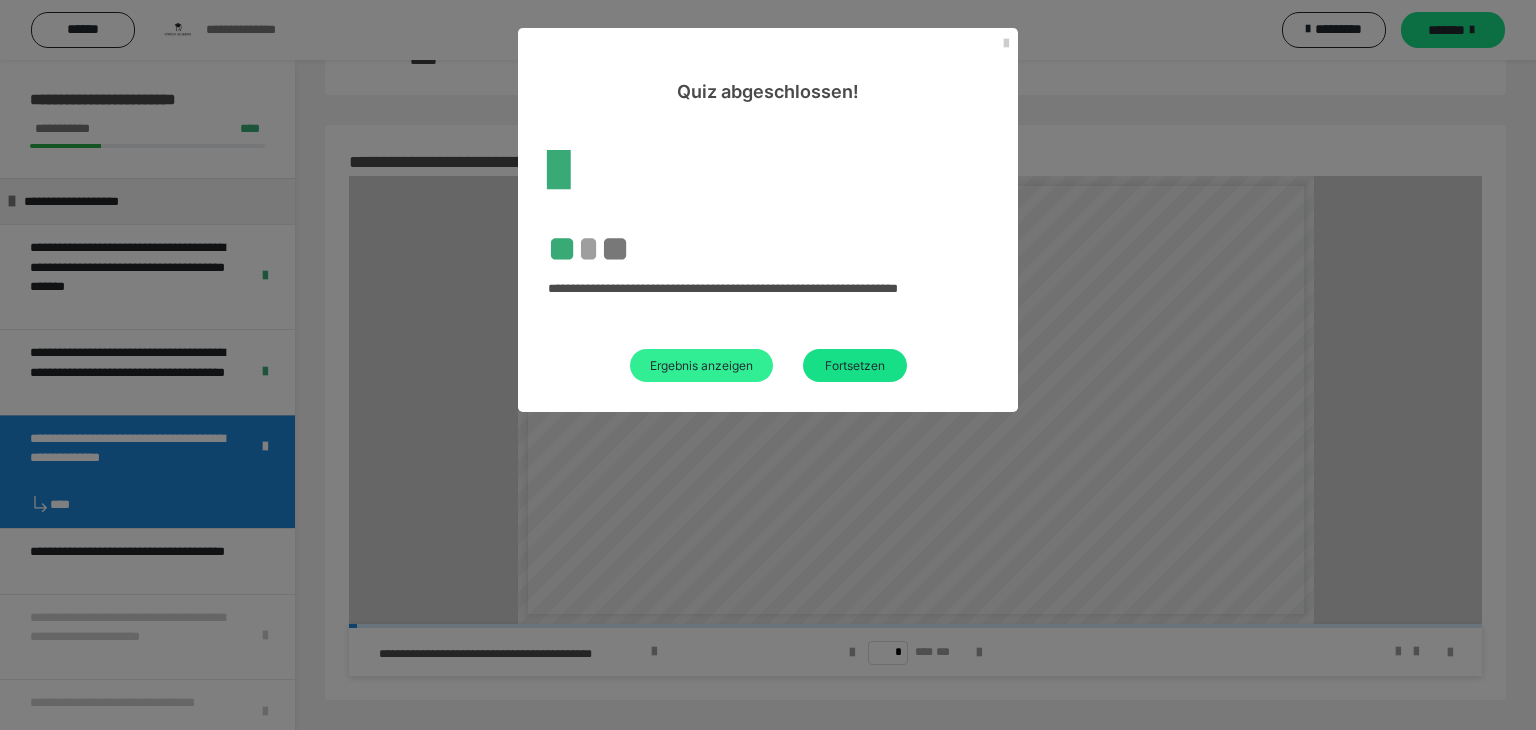 click on "Ergebnis anzeigen" at bounding box center (701, 365) 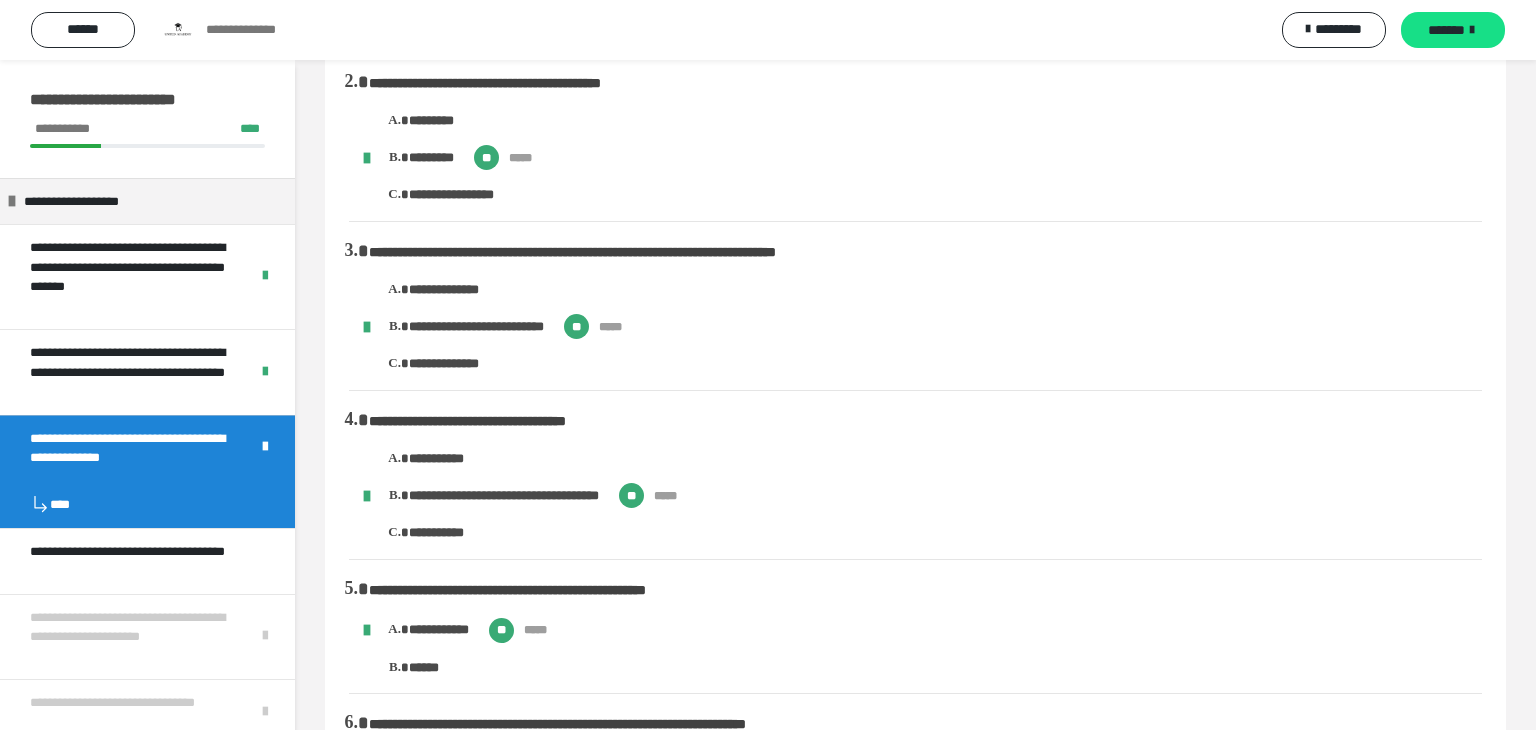 scroll, scrollTop: 8201, scrollLeft: 0, axis: vertical 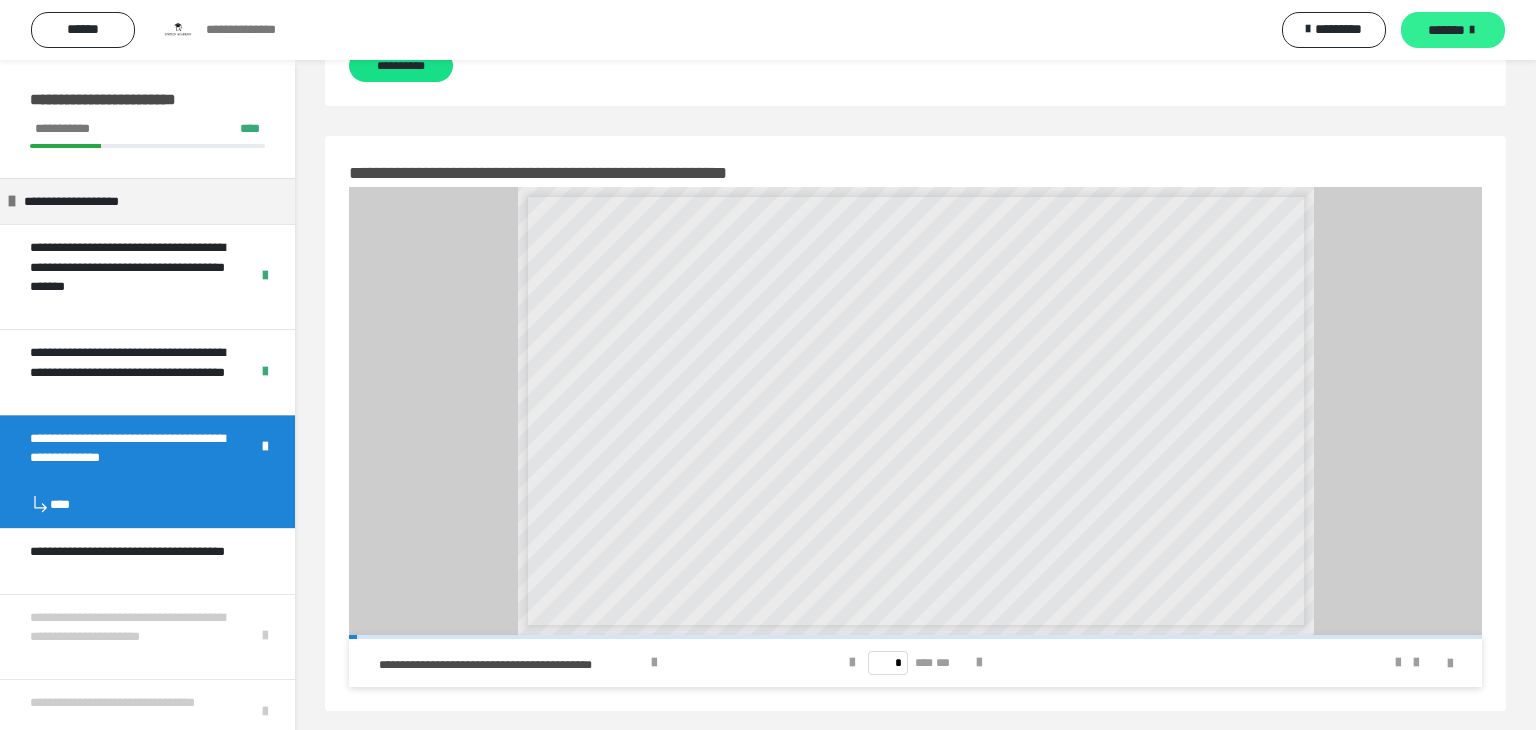 click on "*******" at bounding box center [1446, 30] 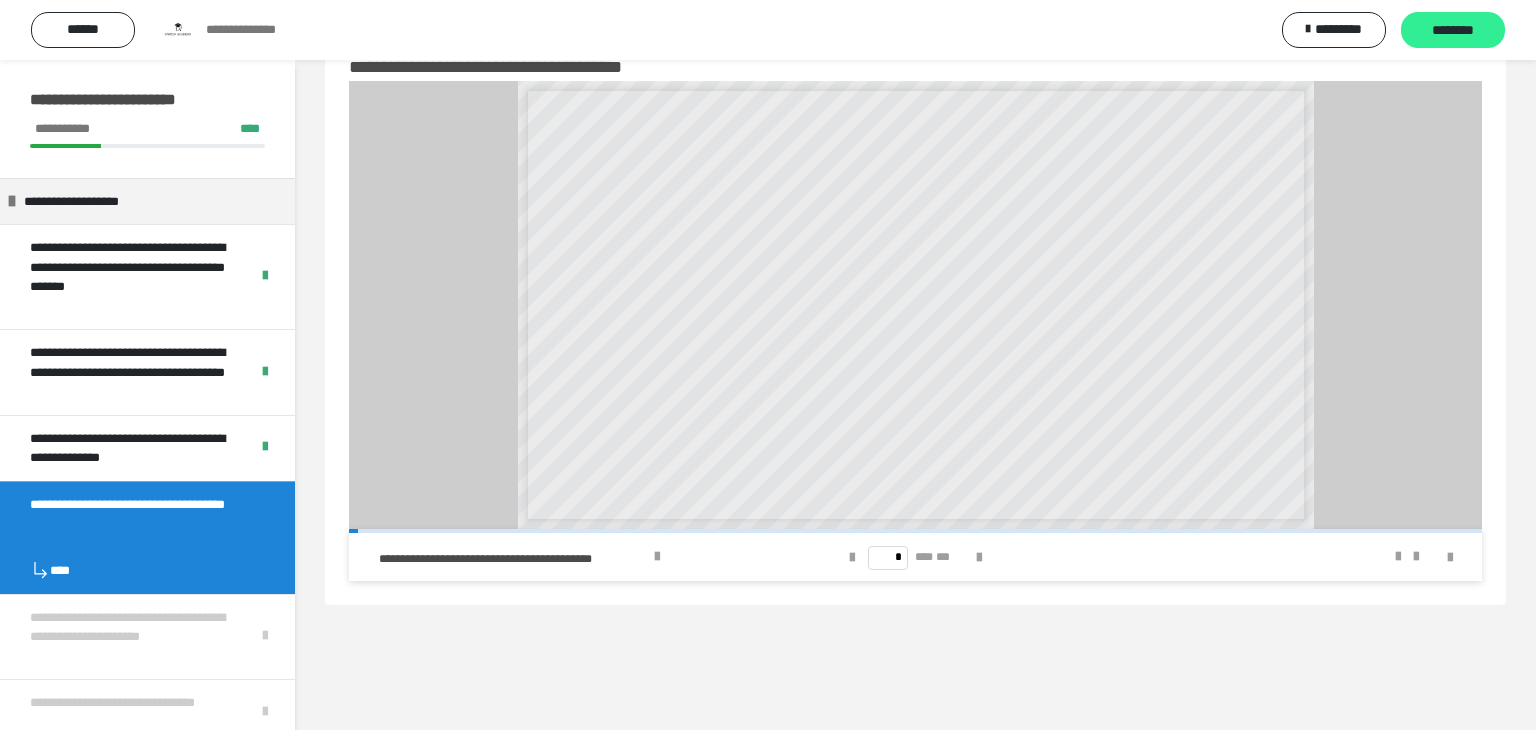 scroll, scrollTop: 55, scrollLeft: 0, axis: vertical 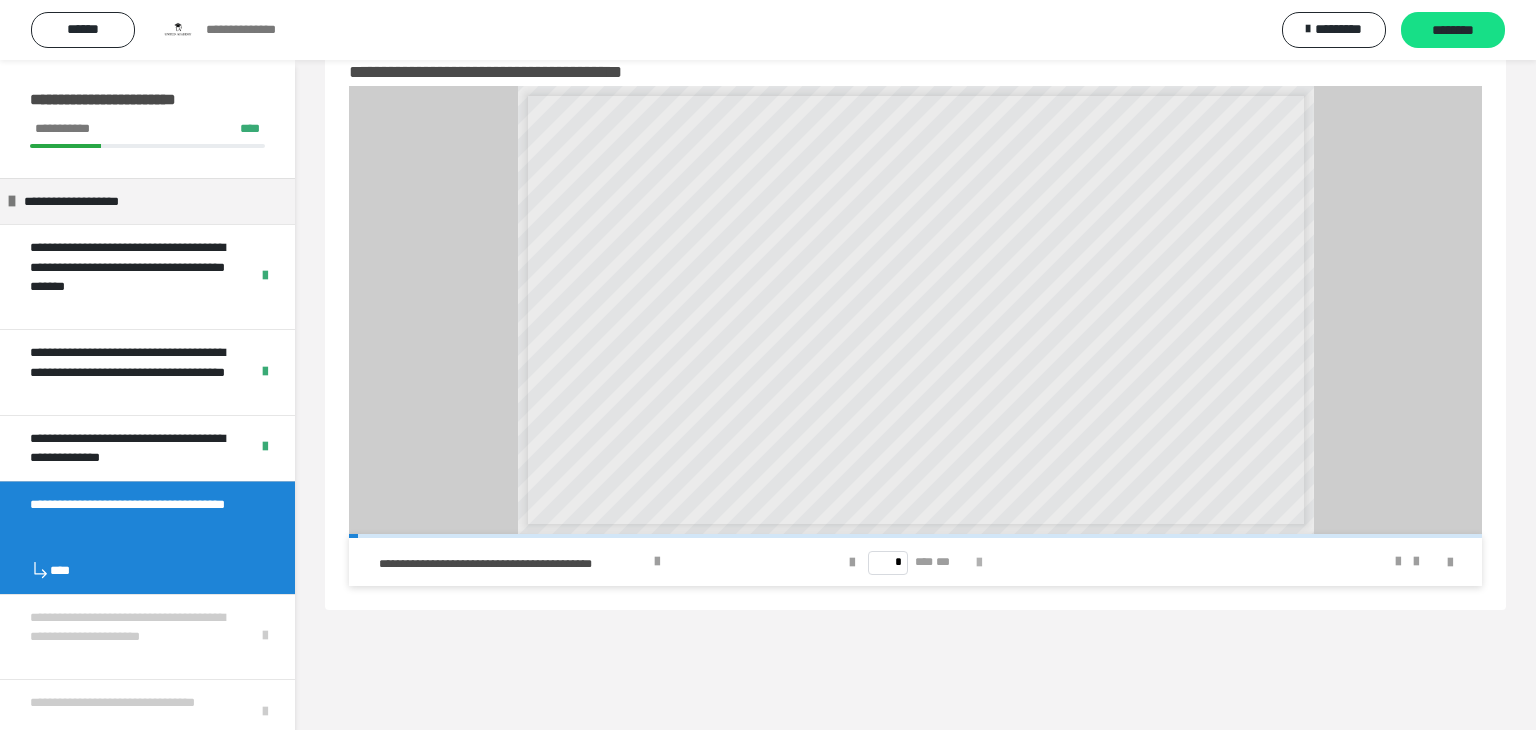 click at bounding box center [979, 563] 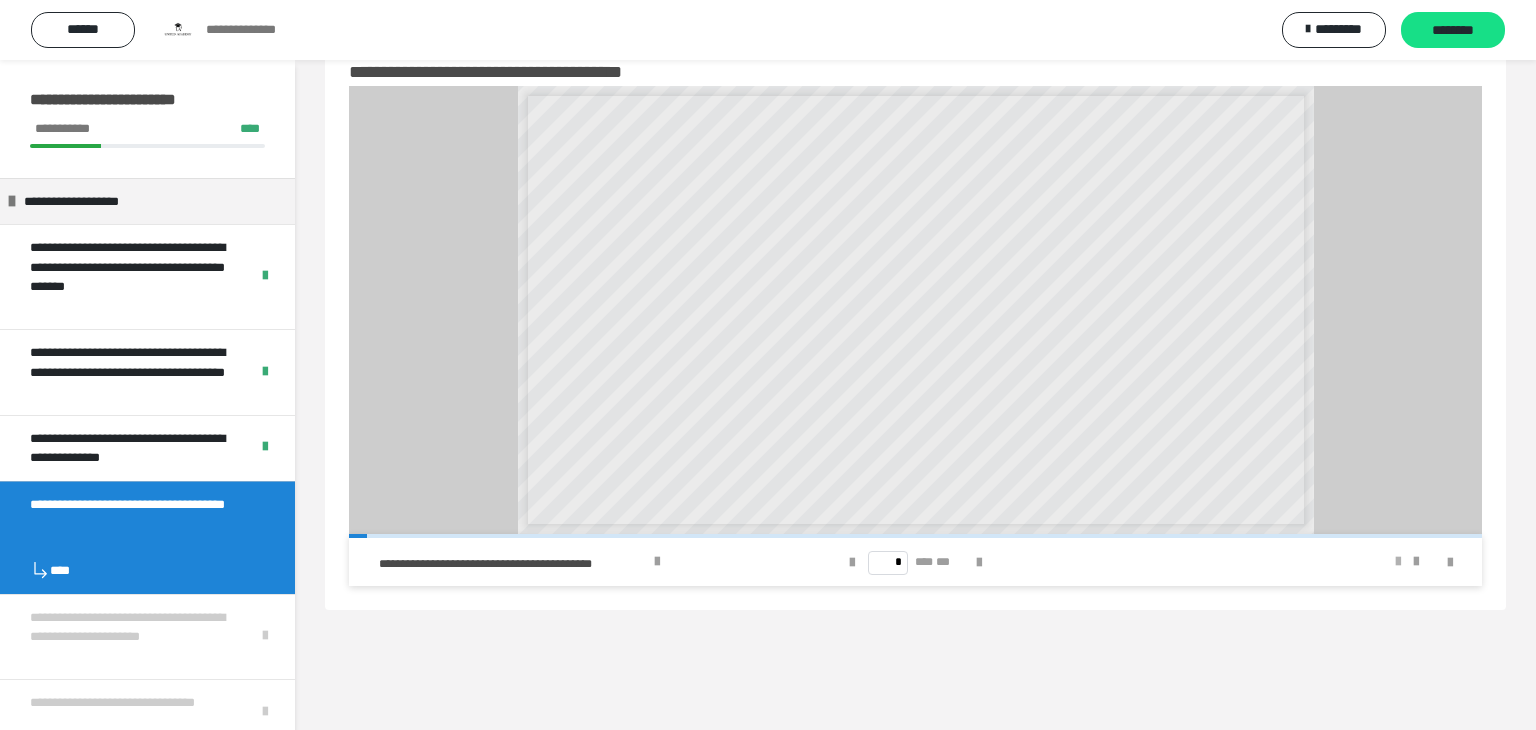 click at bounding box center [1398, 562] 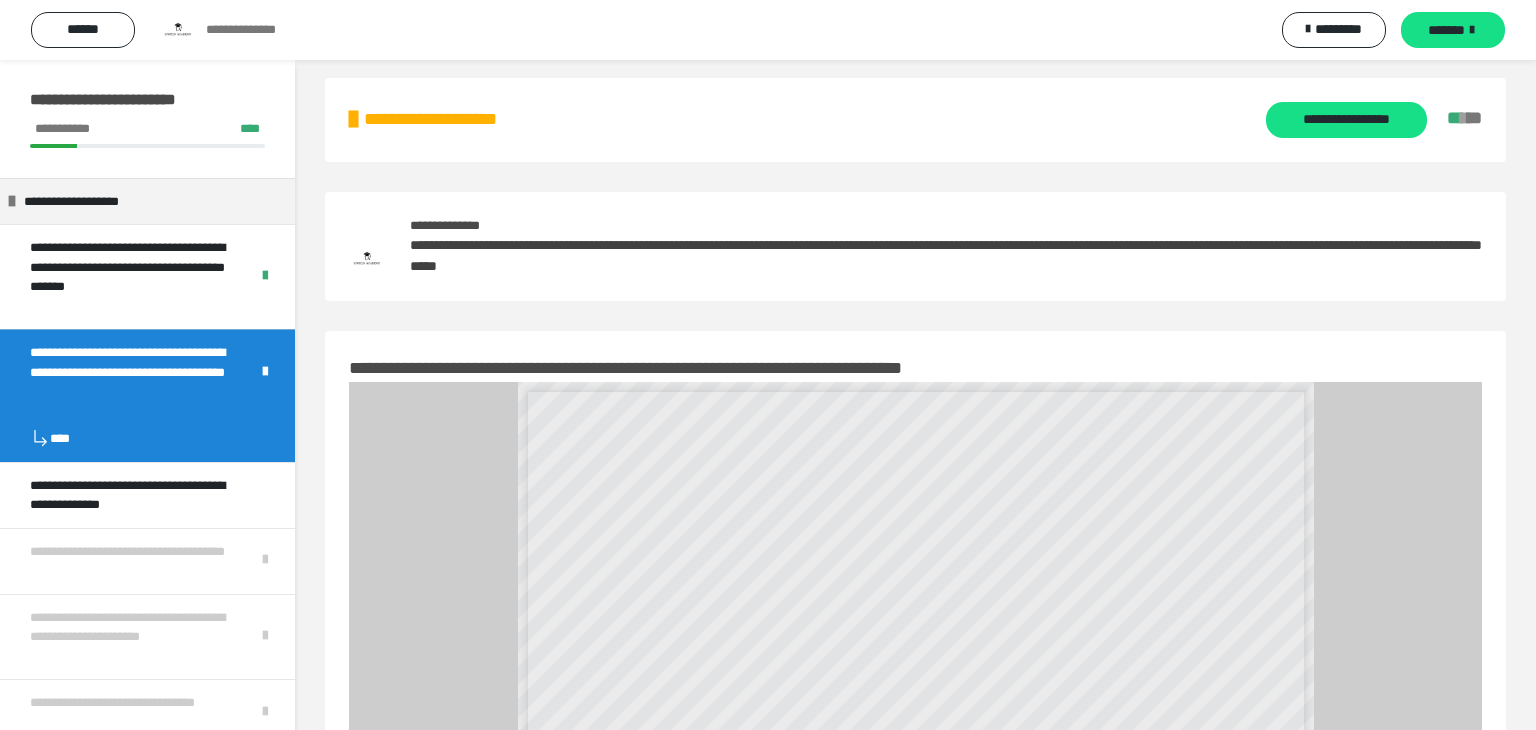 scroll, scrollTop: 0, scrollLeft: 0, axis: both 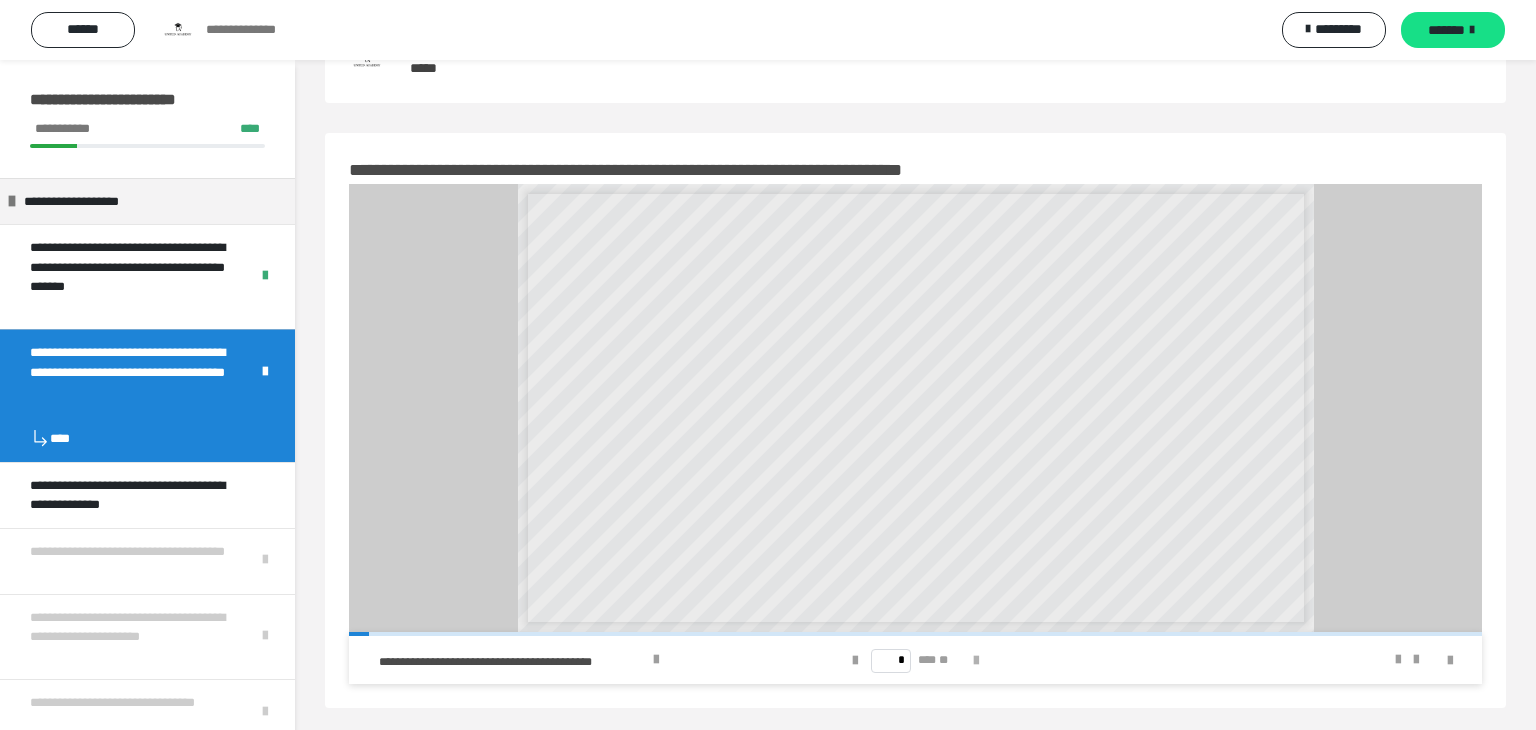 click at bounding box center [976, 660] 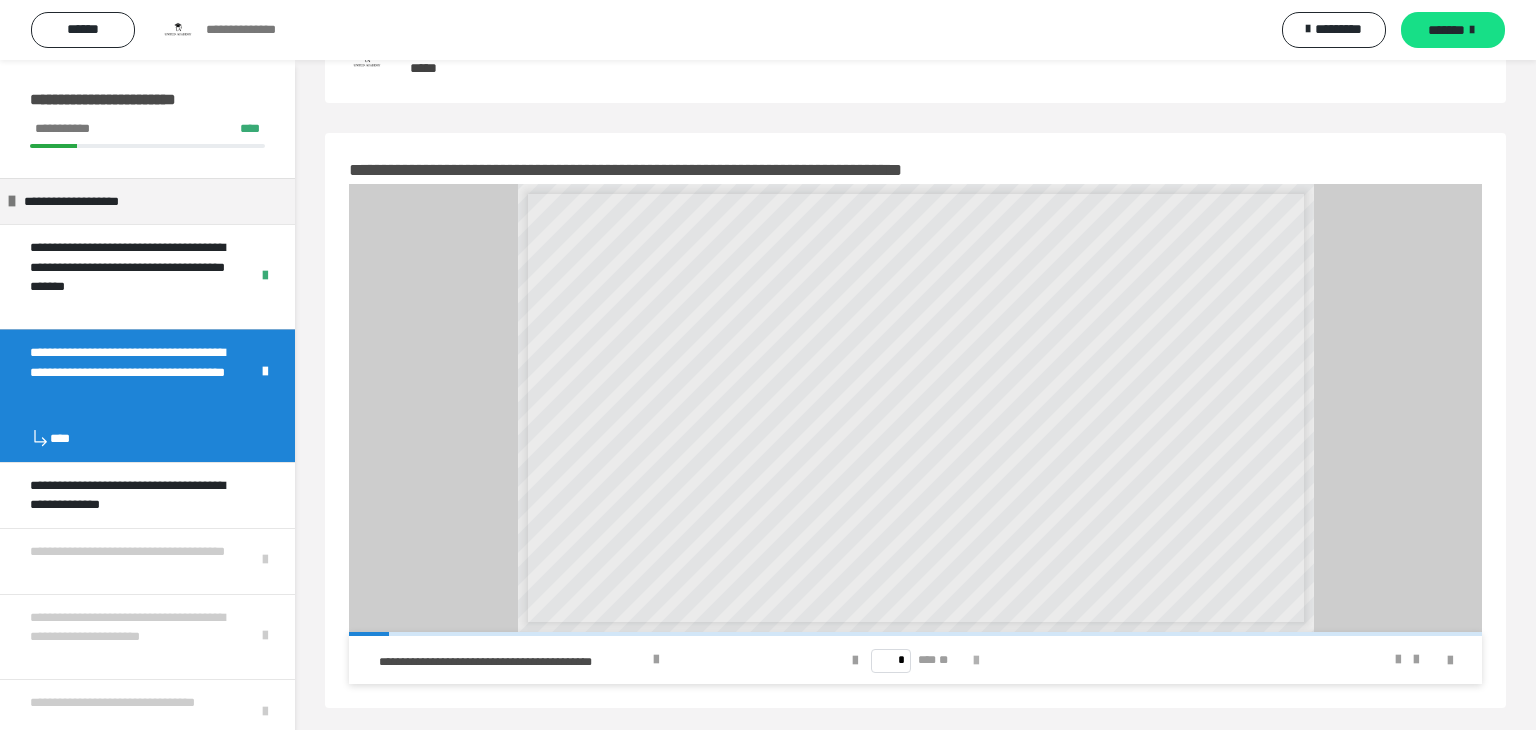 click at bounding box center [976, 660] 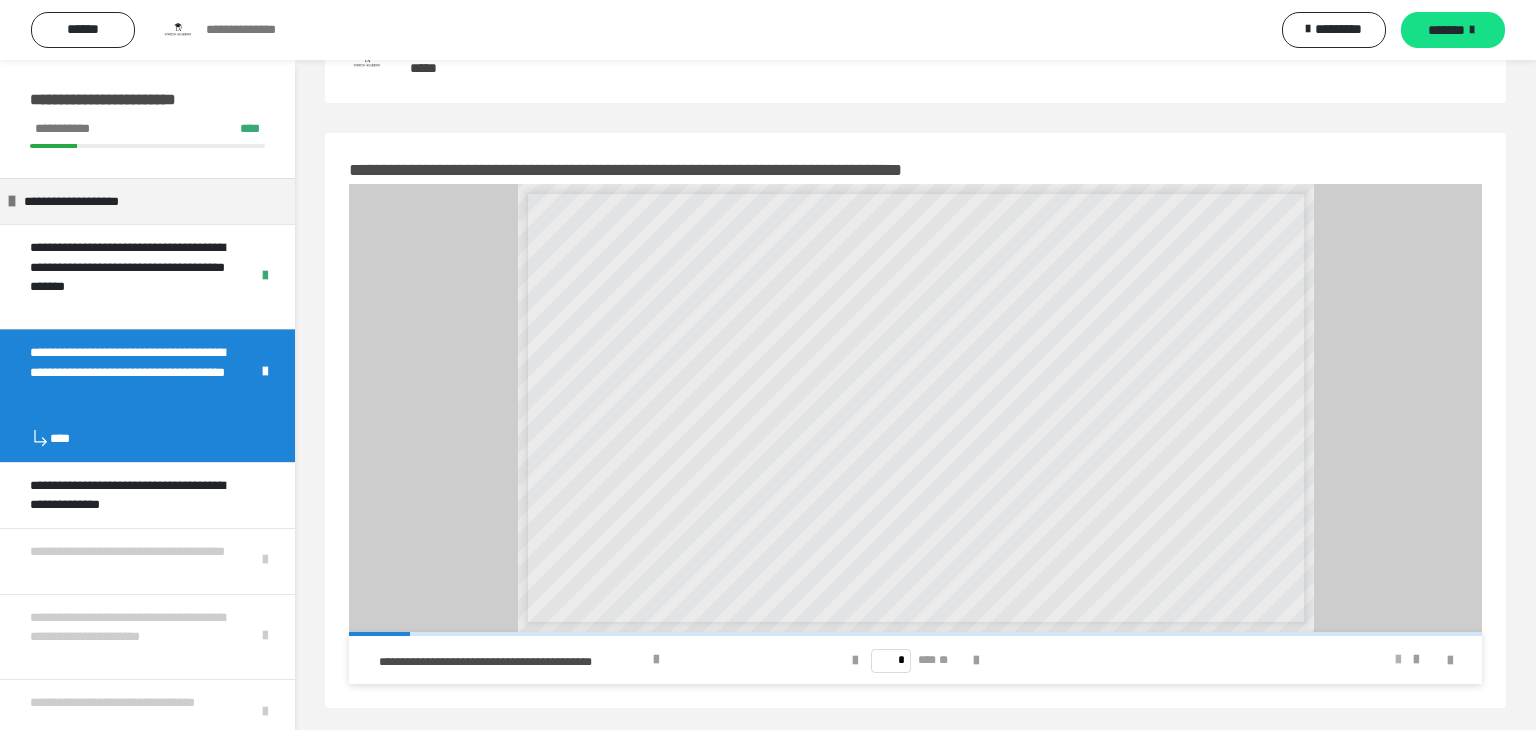click at bounding box center [1398, 660] 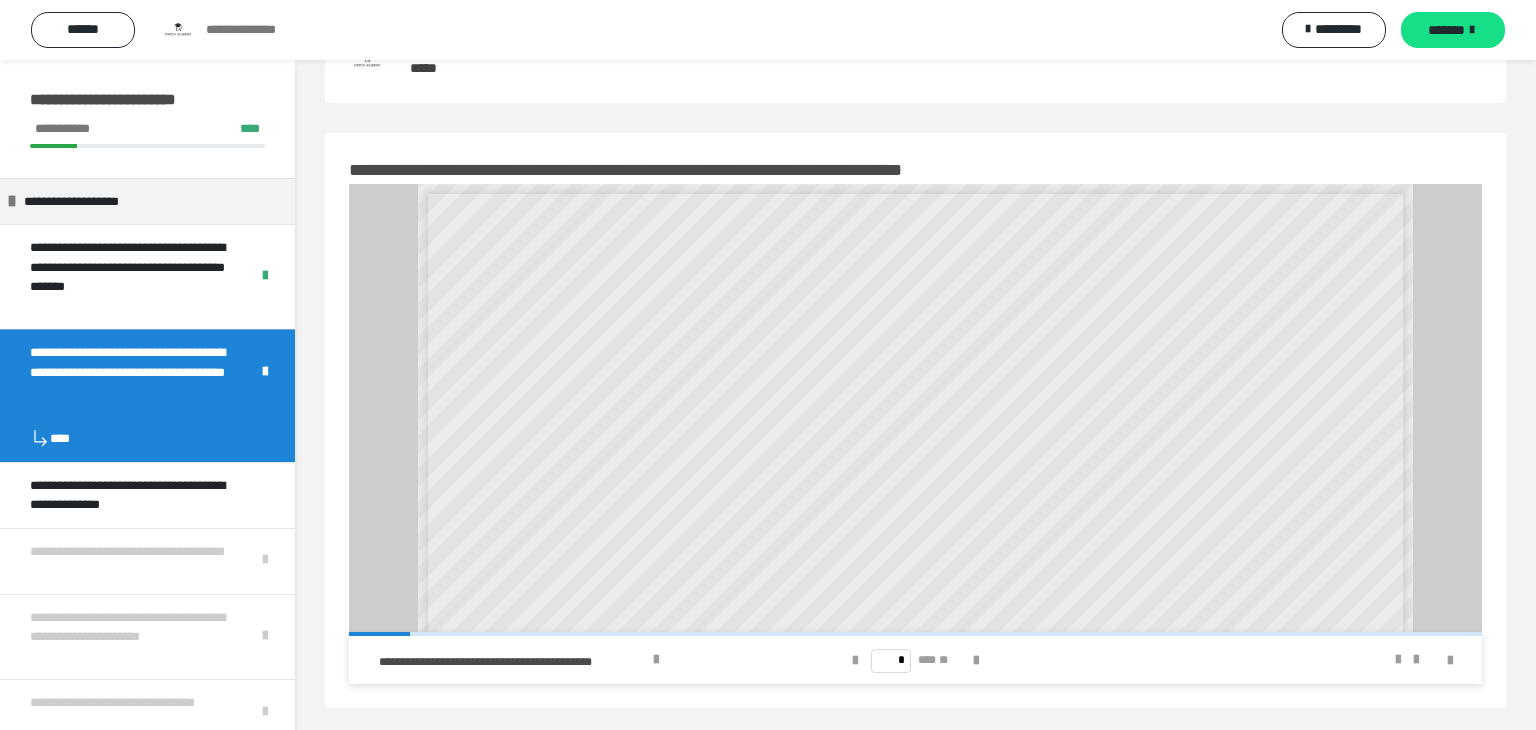 scroll, scrollTop: 218, scrollLeft: 0, axis: vertical 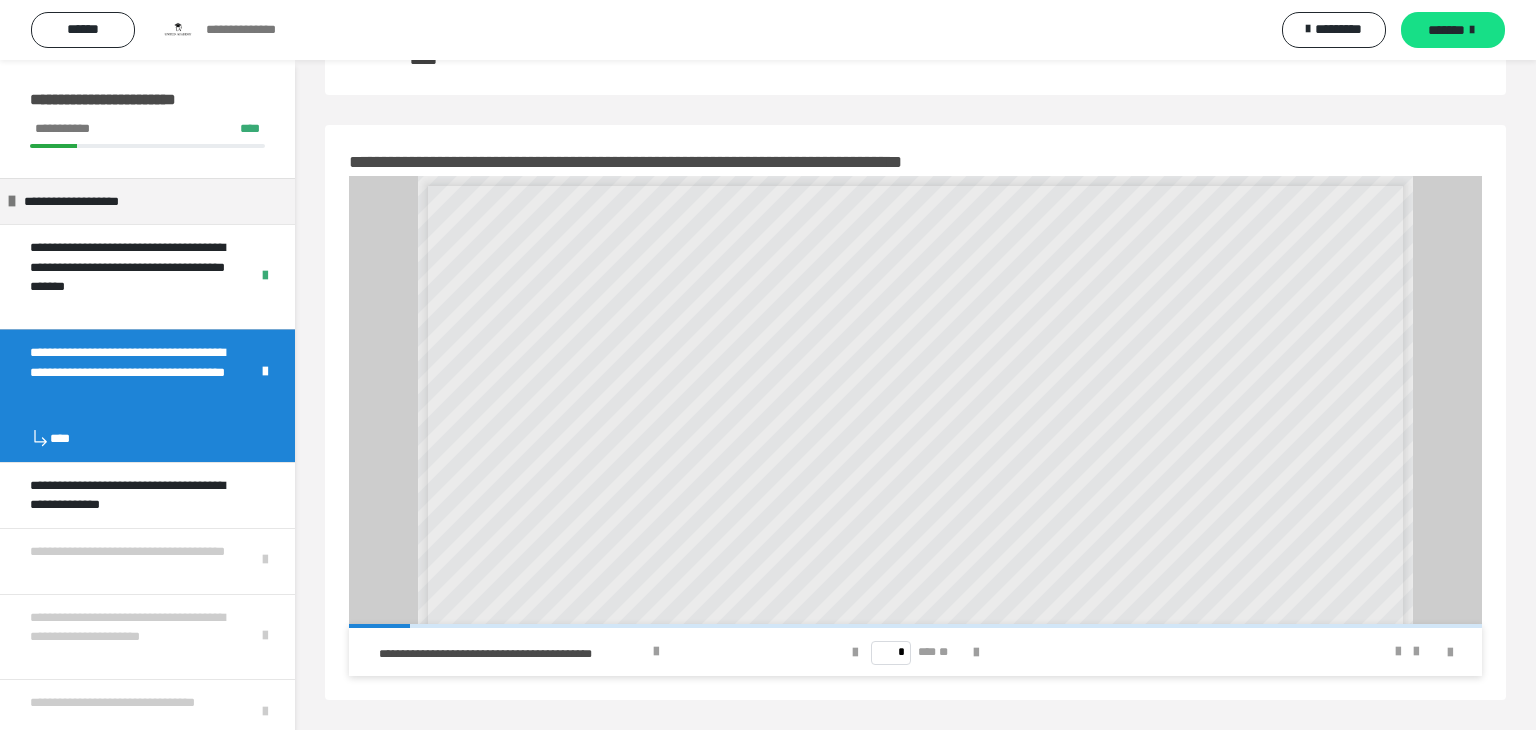 click on "[NUMBER] [STREET] [CITY] [STATE] [ZIP]" at bounding box center (915, 426) 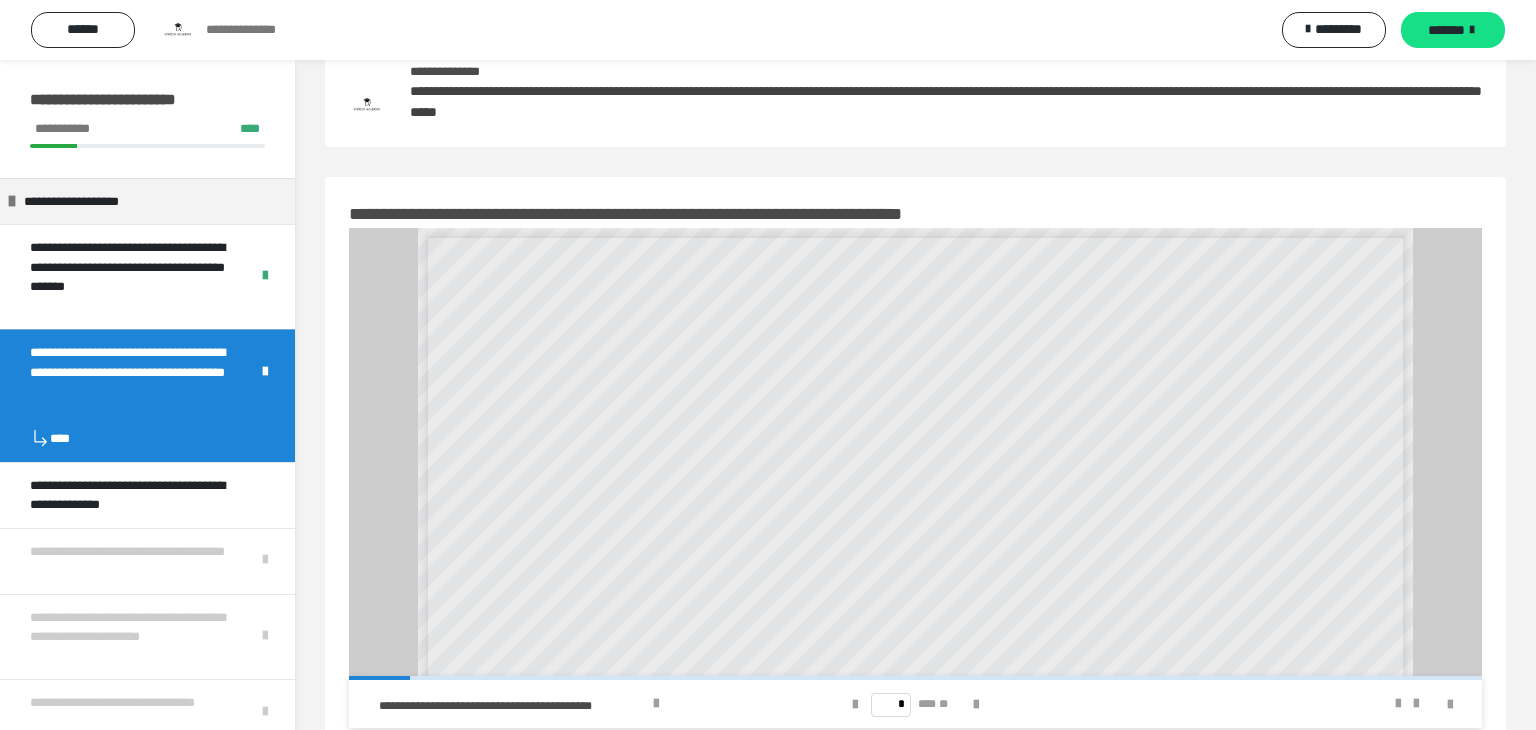 scroll, scrollTop: 161, scrollLeft: 0, axis: vertical 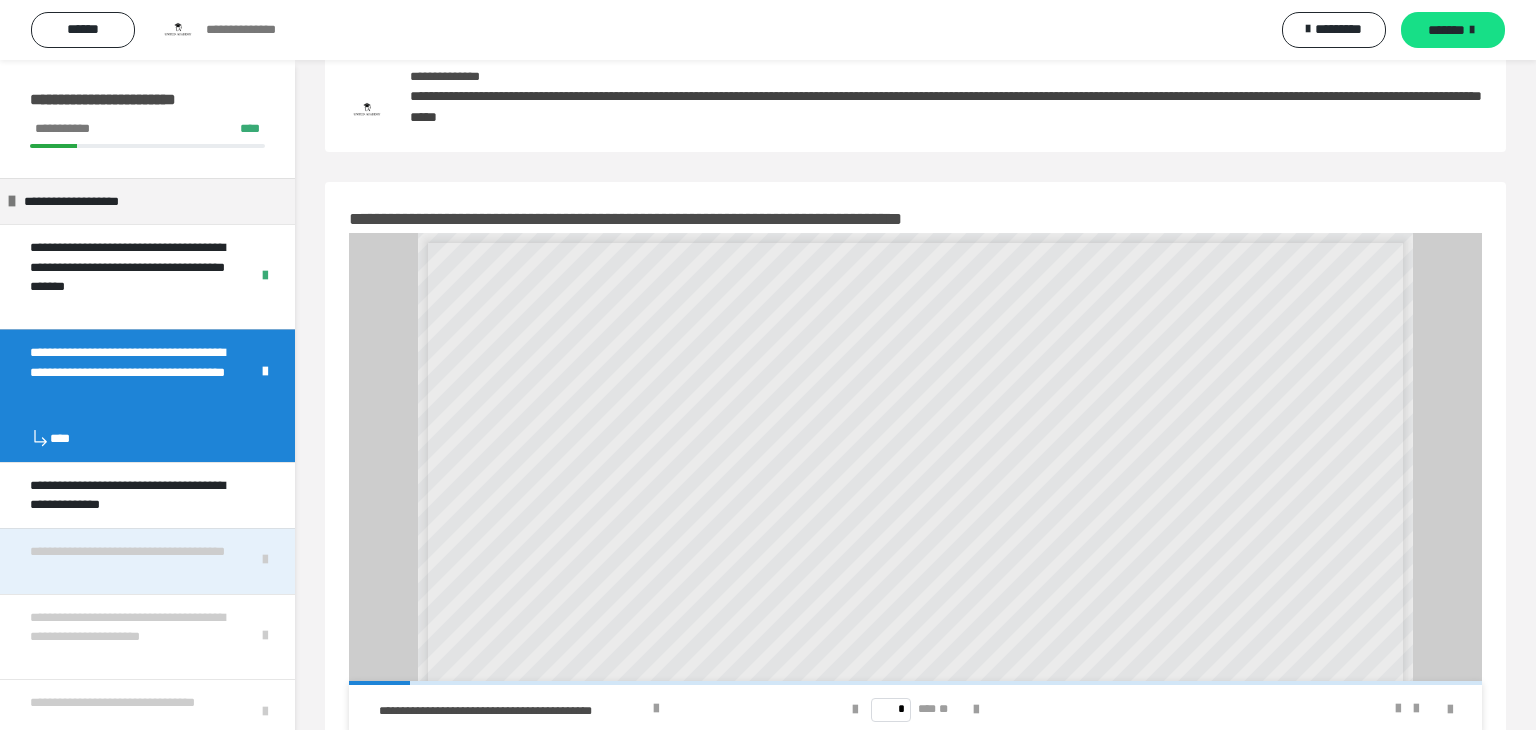 click on "**********" at bounding box center (132, 561) 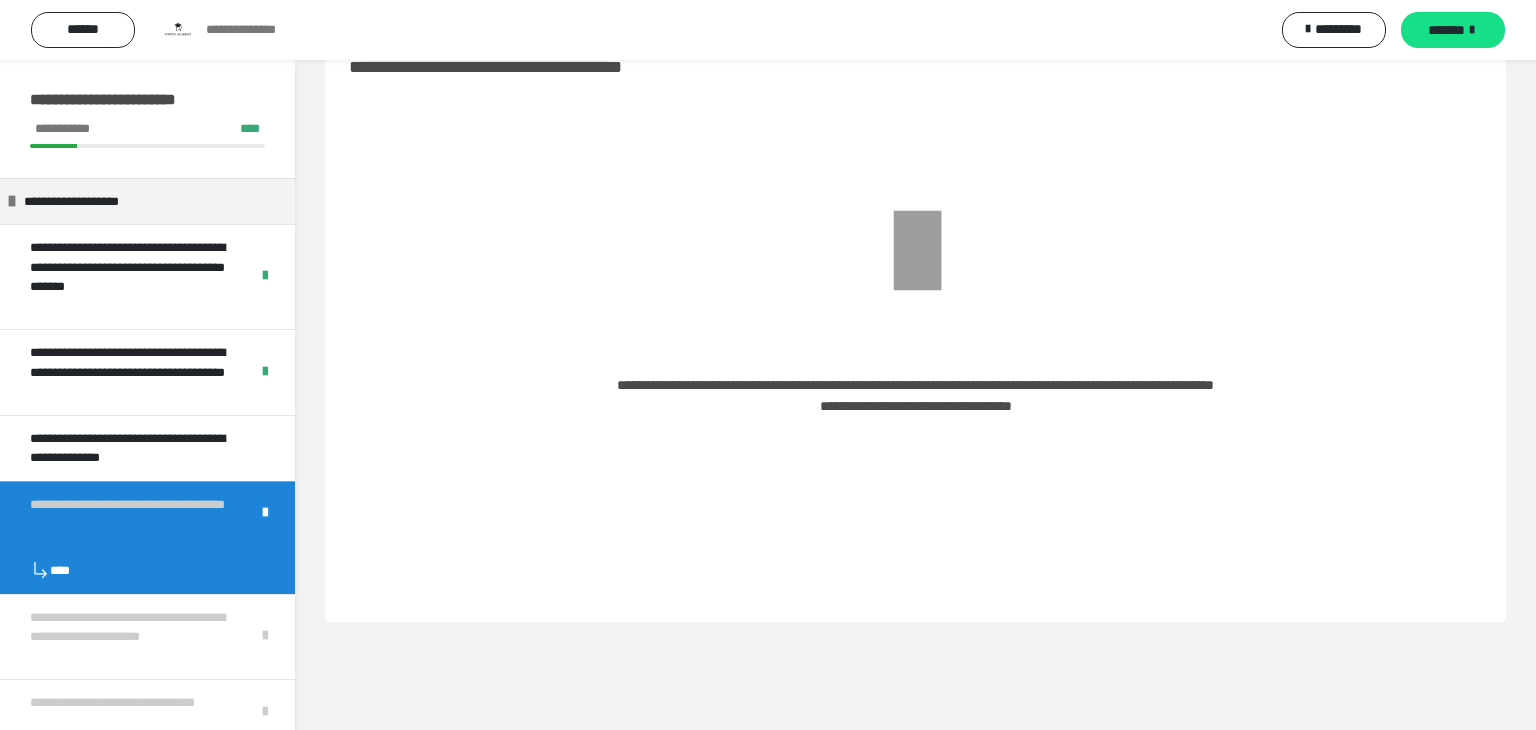 scroll, scrollTop: 0, scrollLeft: 0, axis: both 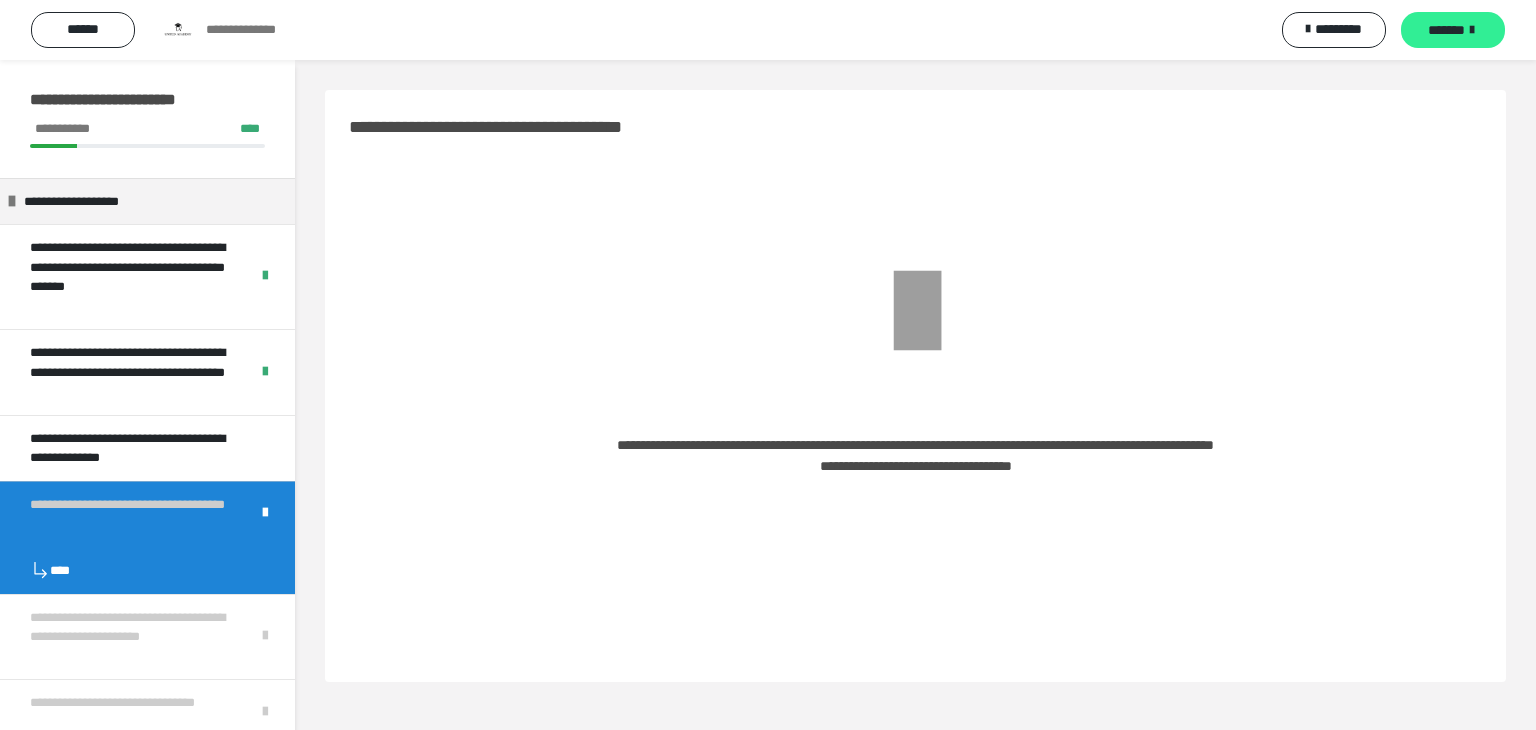 click at bounding box center (1472, 30) 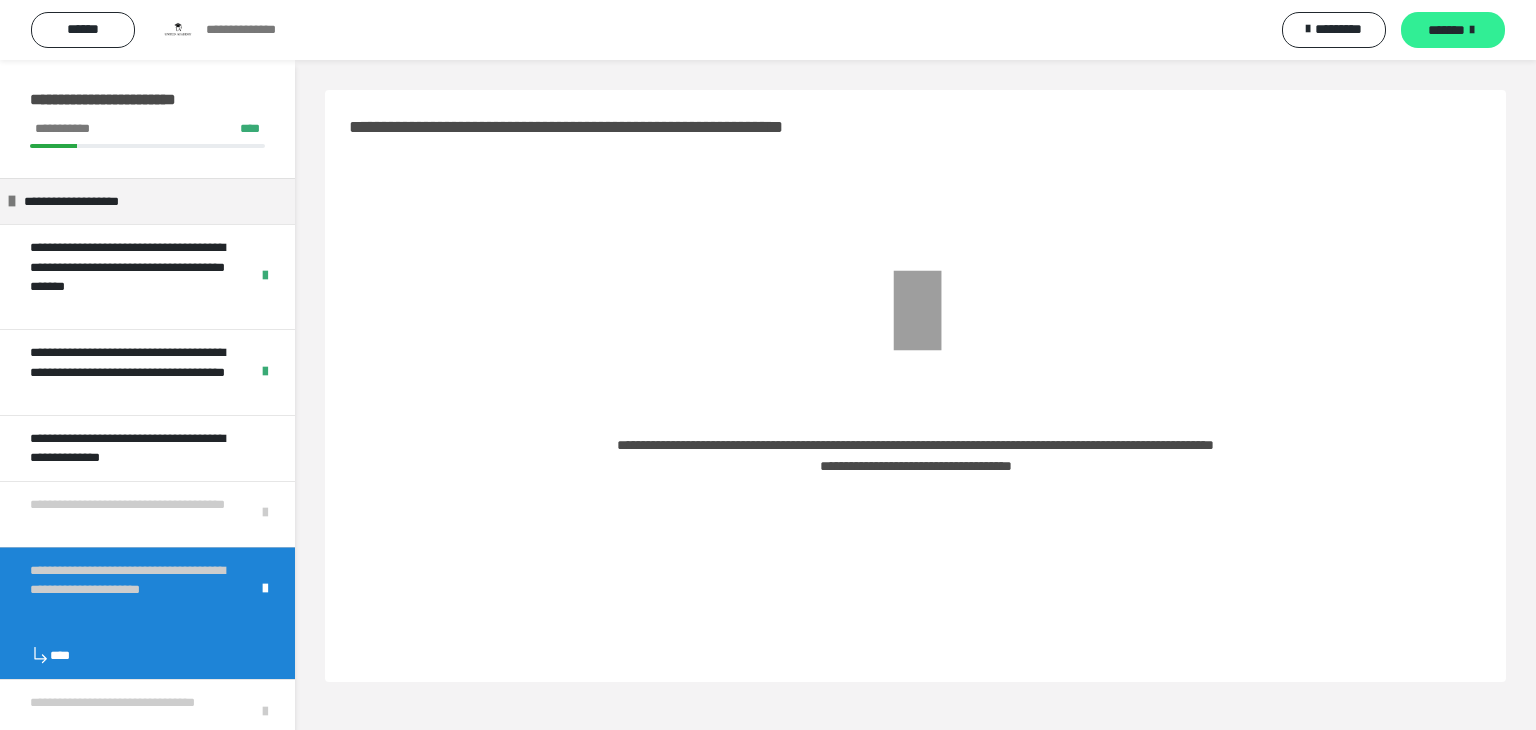 click at bounding box center [1472, 30] 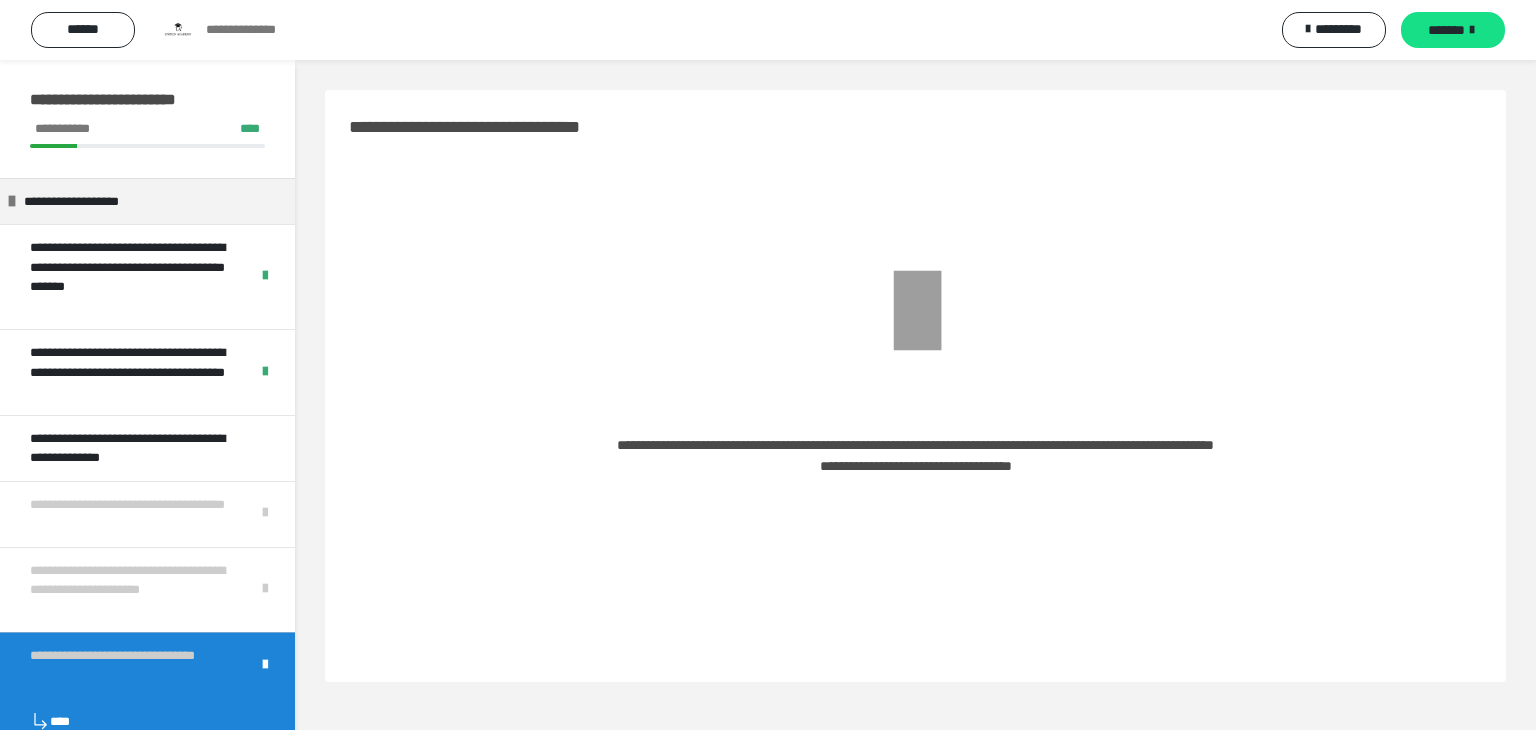 click on "**********" at bounding box center [132, 665] 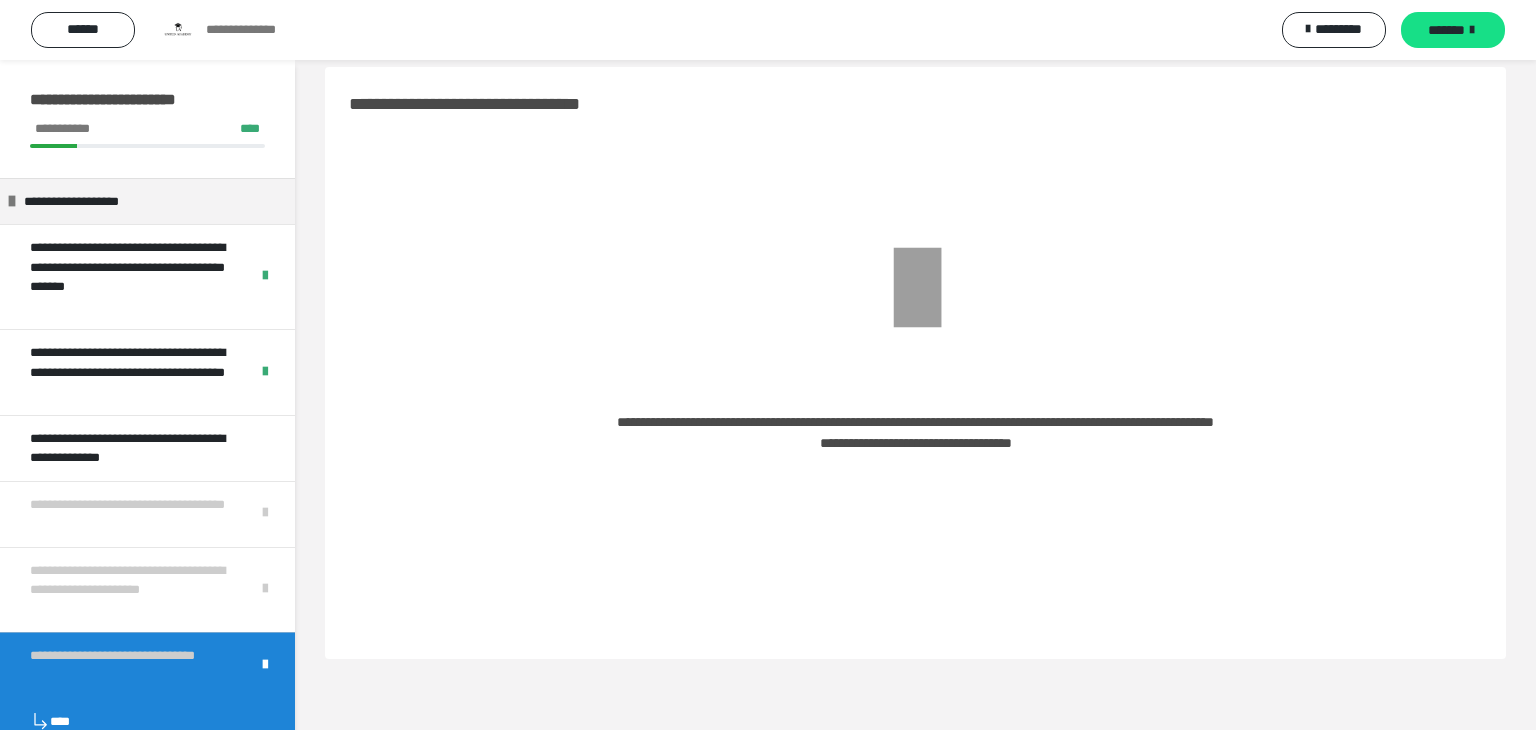 click on "[FIRST] [LAST]" at bounding box center [915, 363] 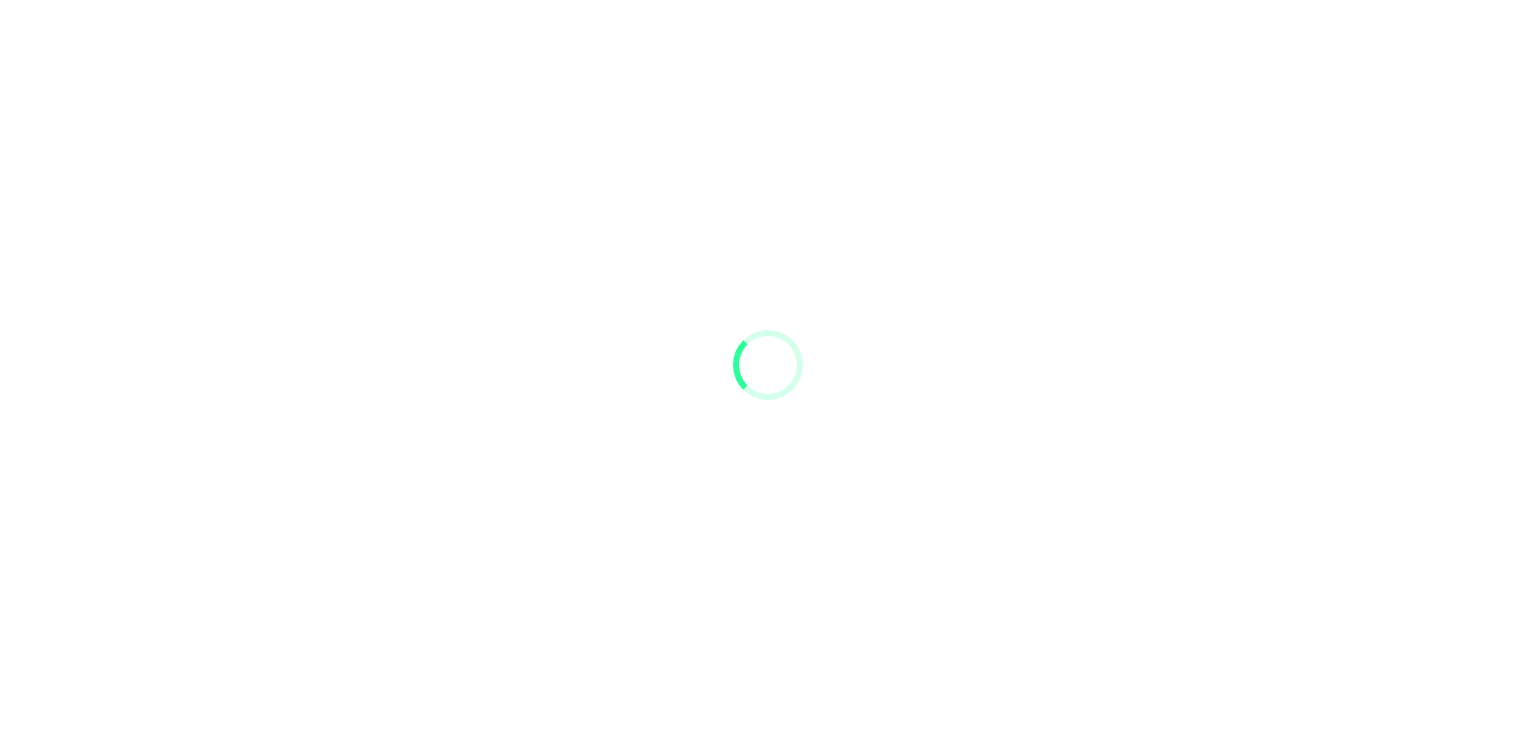 scroll, scrollTop: 0, scrollLeft: 0, axis: both 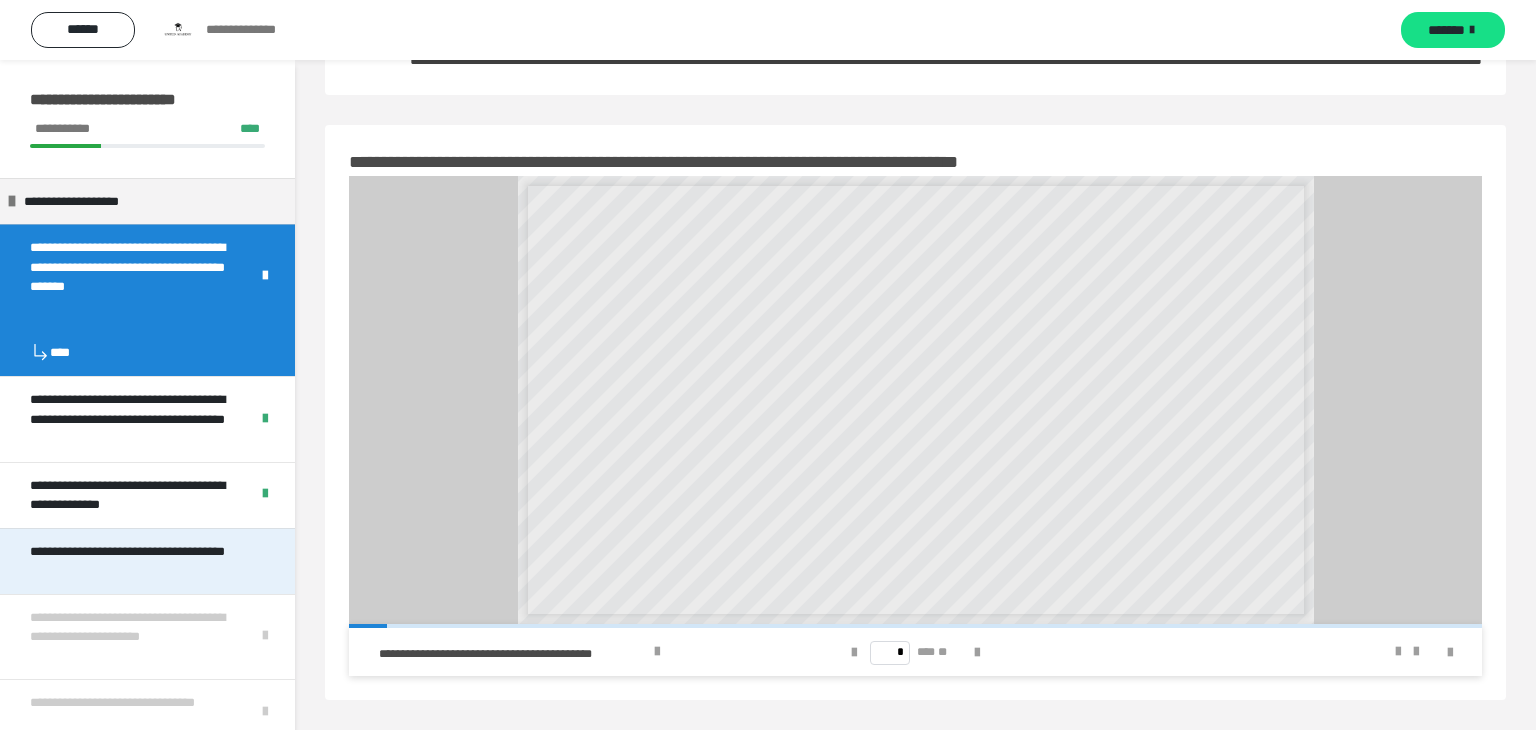 click on "**********" at bounding box center [139, 561] 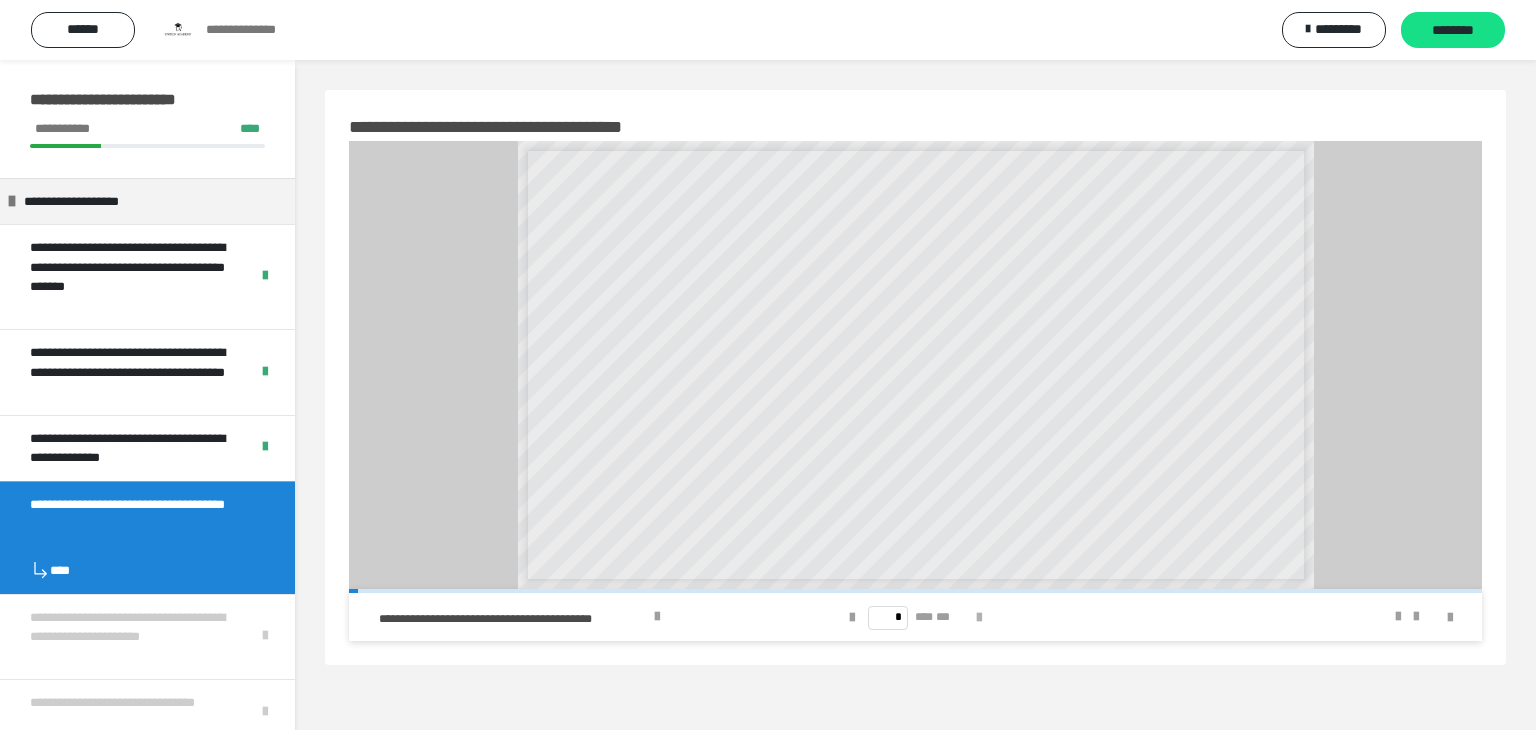 click at bounding box center [979, 618] 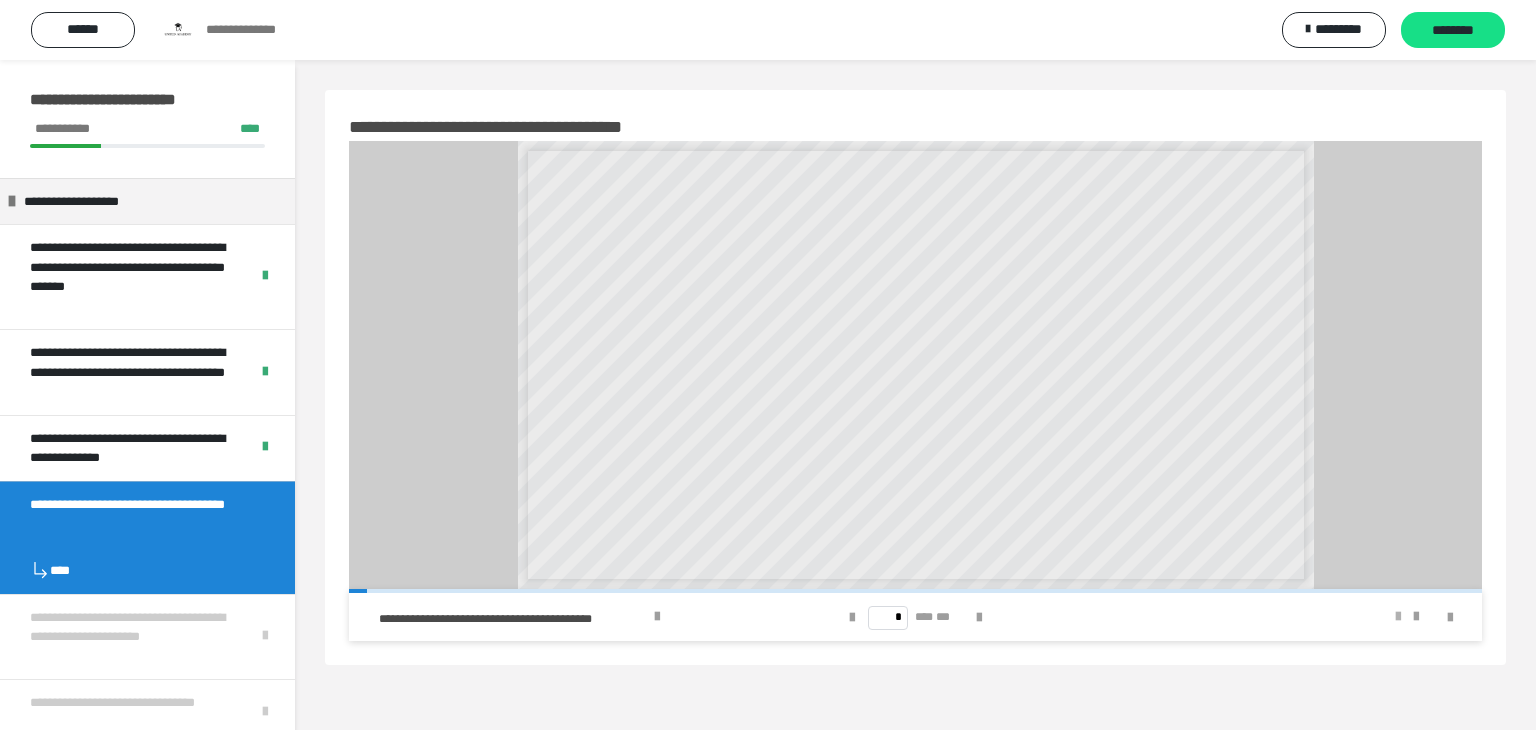 click at bounding box center (1398, 617) 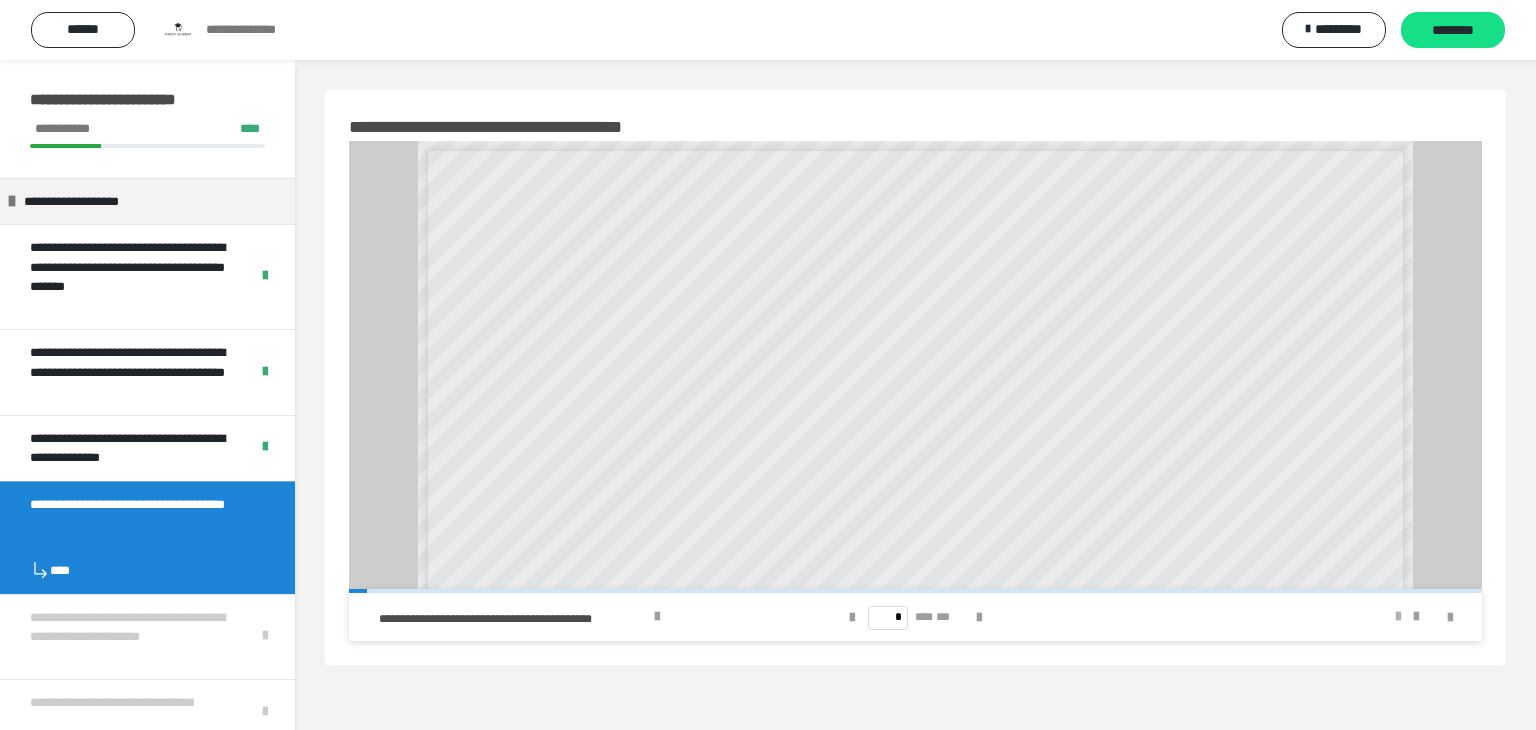 scroll, scrollTop: 60, scrollLeft: 0, axis: vertical 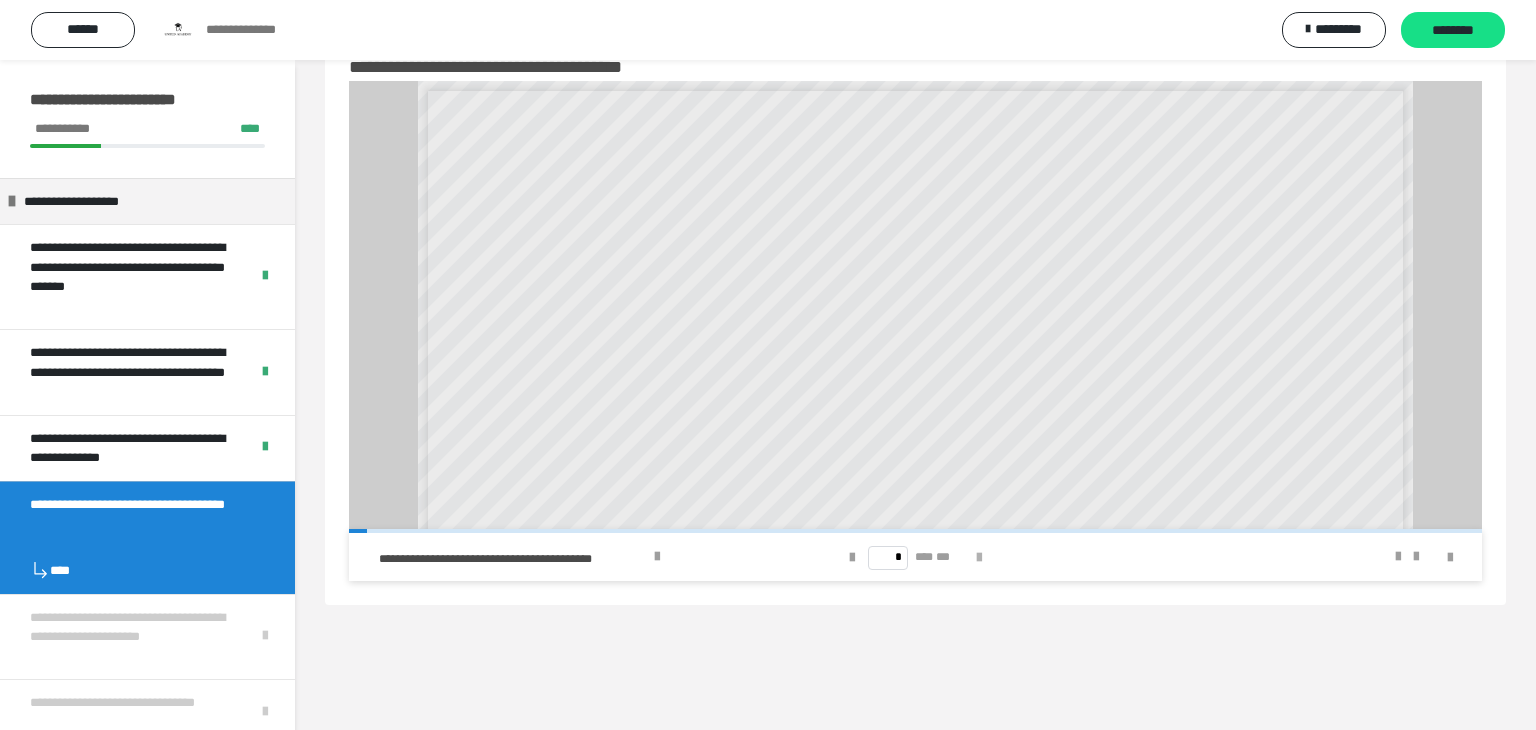 click at bounding box center [979, 558] 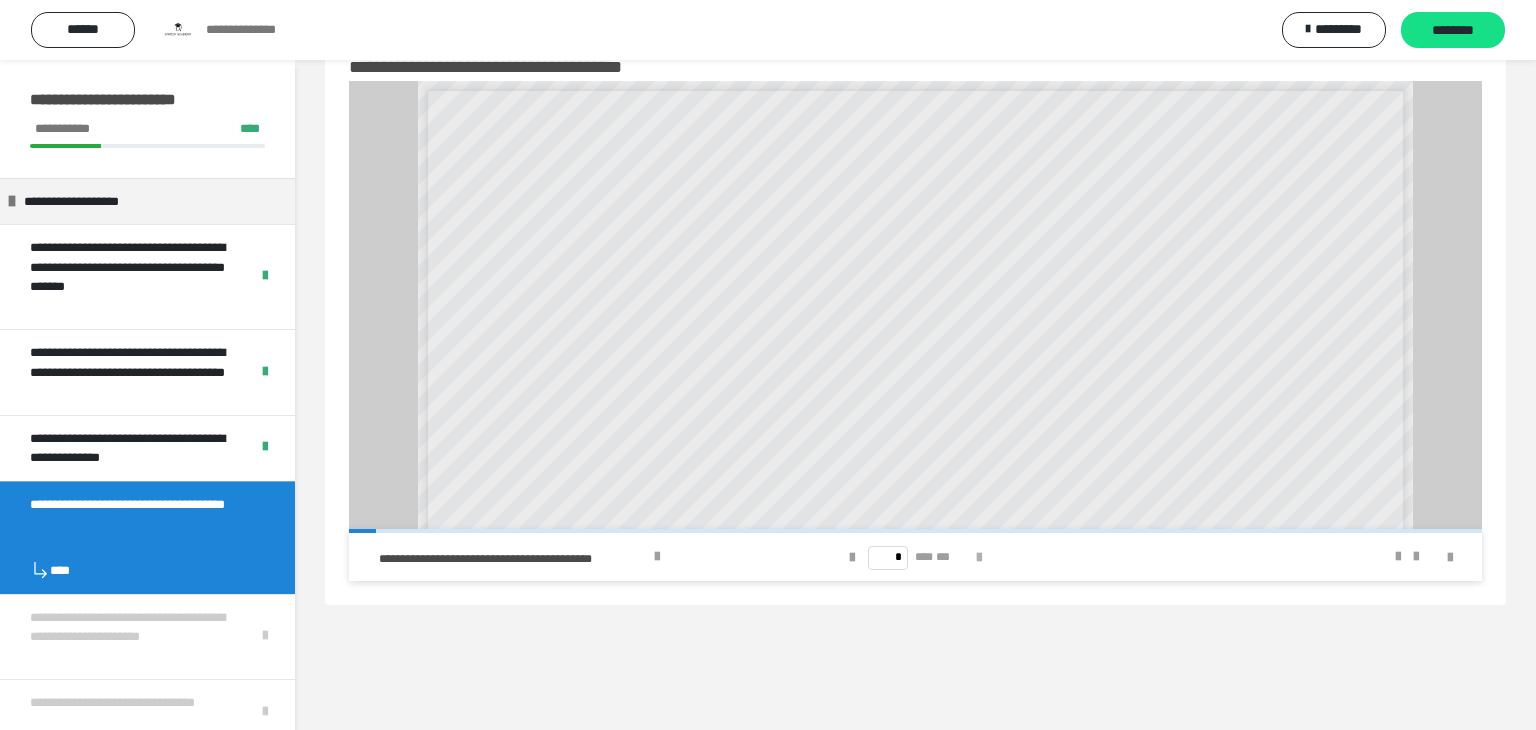 click at bounding box center (979, 557) 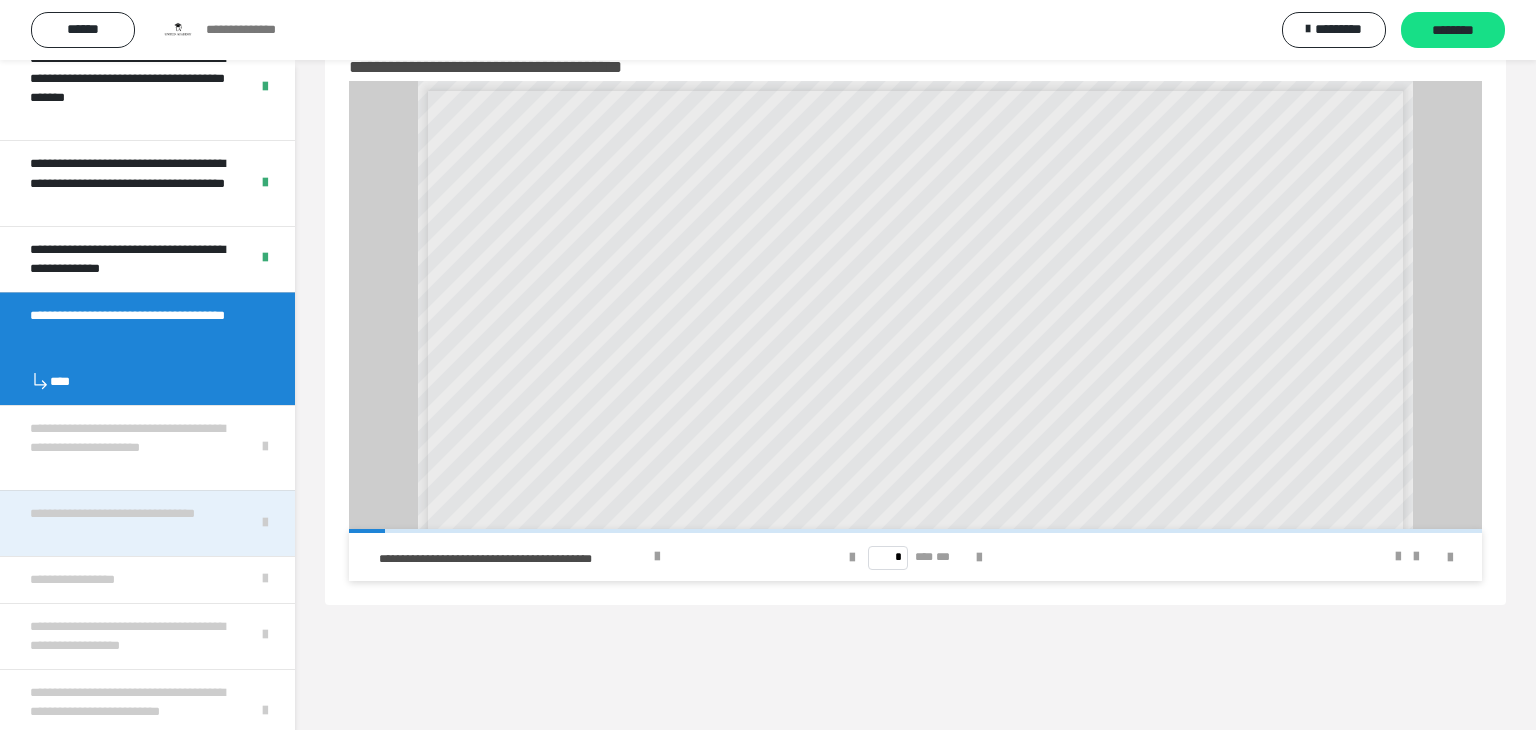 scroll, scrollTop: 282, scrollLeft: 0, axis: vertical 